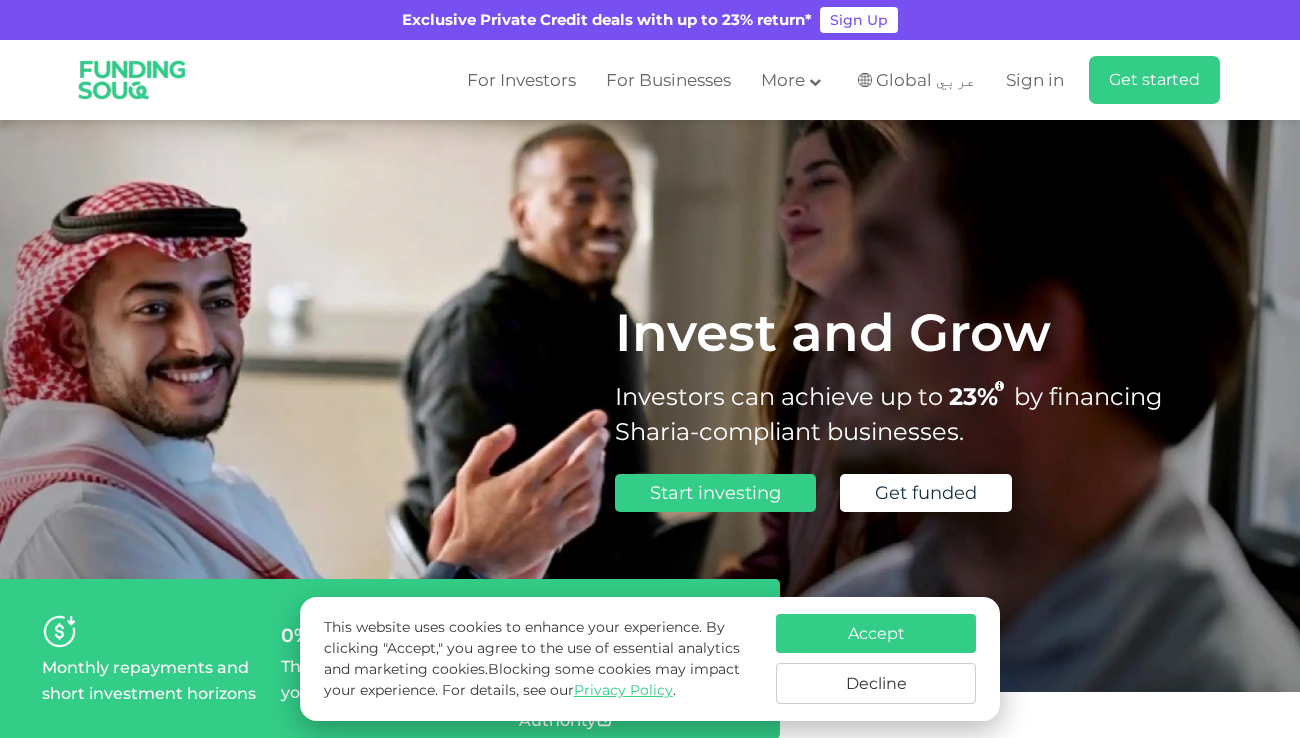 scroll, scrollTop: 0, scrollLeft: 0, axis: both 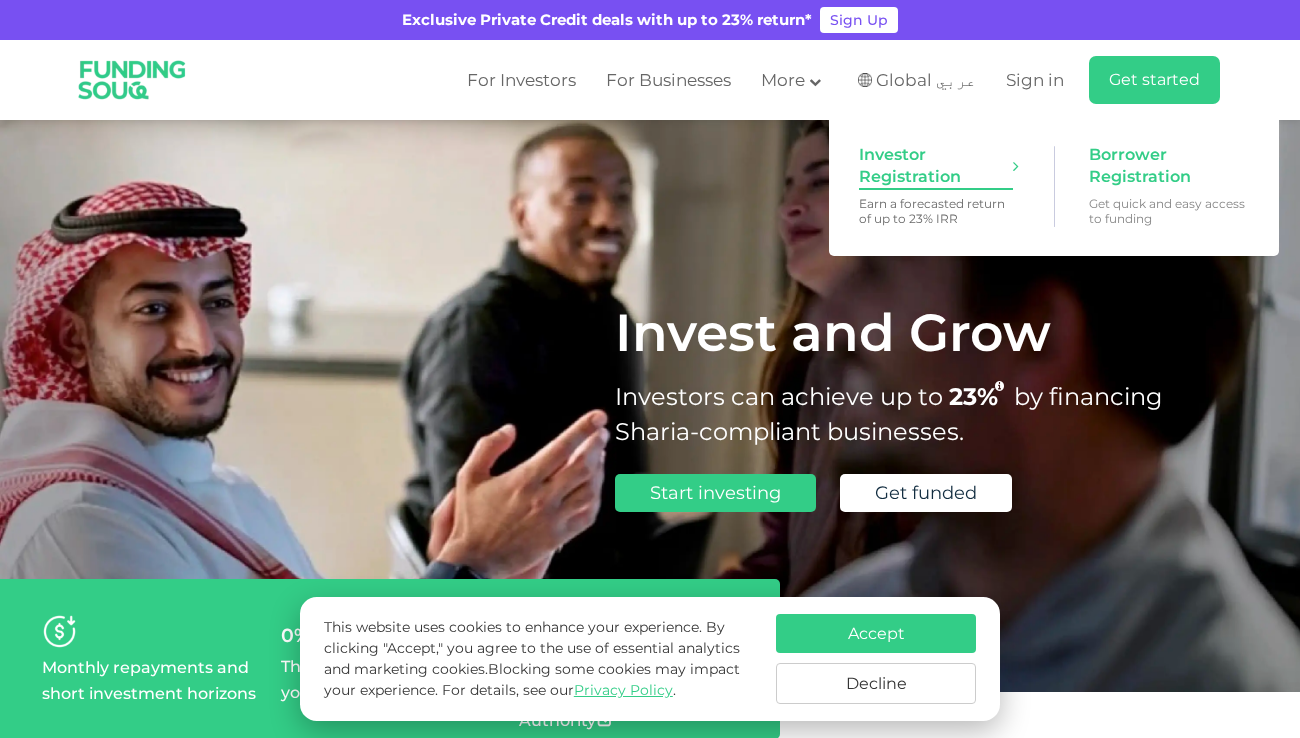 click on "Investor Registration" at bounding box center [936, 166] 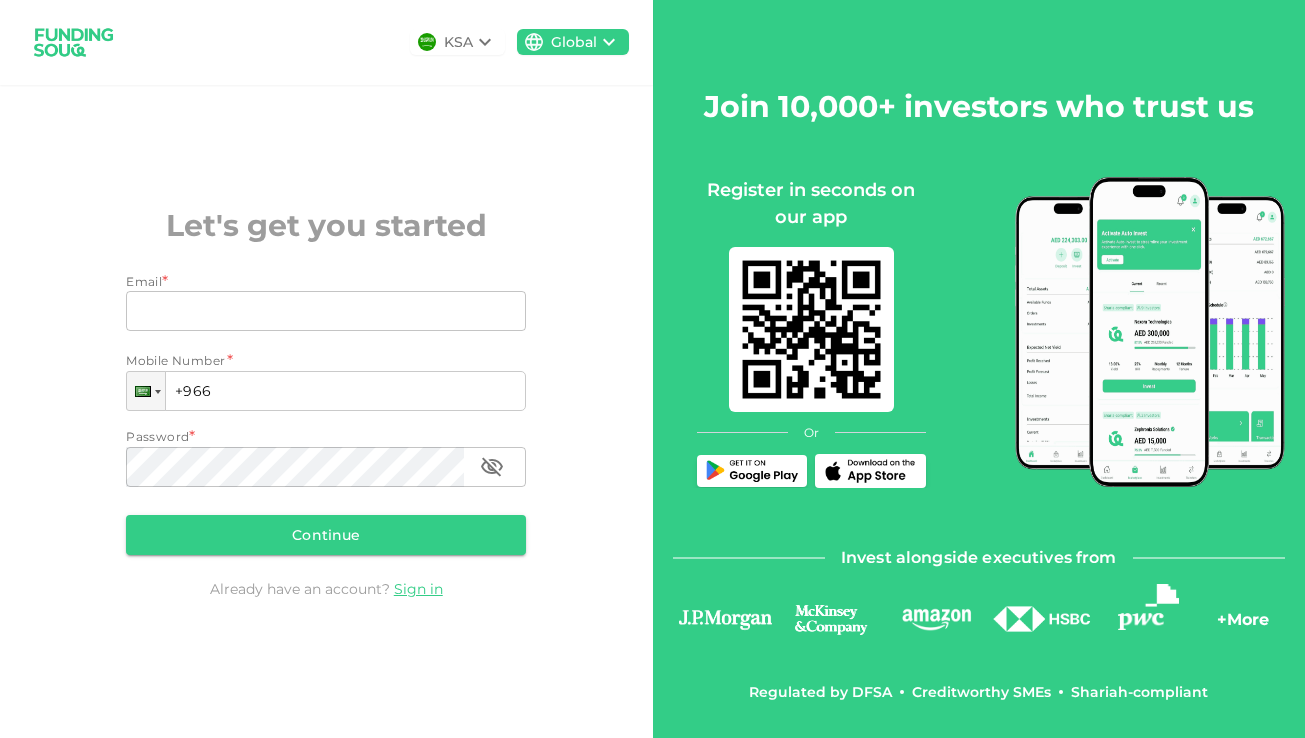 scroll, scrollTop: 0, scrollLeft: 0, axis: both 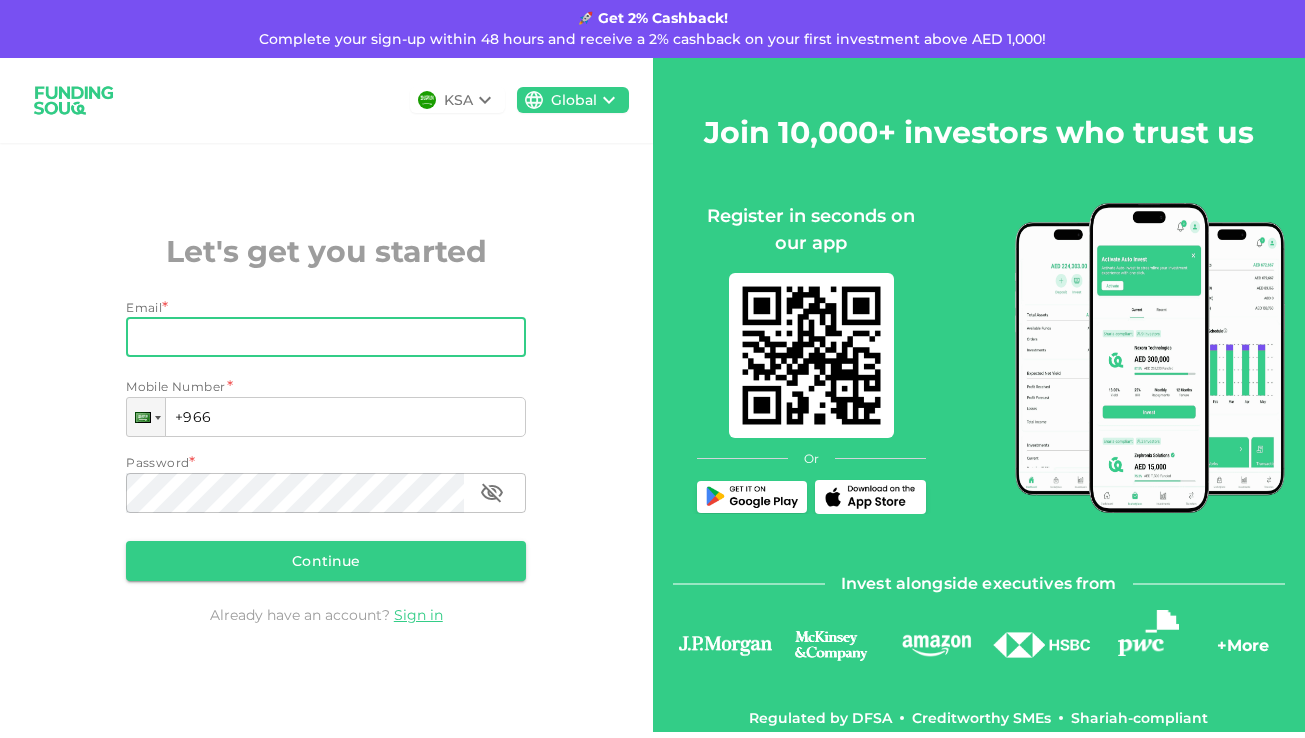click on "Email" at bounding box center (315, 337) 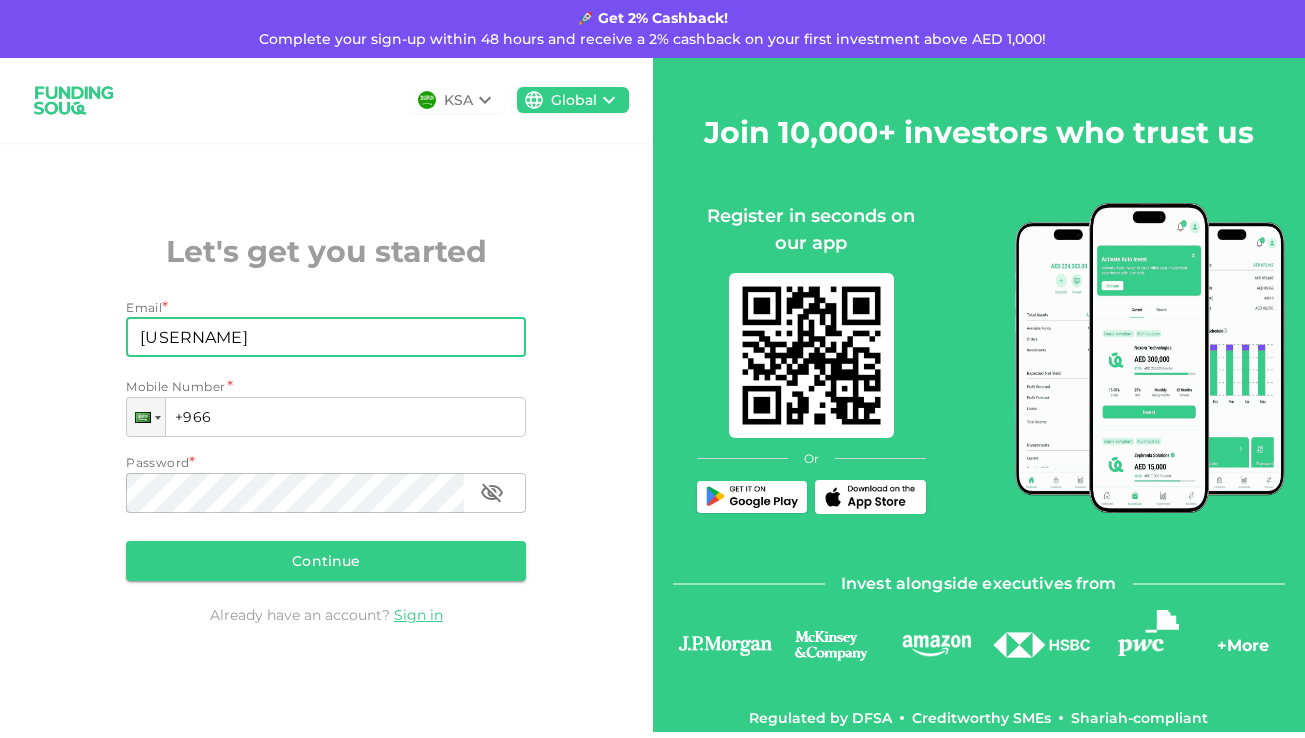 type on "[EMAIL]" 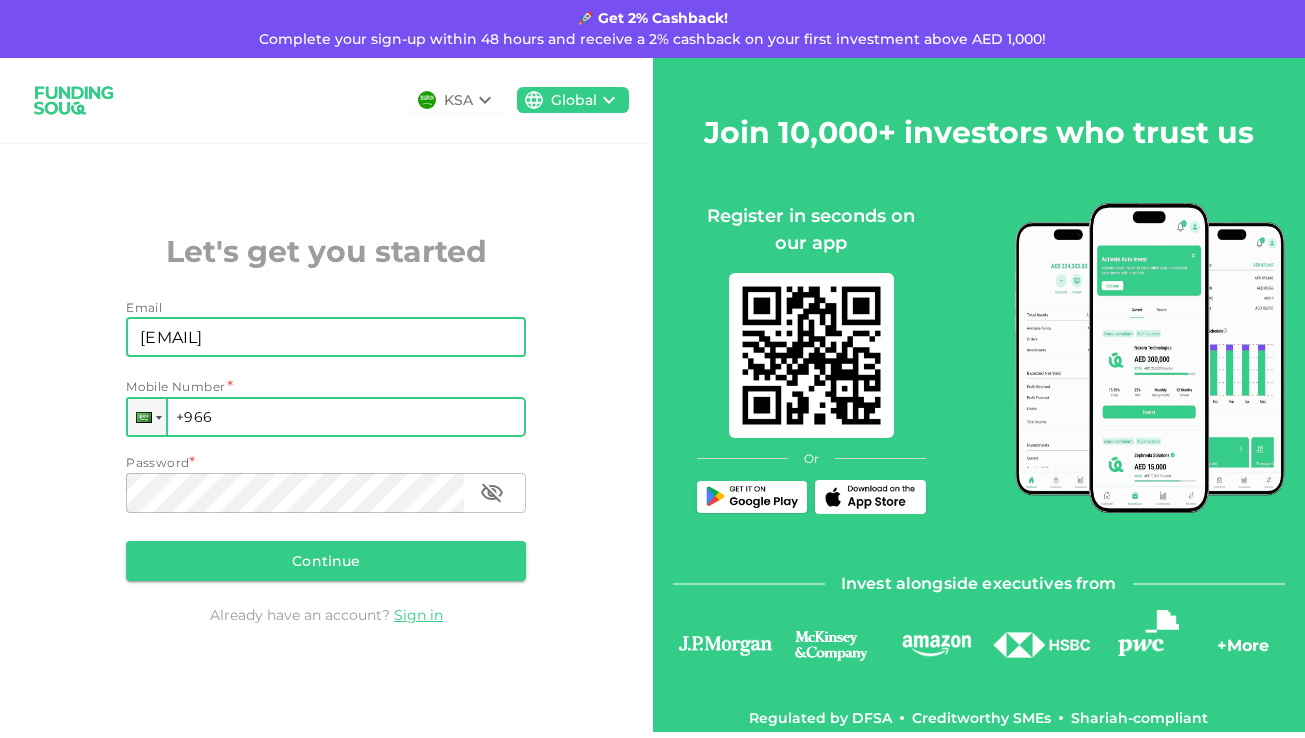 click on "+966" at bounding box center (326, 417) 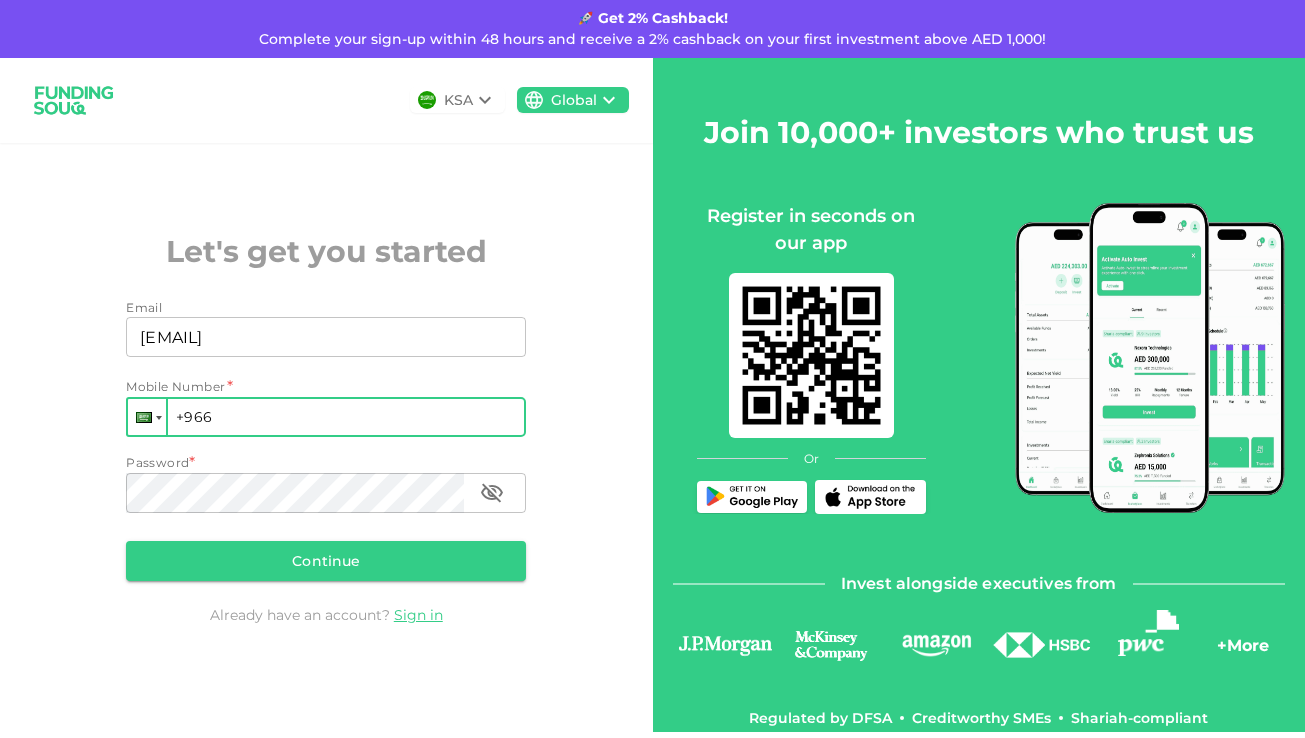click at bounding box center [147, 417] 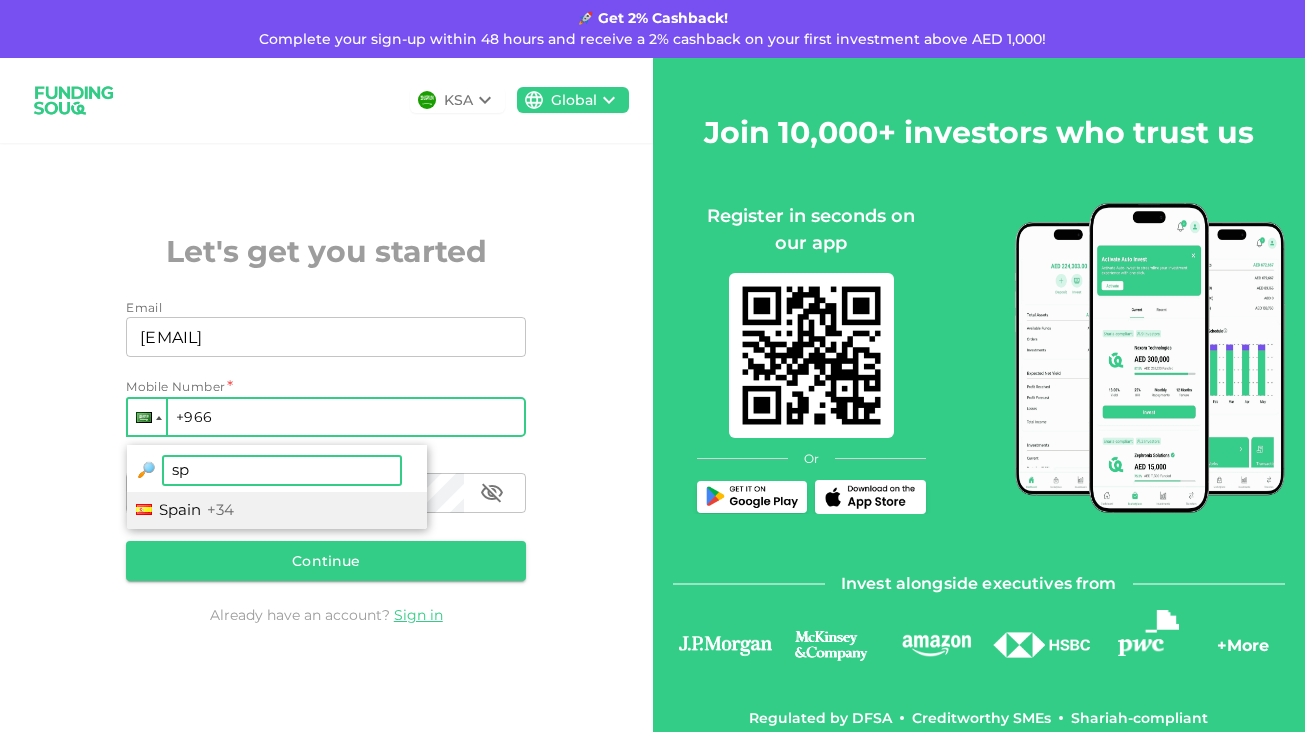 type on "s" 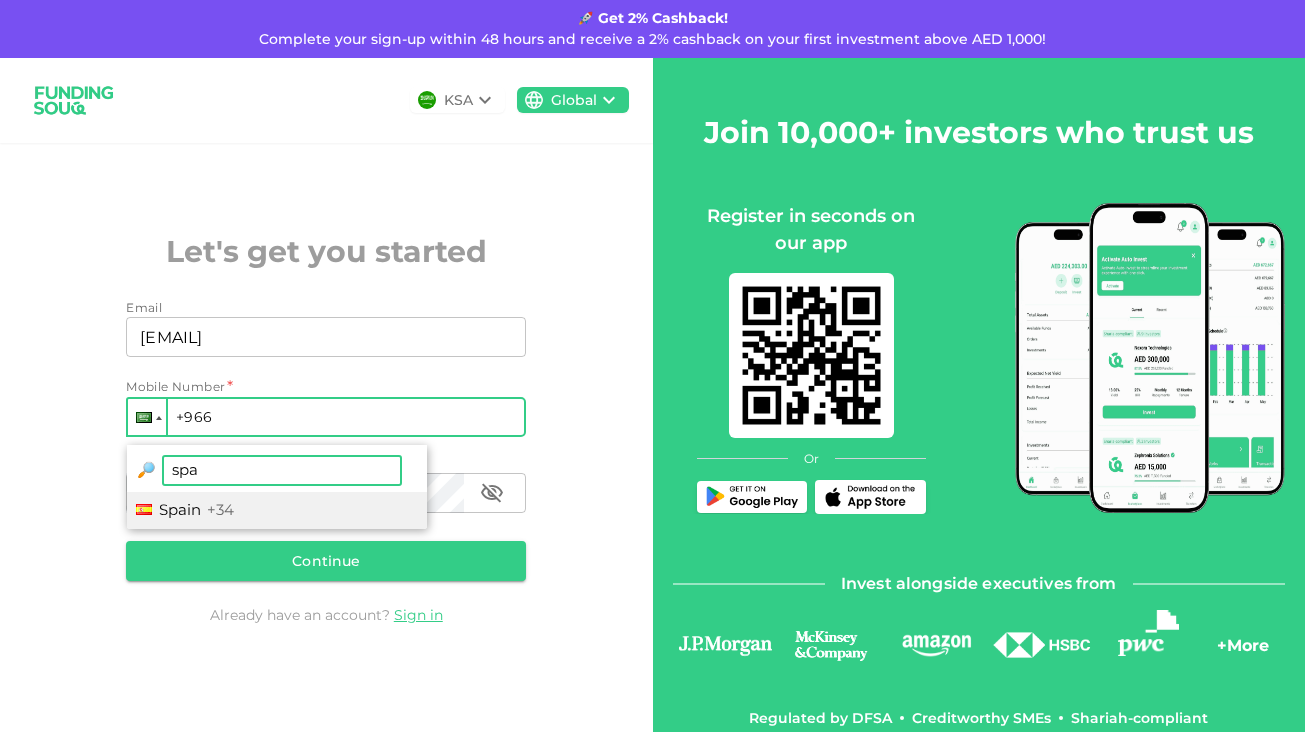 type on "spa" 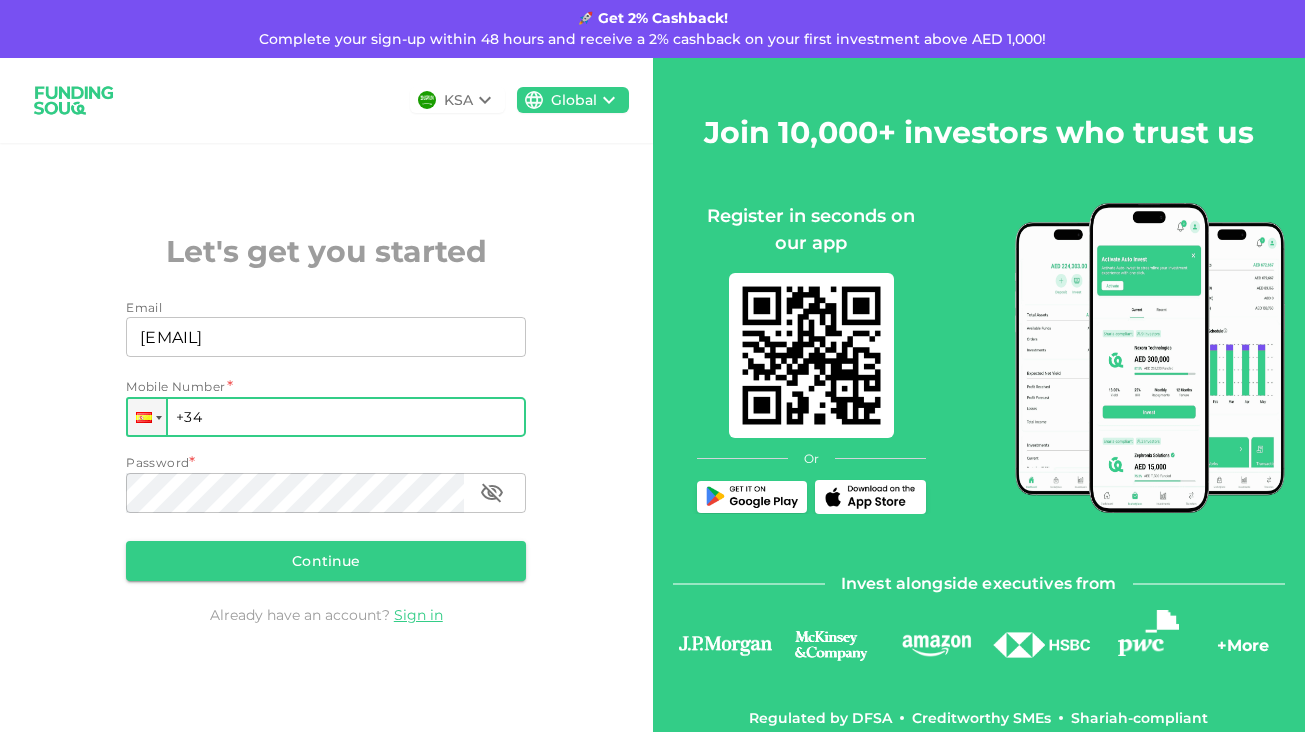 click on "+34" at bounding box center [326, 417] 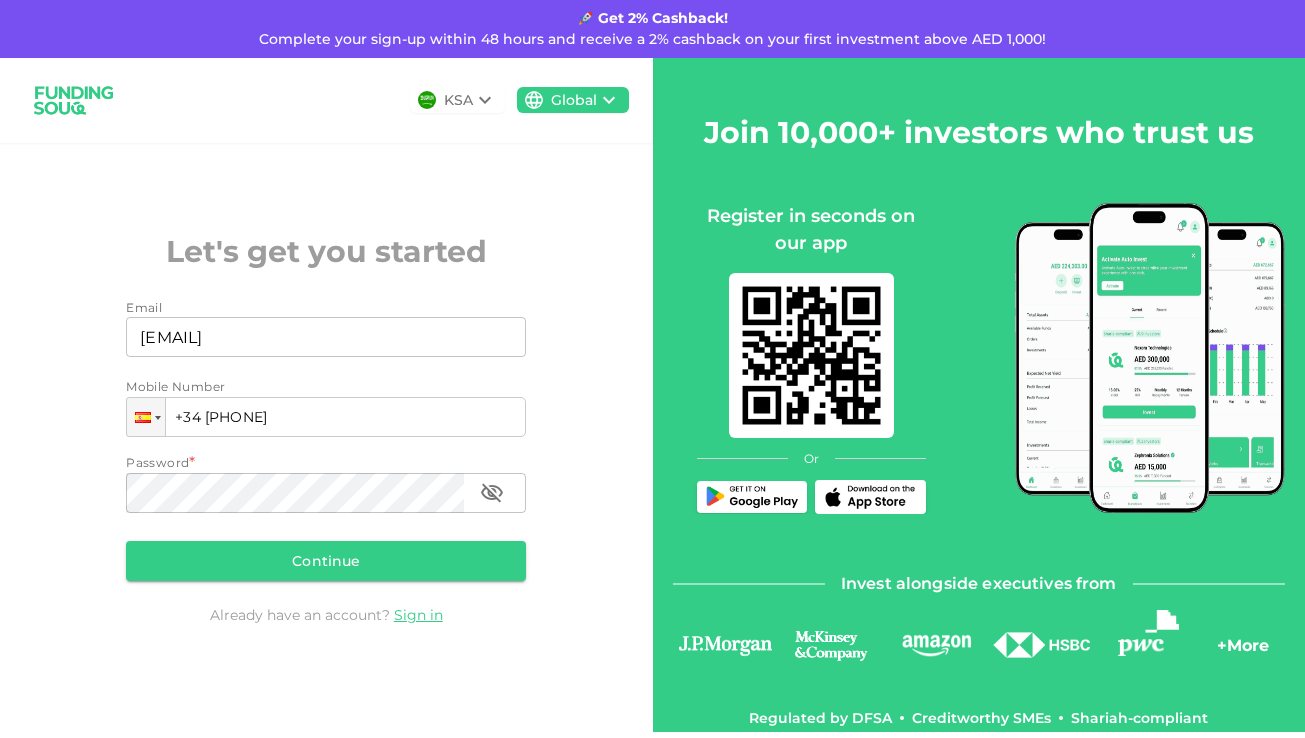 type on "+34 [PHONE]" 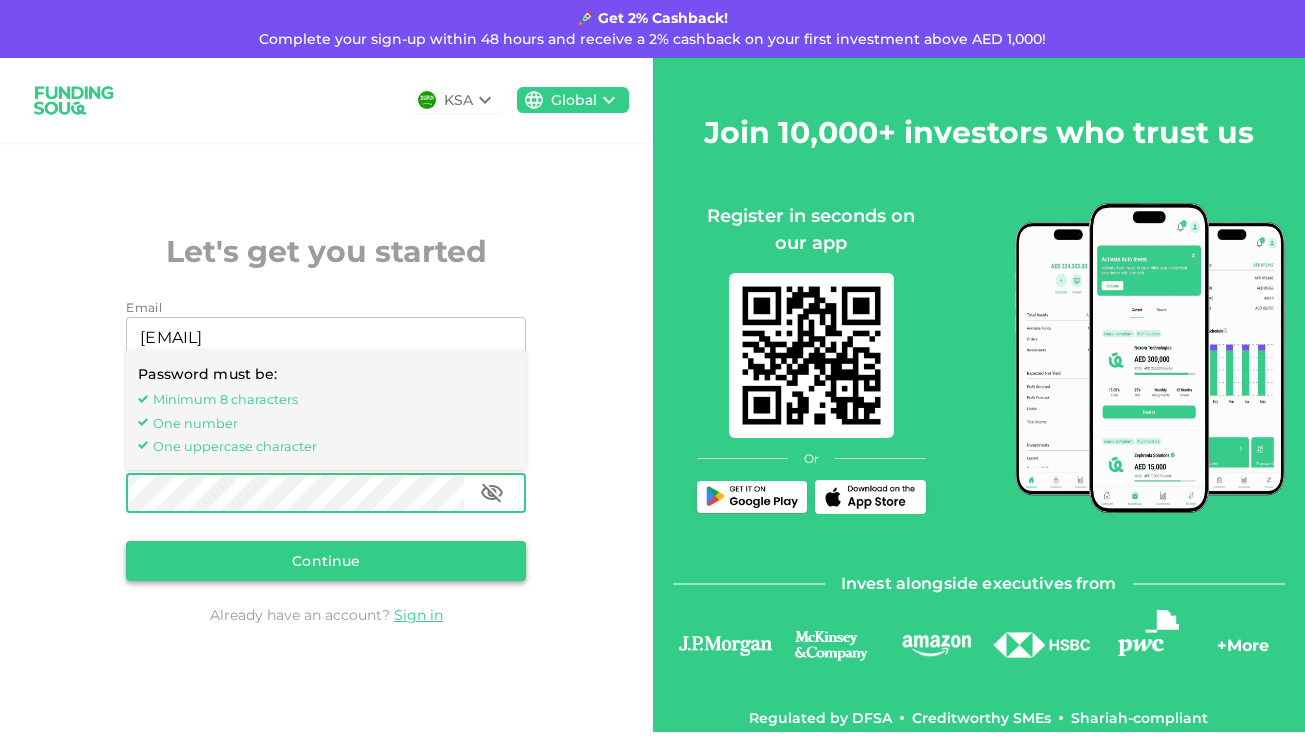 click on "Continue" at bounding box center [326, 561] 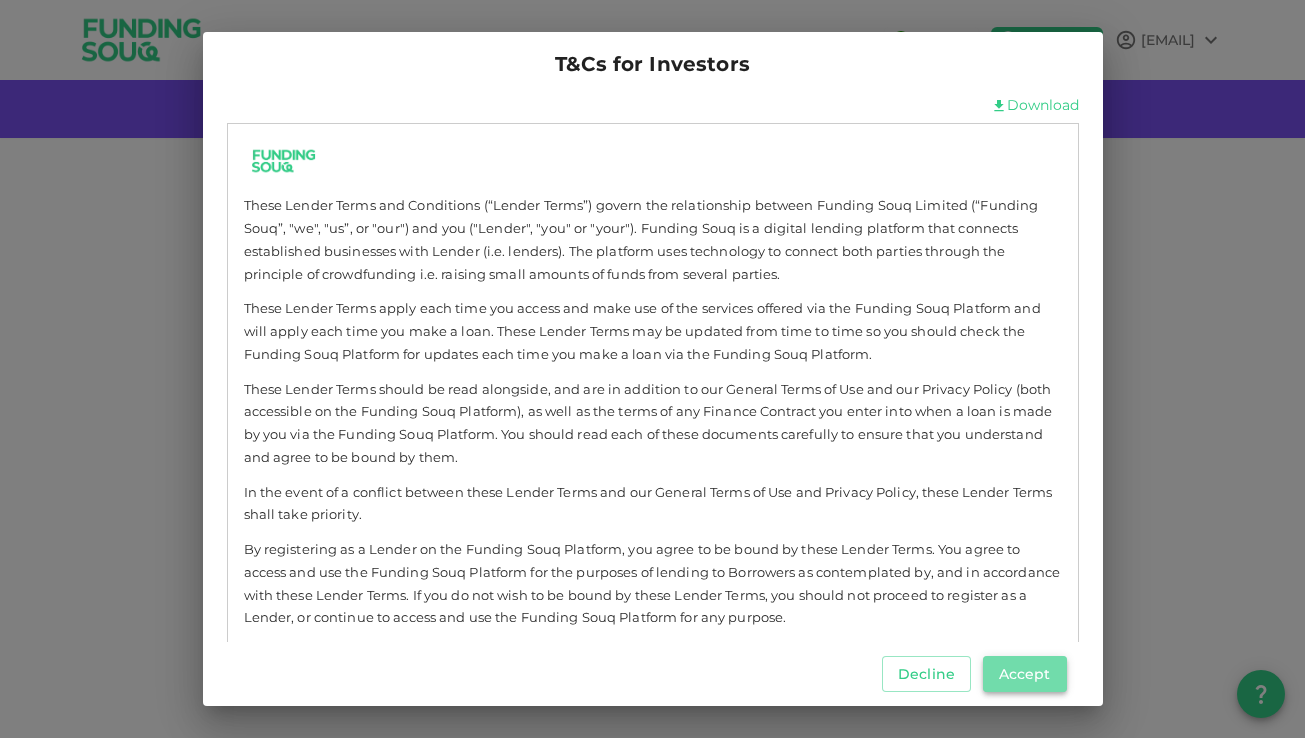 click on "Accept" at bounding box center (1025, 674) 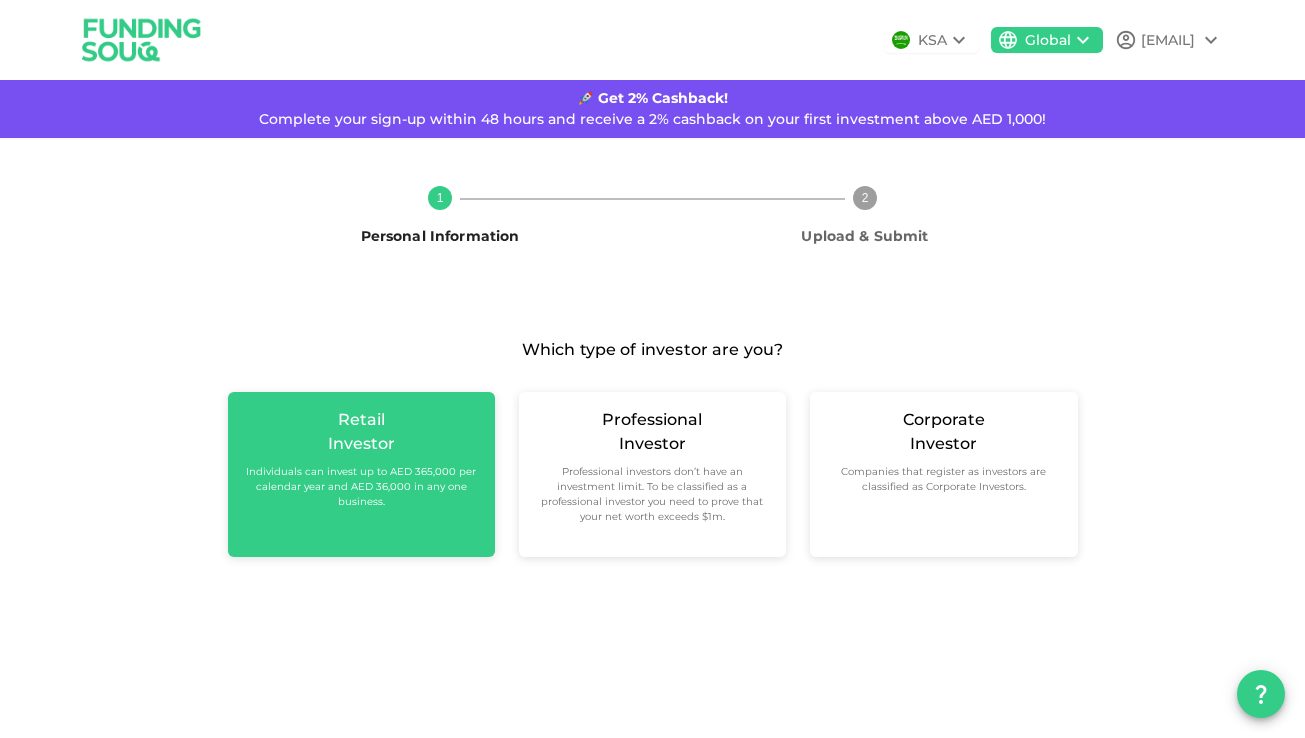 click on "Individuals can invest up to AED 365,000 per calendar year and AED 36,000 in any one business." at bounding box center [361, 486] 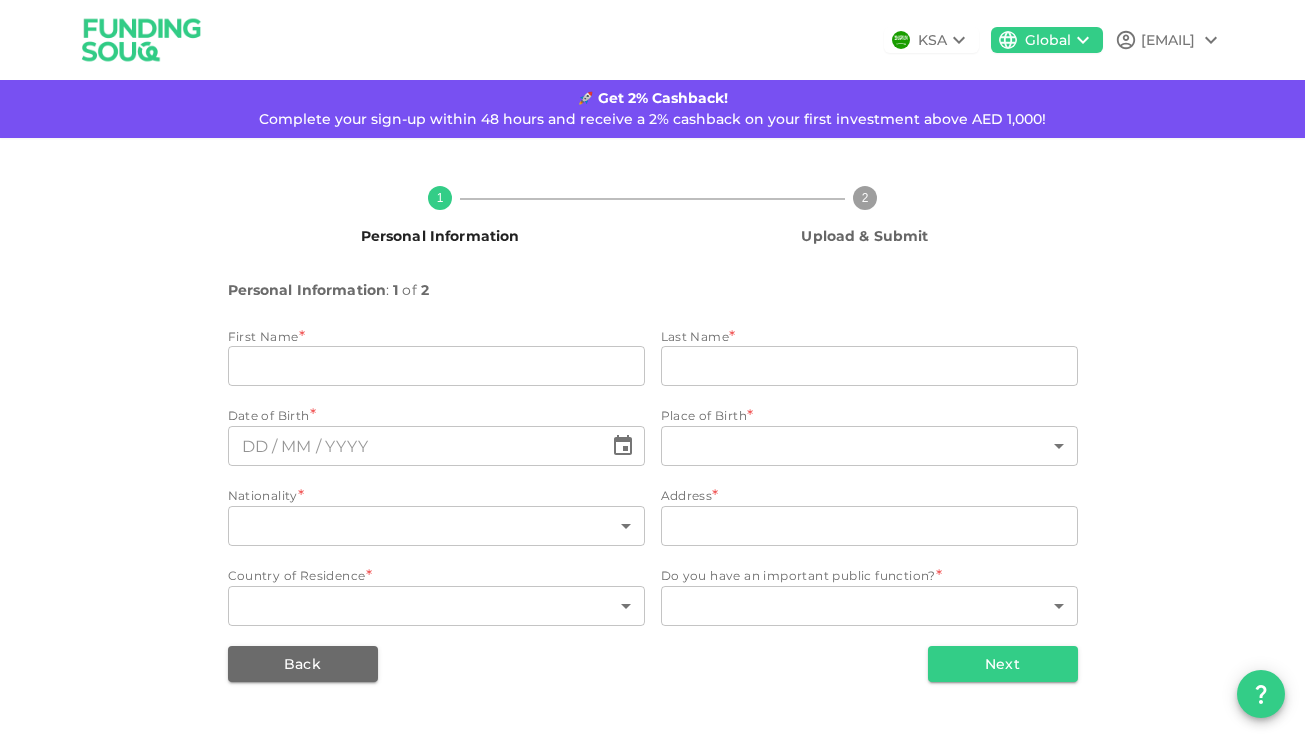click on "First Name *" at bounding box center (436, 337) 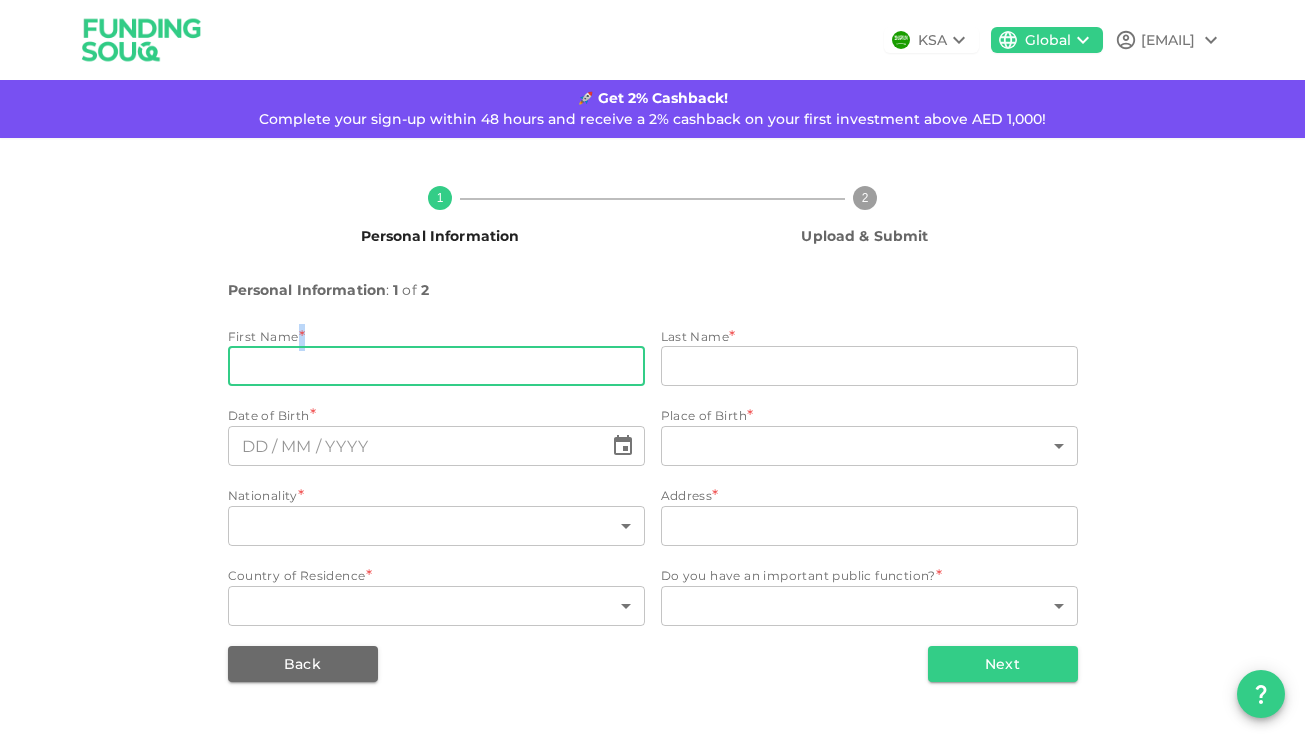 click on "First Name * [FIRST] [FIRST]" at bounding box center [436, 359] 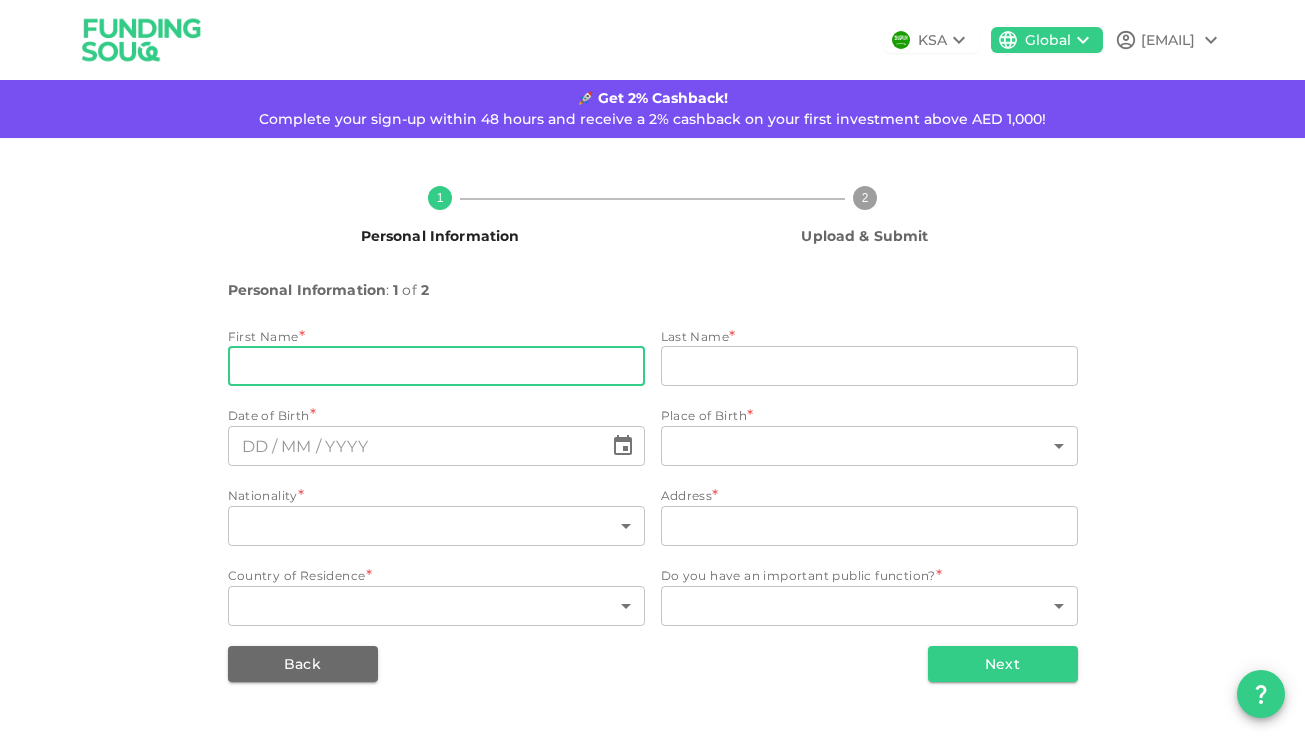 click on "firstName" at bounding box center [436, 366] 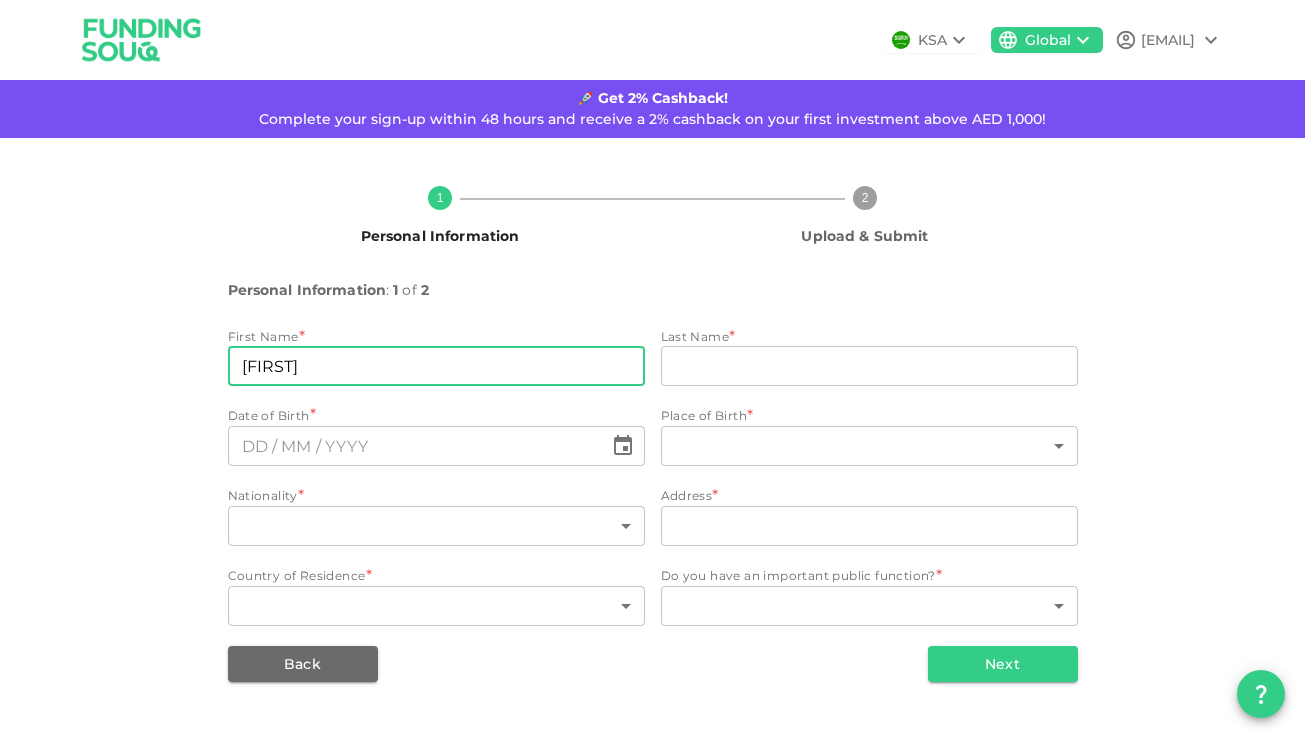 type on "[LAST]" 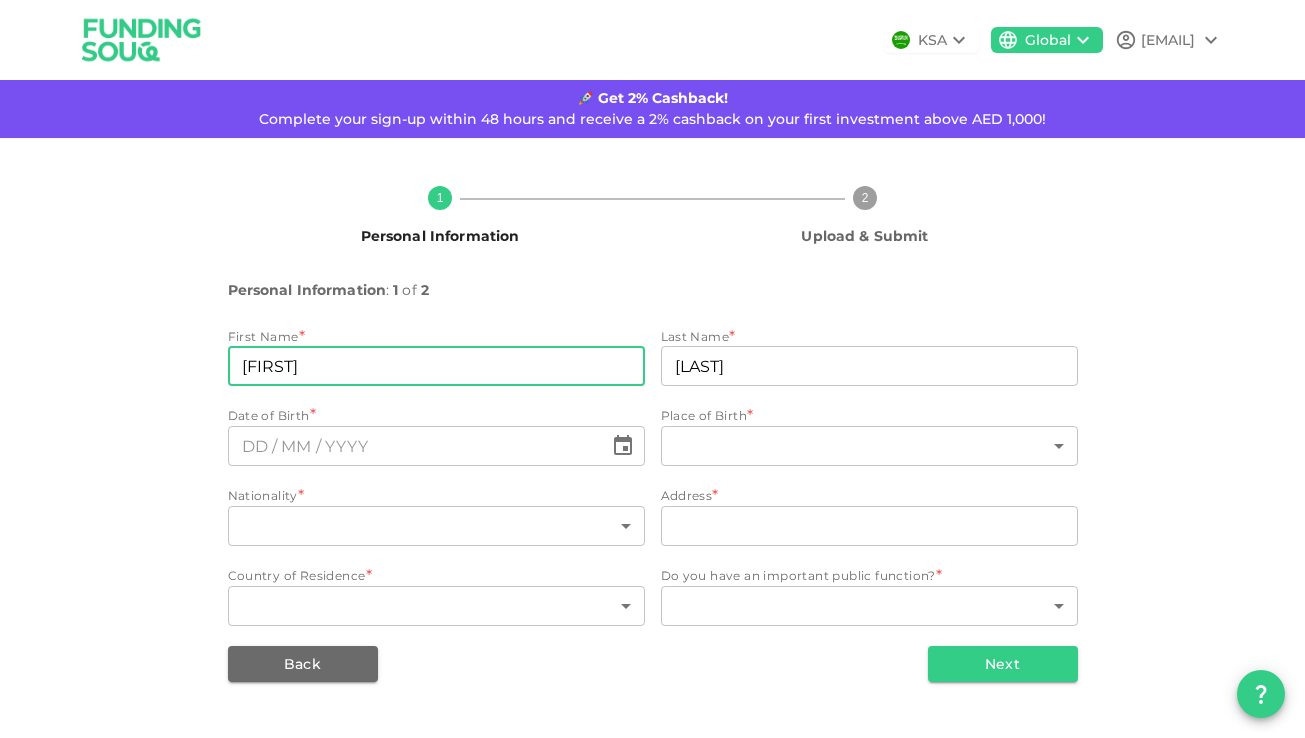 type on "Egipto" 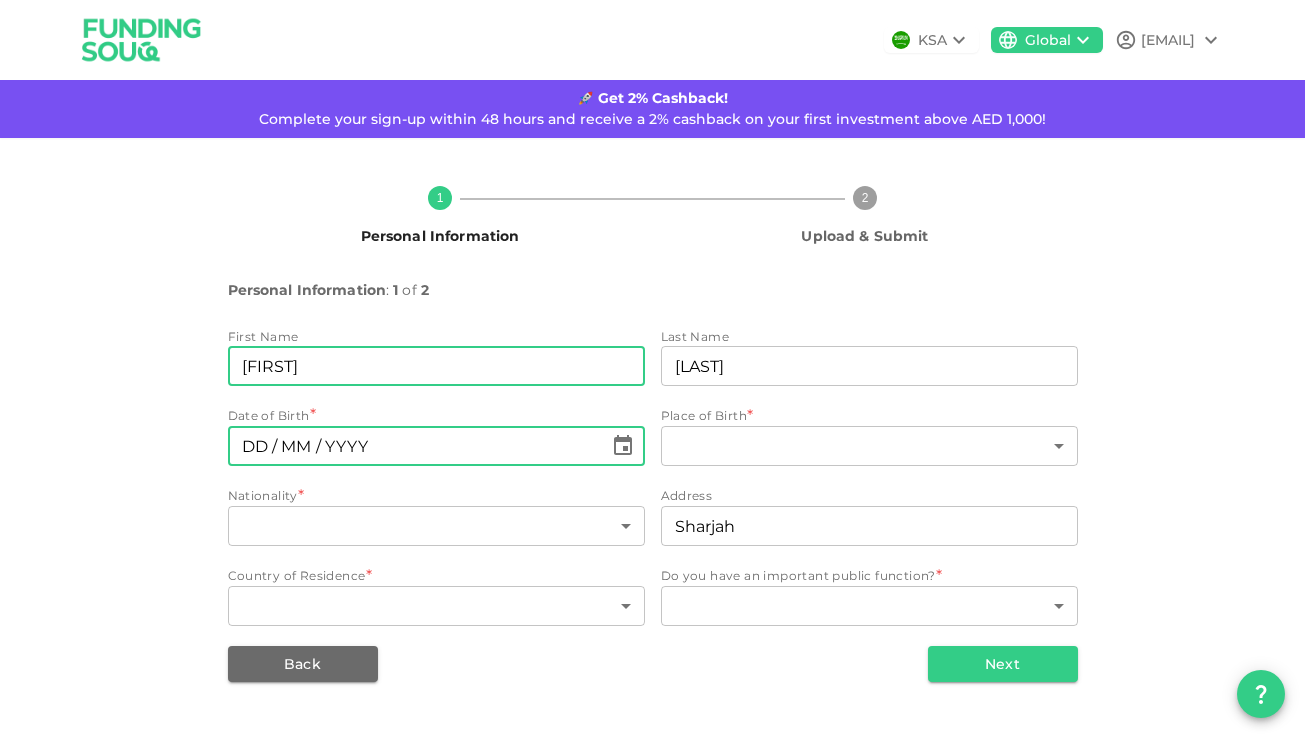 click on "⁦⁨DD⁩ / ⁨MM⁩ / ⁨YYYY⁩⁩" at bounding box center (415, 446) 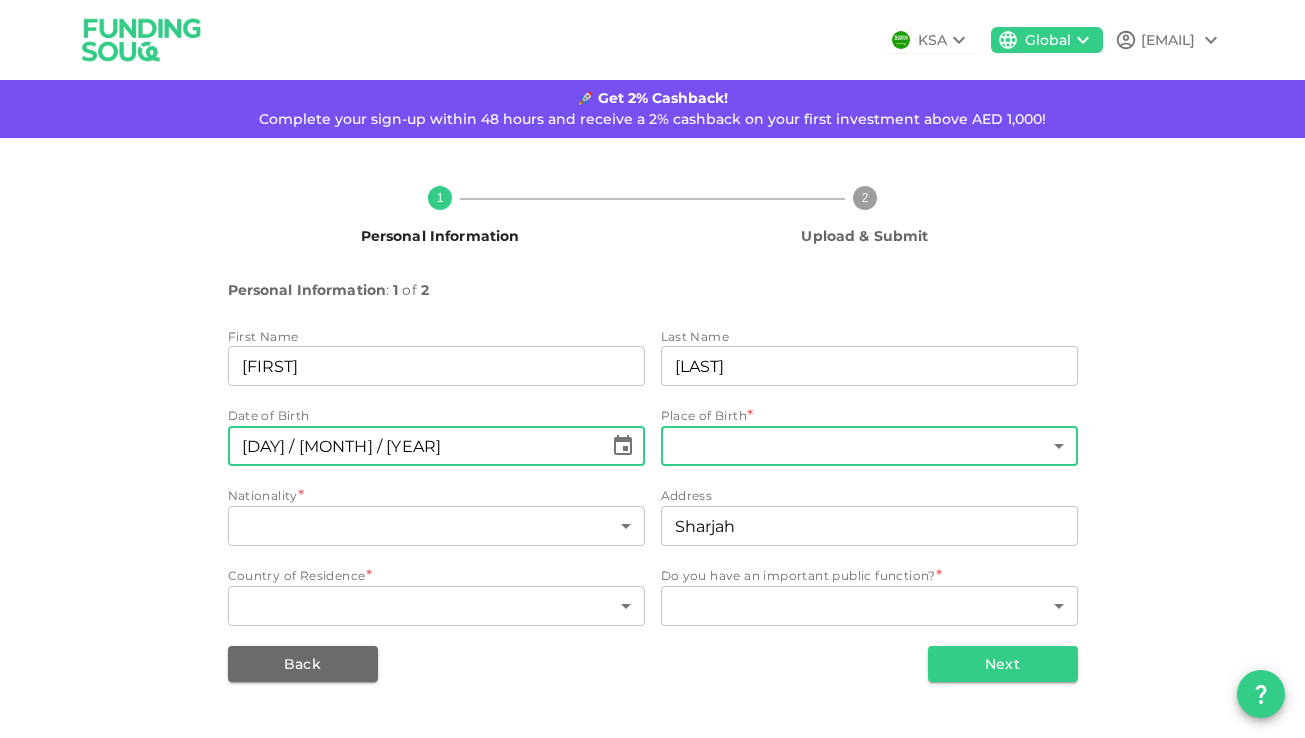type on "⁦⁨[DAY]⁩ / ⁨[MONTH]⁩ / ⁨[YEAR]⁩⁩" 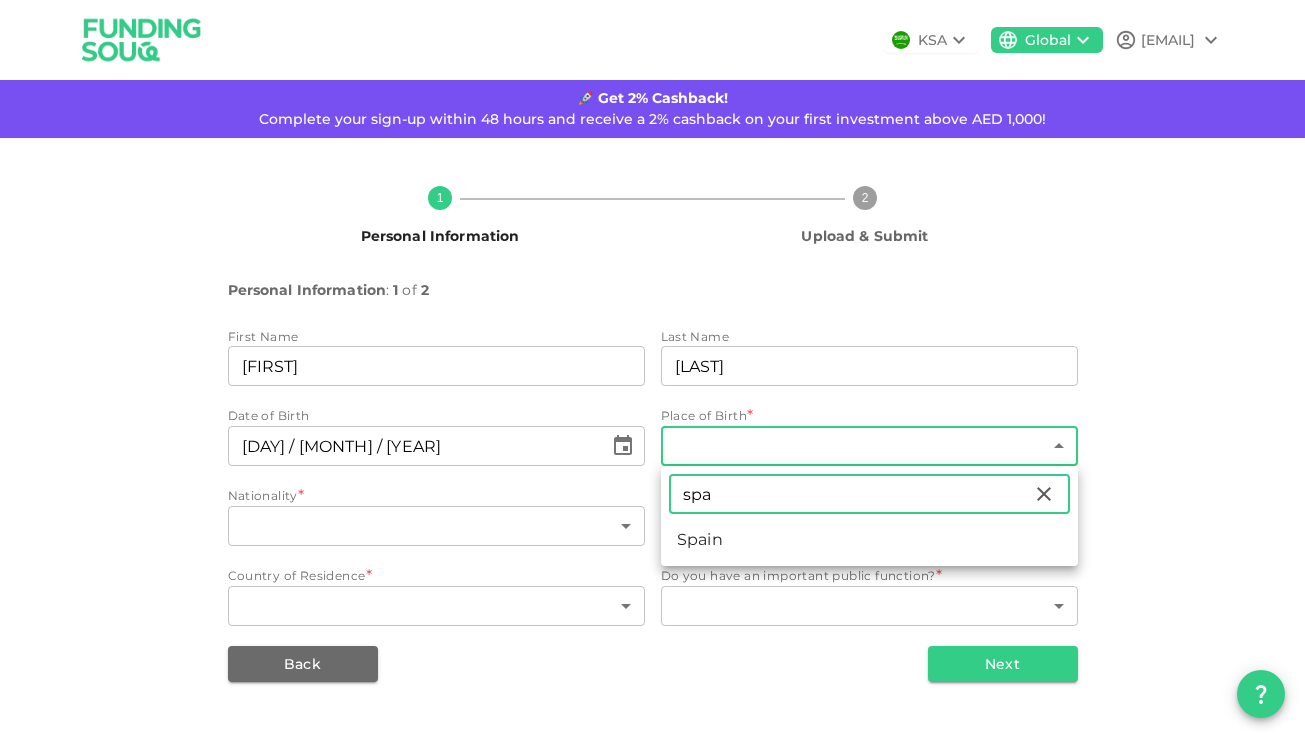 type on "spa" 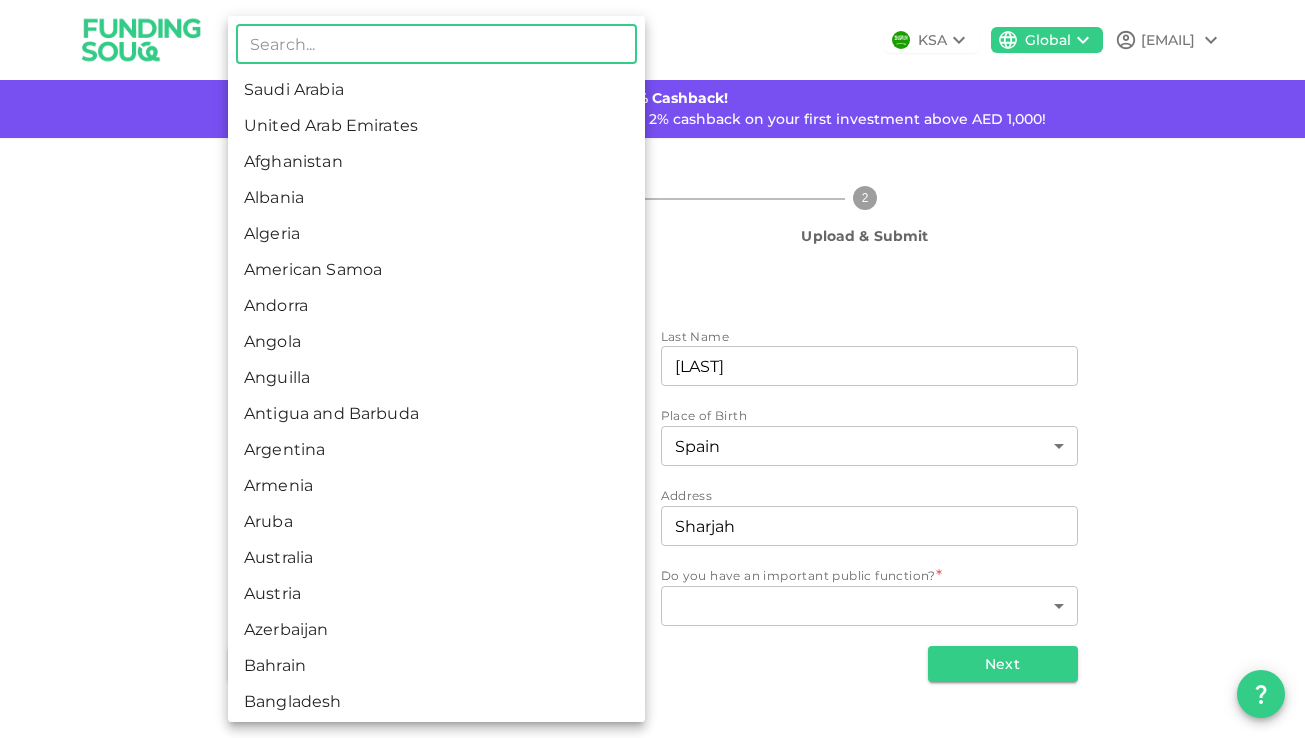 click on "KSA Global KAIZENRAQUEL@[EMAIL] 🚀 Get 2% Cashback! Complete your sign-up within 48 hours and receive a 2% cashback on your first investment above AED 1,000! 1 Personal Information 2 Upload & Submit   Personal Information   :   1   of   2   First Name [FIRST] [FIRST]   Last Name [LAST] [LAST]   Date of Birth ⁦⁨[DAY]⁩ / ⁨[MONTH]⁩ / ⁨[YEAR]⁩⁩ ​   Place of Birth [COUNTRY] 182 ​   Nationality * ​ Egipto ​   Address [ADDRESS] [ADDRESS]   Country of Residence * ​ ​   Do you have an important public function? * ​ ​ Back Next Interested in investing in Saudi? Switch to our Saudi platform for local opportunities. Sign Up Here
​ Saudi Arabia United Arab Emirates Afghanistan Albania Algeria American Samoa Andorra Angola Anguilla Antigua and Barbuda Argentina Armenia Aruba Australia Austria Azerbaijan Bahrain Bangladesh Barbados Belarus Belgium Belize Benin Bermuda Bhutan Bolivia Bosnia and Herzegovina Botswana Brazil Brunei Bulgaria Burkina Faso Burundi Cambodia Chad" at bounding box center [652, 369] 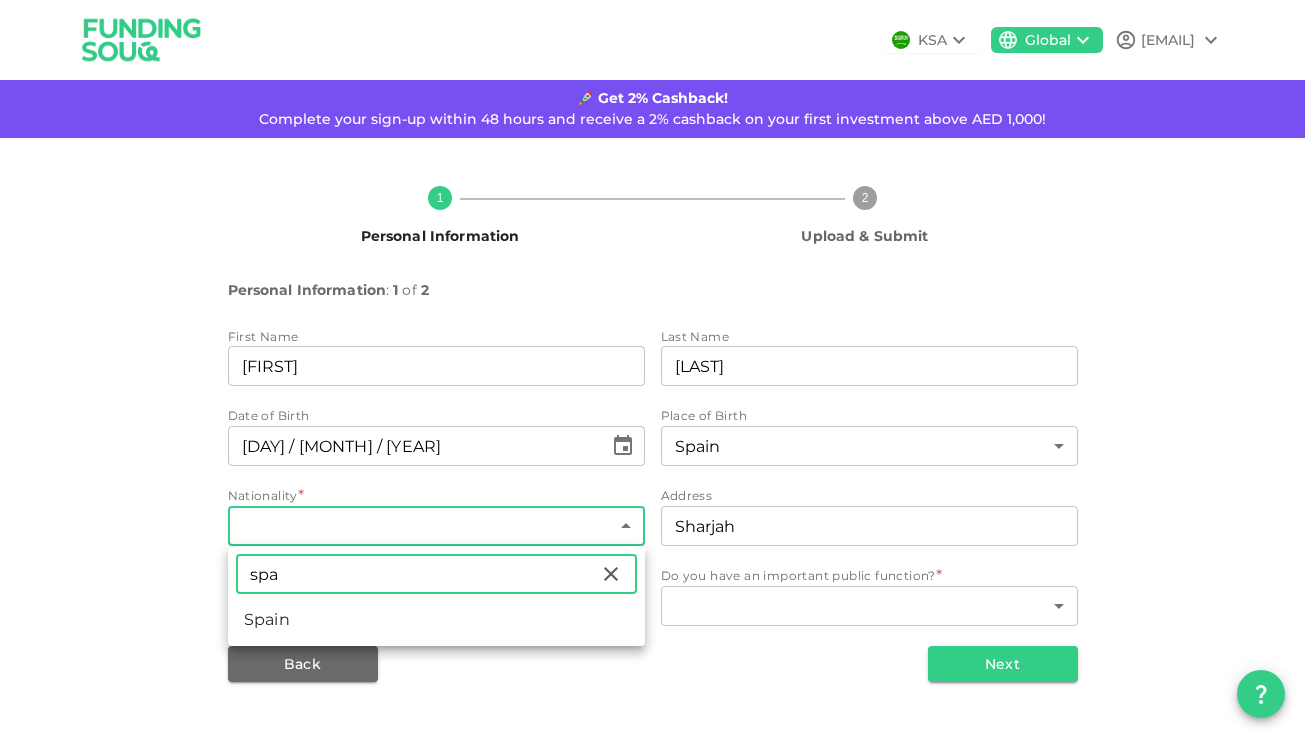 type on "spa" 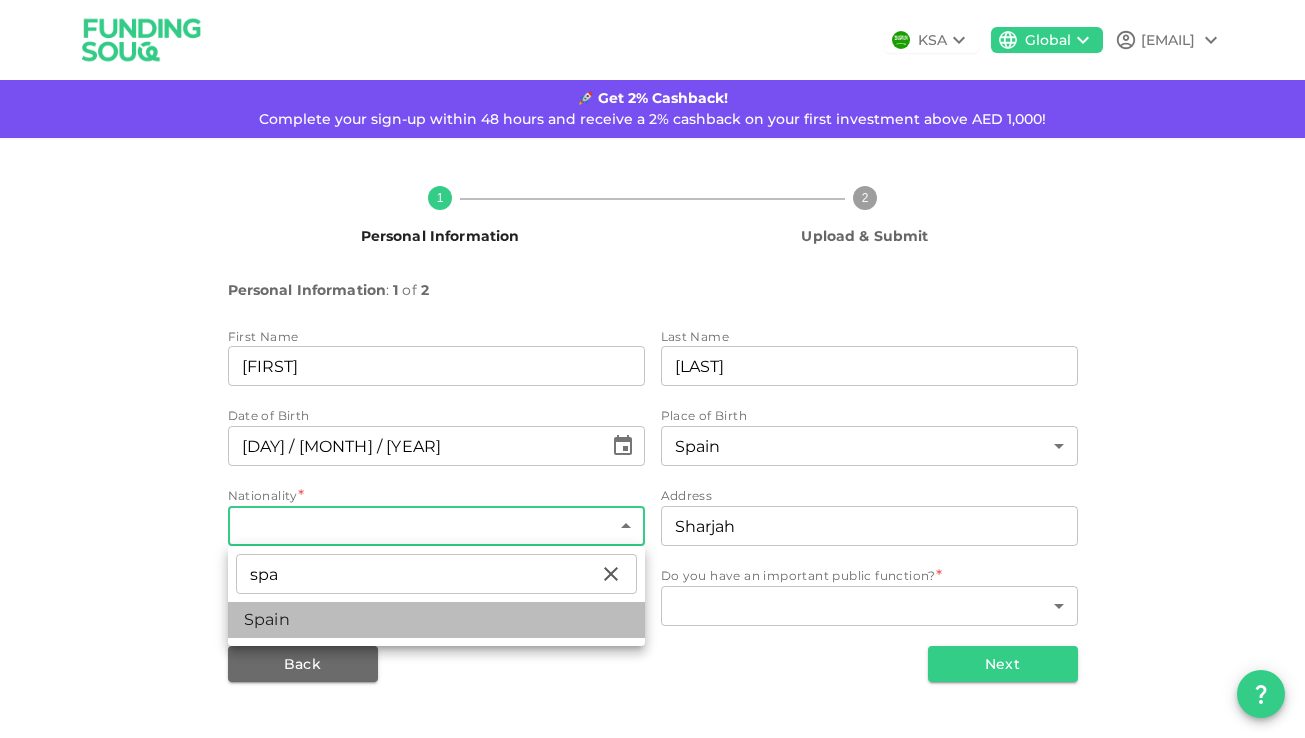 click on "Spain" at bounding box center [436, 620] 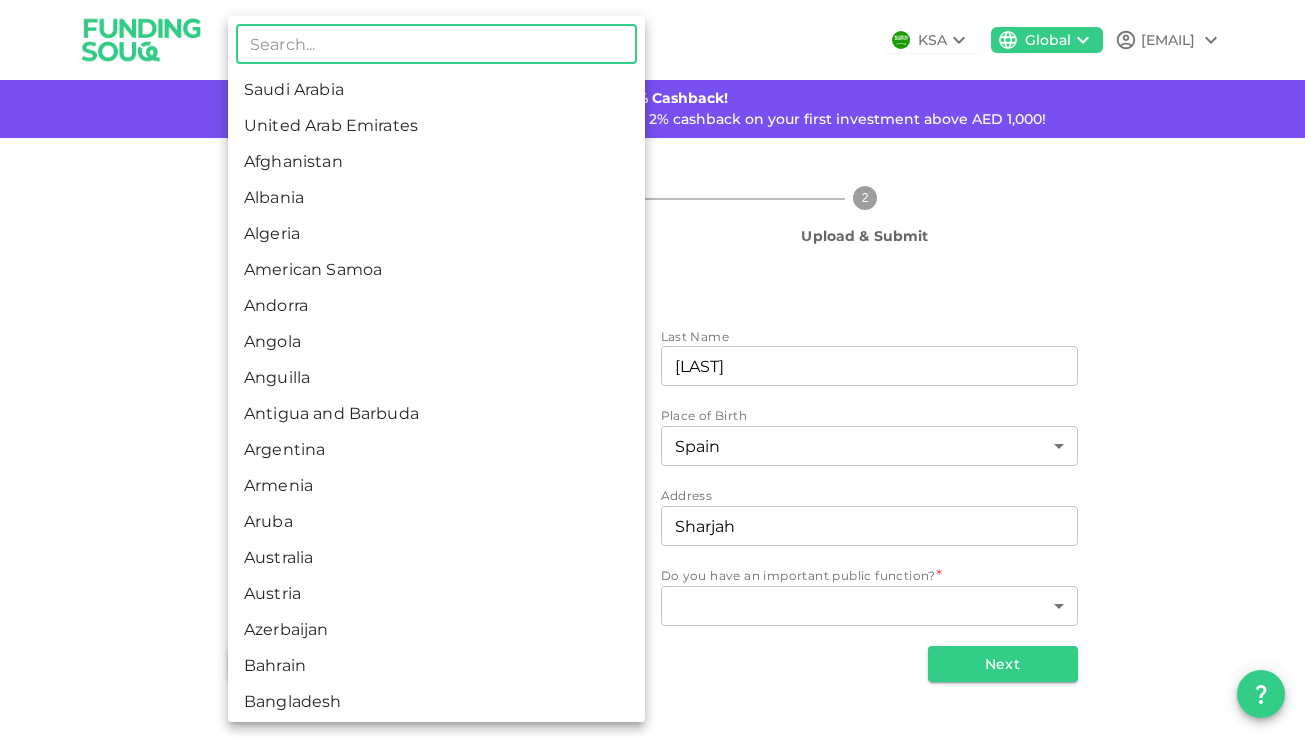 click on "KSA Global KAIZENRAQUEL@[EMAIL] 🚀 Get 2% Cashback! Complete your sign-up within 48 hours and receive a 2% cashback on your first investment above AED 1,000! 1 Personal Information 2 Upload & Submit   Personal Information   :   1   of   2   First Name [FIRST] [FIRST]   Last Name [LAST] [LAST]   Date of Birth ⁦⁨[DAY]⁩ / ⁨[MONTH]⁩ / ⁨[YEAR]⁩⁩ ​   Place of Birth [COUNTRY] 182 ​   Nationality [COUNTRY] 182 ​   Address [ADDRESS] [ADDRESS]   Country of Residence * ​ ​   Do you have an important public function? * ​ ​ Back Next Interested in investing in Saudi? Switch to our Saudi platform for local opportunities. Sign Up Here
​ Saudi Arabia United Arab Emirates Afghanistan Albania Algeria American Samoa Andorra Angola Anguilla Antigua and Barbuda Argentina Armenia Aruba Australia Austria Azerbaijan Bahrain Bangladesh Barbados Belarus Belgium Belize Benin Bermuda Bhutan Bolivia Bosnia and Herzegovina Botswana Brazil Brunei Bulgaria Burkina Faso Burundi Cambodia Canada" at bounding box center (652, 369) 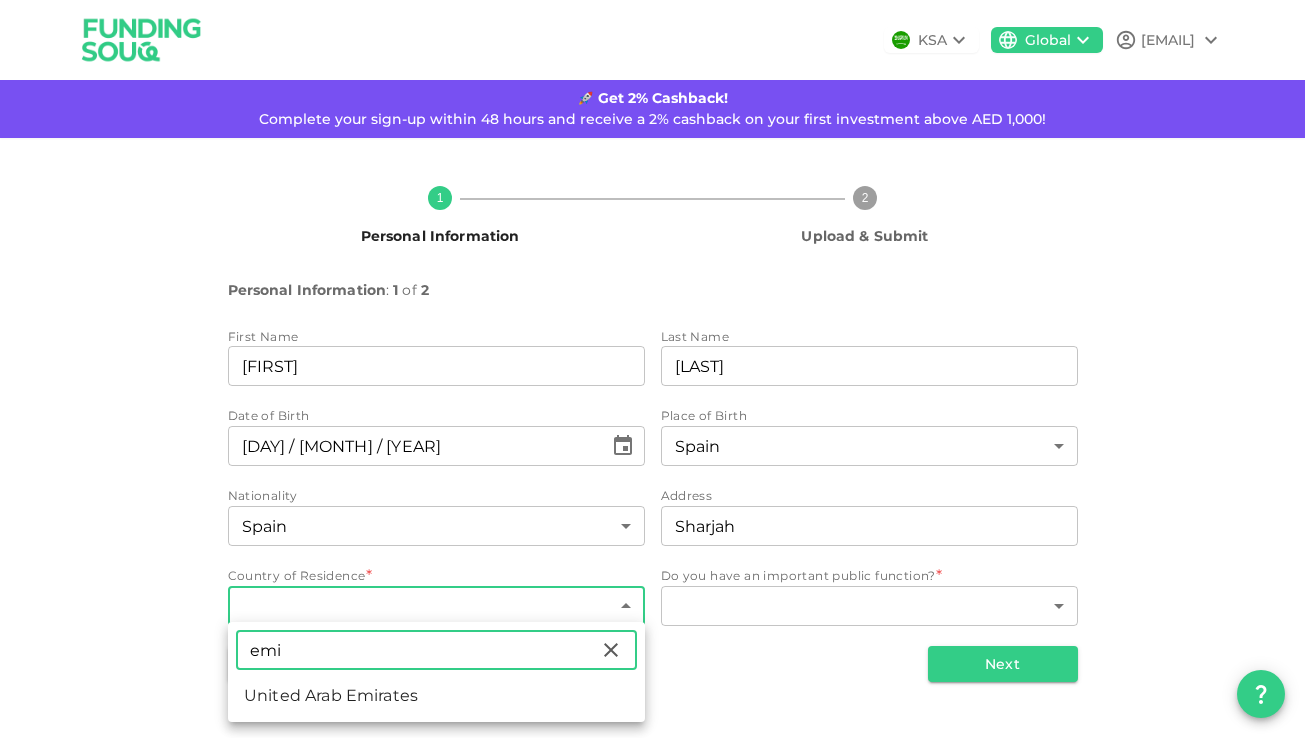 type on "emi" 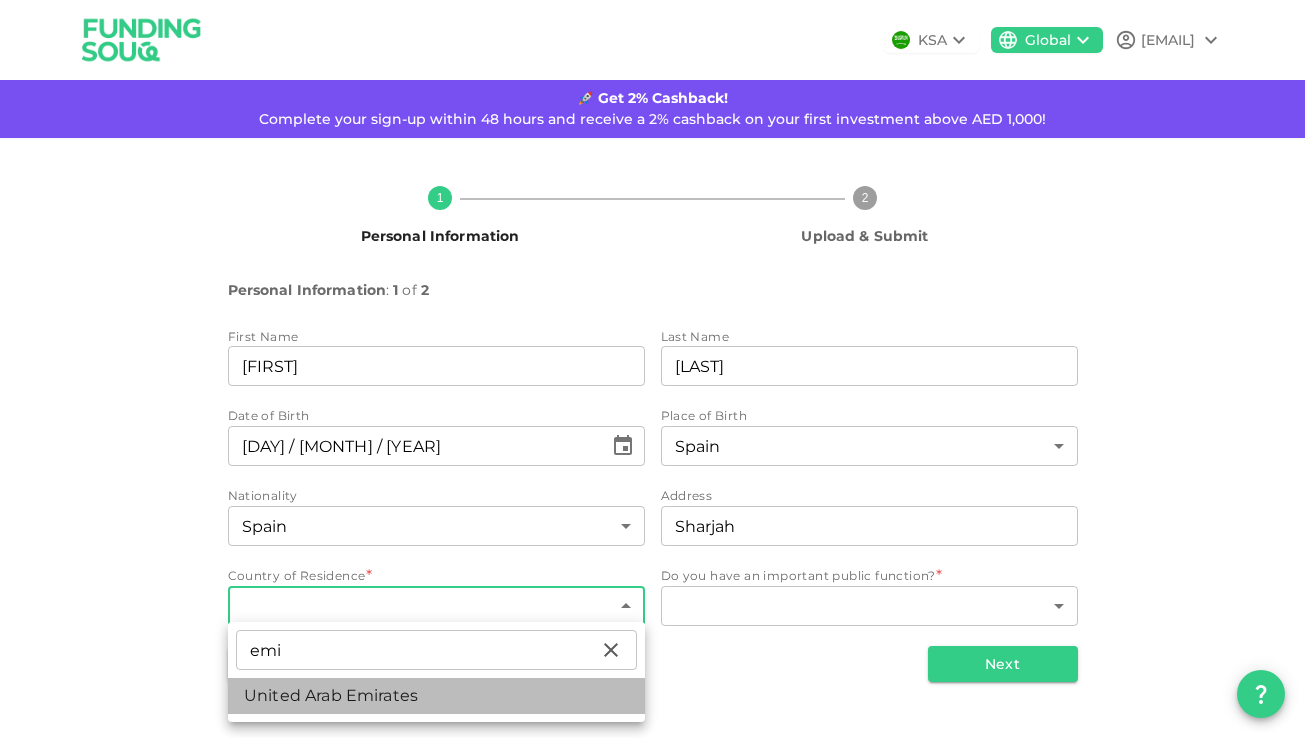 click on "United Arab Emirates" at bounding box center [436, 696] 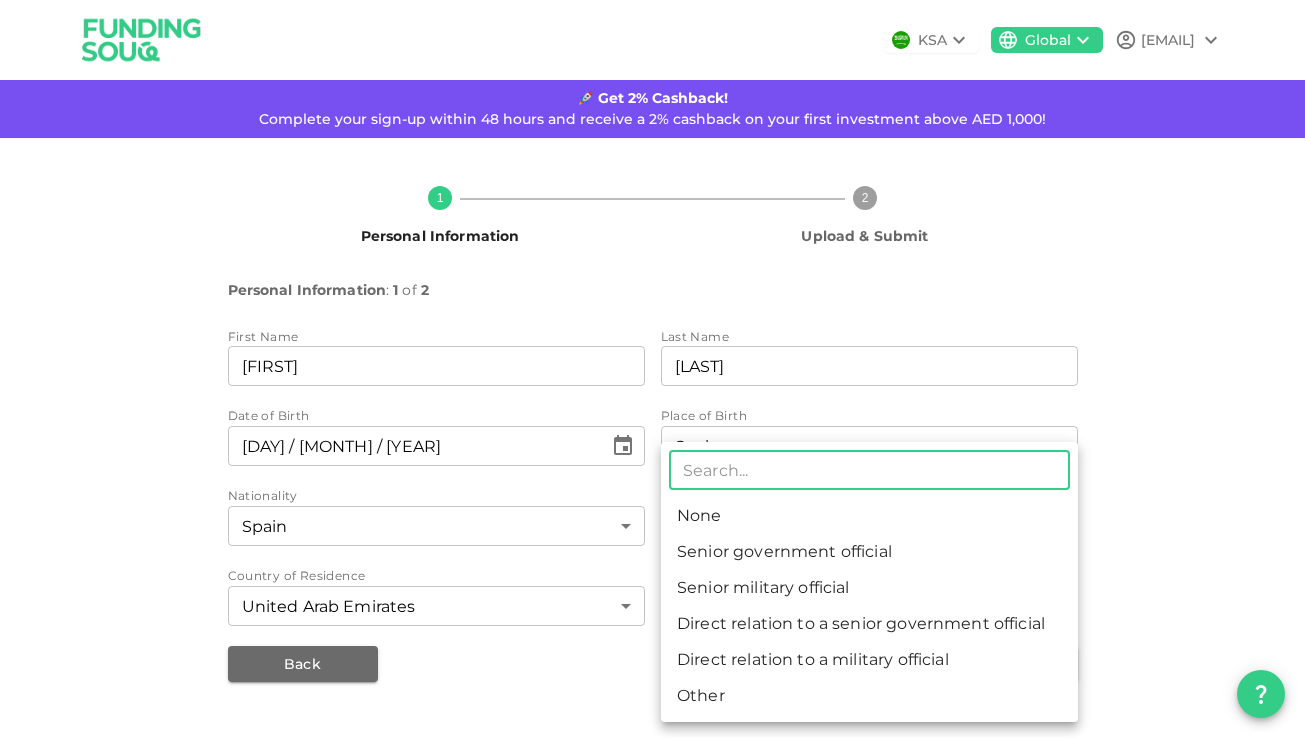 click on "KSA Global [EMAIL] 🚀 Get 2% Cashback! Complete your sign-up within 48 hours and receive a 2% cashback on your first investment above AED 1,000! 1 Personal Information 2 Upload & Submit   Personal Information   :   1   of   2   First Name firstName Raquel firstName   Last Name lastName Romero lastName   Date of Birth ⁦⁨[DAY]⁩ / ⁨[MONTH]⁩ / ⁨[YEAR]⁩⁩ ​   Place of Birth Spain 182 ​   Nationality Spain 182 ​   Address address Sharjah address   Country of Residence United Arab Emirates 2 ​   Do you have an important public function? * ​ ​ Back Next Interested in investing in Saudi? Switch to our Saudi platform for local opportunities. Sign Up Here
​ None Senior government official Senior military official Direct relation to a senior government official Direct relation to a military official Other" at bounding box center (652, 369) 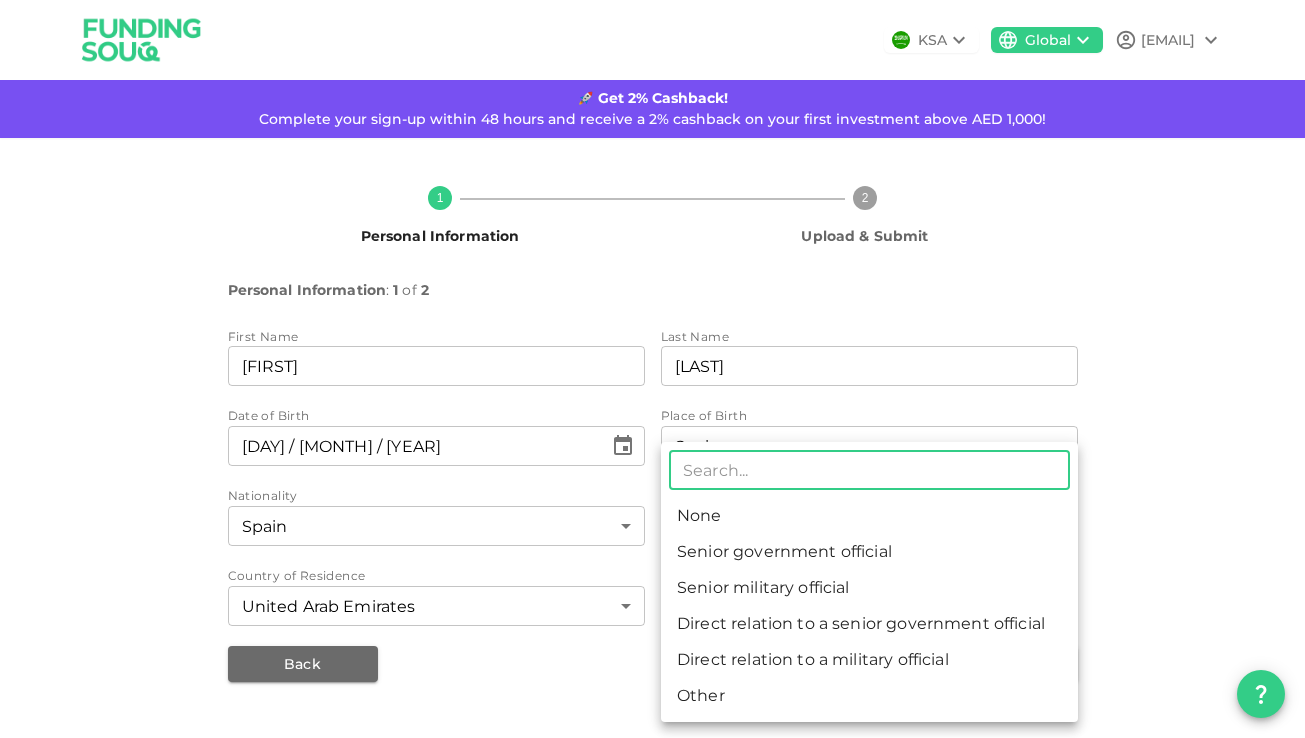 click on "None" at bounding box center [869, 516] 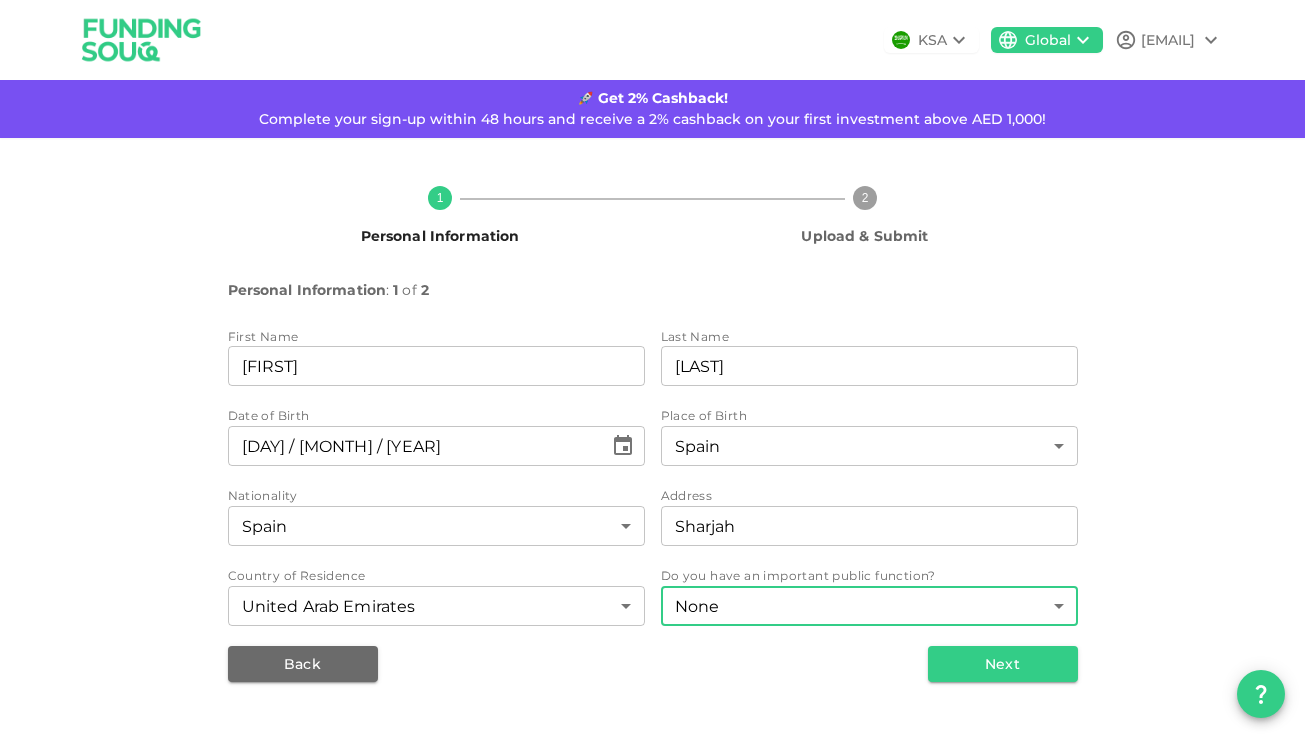 click on "1 Personal Information 2 Upload & Submit   Personal Information   :   1   of   2   First Name [FIRST] [FIRST]   Last Name [LAST] [LAST]   Date of Birth ⁦⁨[DAY]⁩ / ⁨[MONTH]⁩ / ⁨[YEAR]⁩⁩ ​   Place of Birth [COUNTRY] 182 ​   Nationality [COUNTRY] 182 ​   Address [ADDRESS] [ADDRESS]   Country of Residence United Arab Emirates 2 ​   Do you have an important public function? None 1 ​ Back Next Interested in investing in Saudi? Switch to our Saudi platform for local opportunities. Sign Up Here" at bounding box center (653, 426) 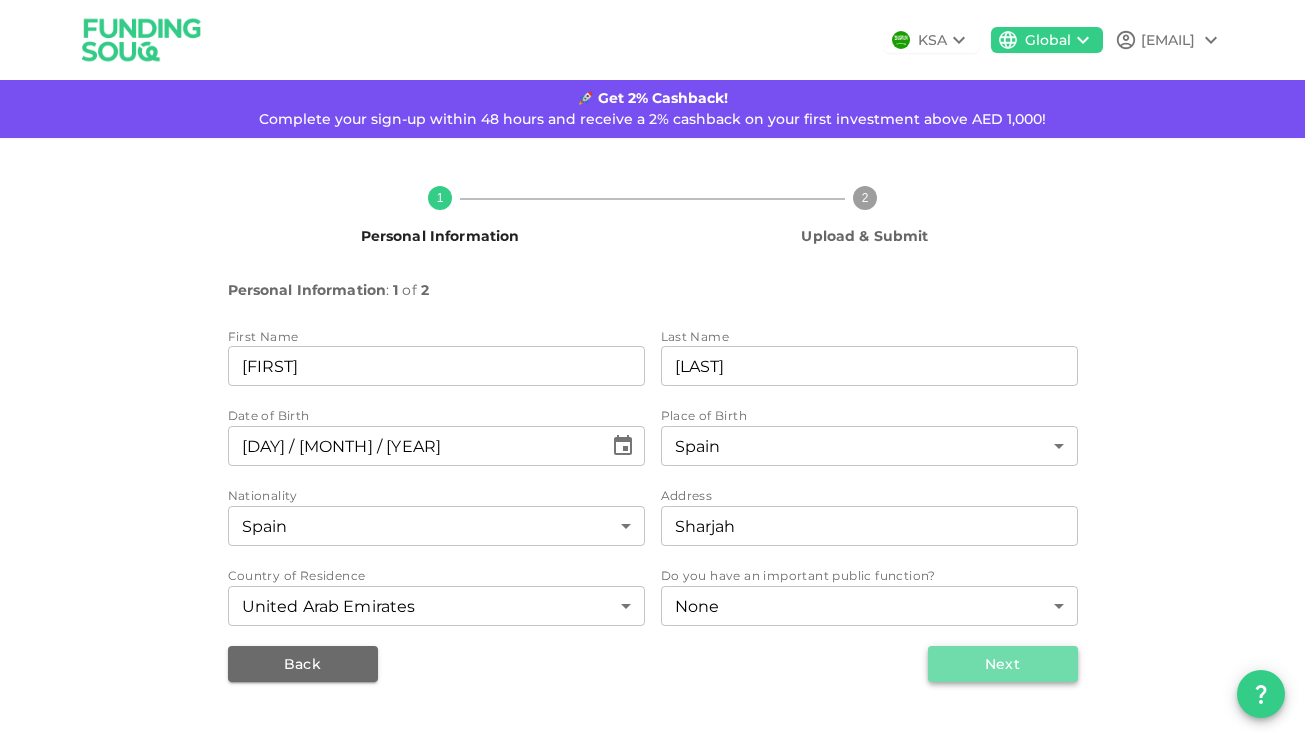 click on "Next" at bounding box center [1003, 664] 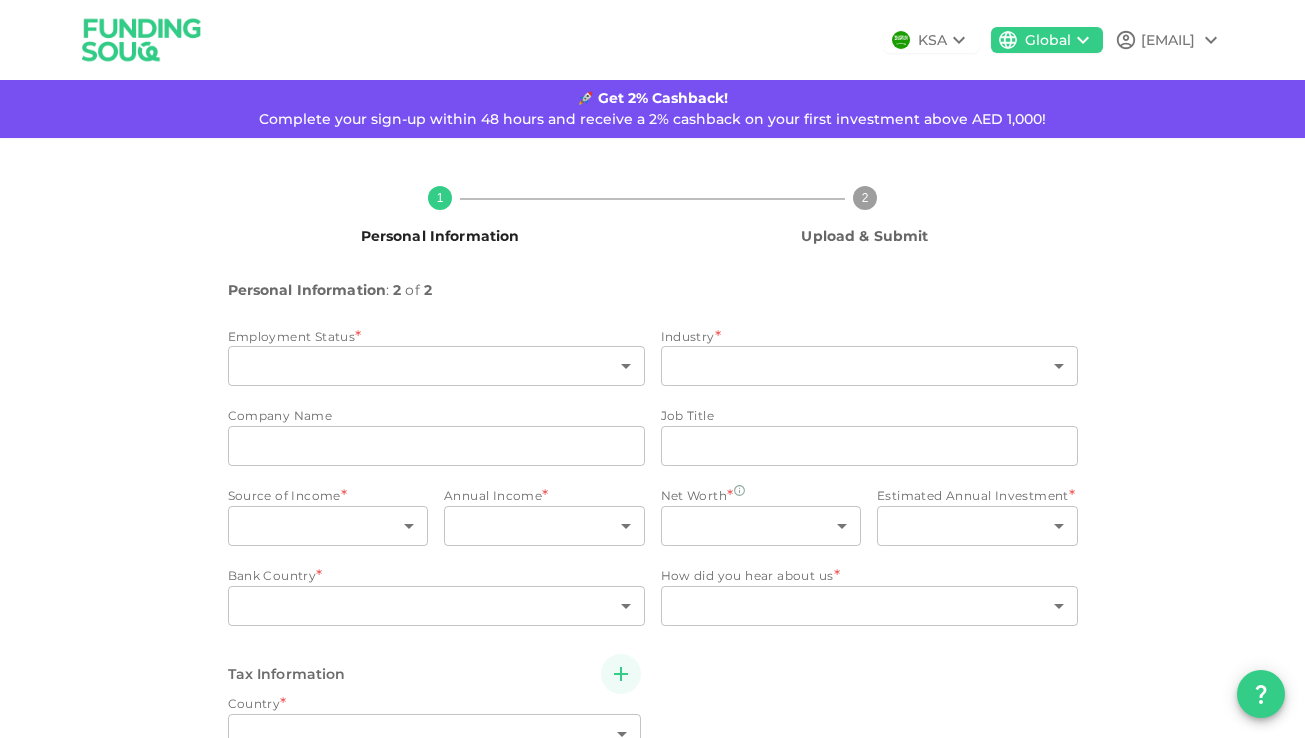 type on "2" 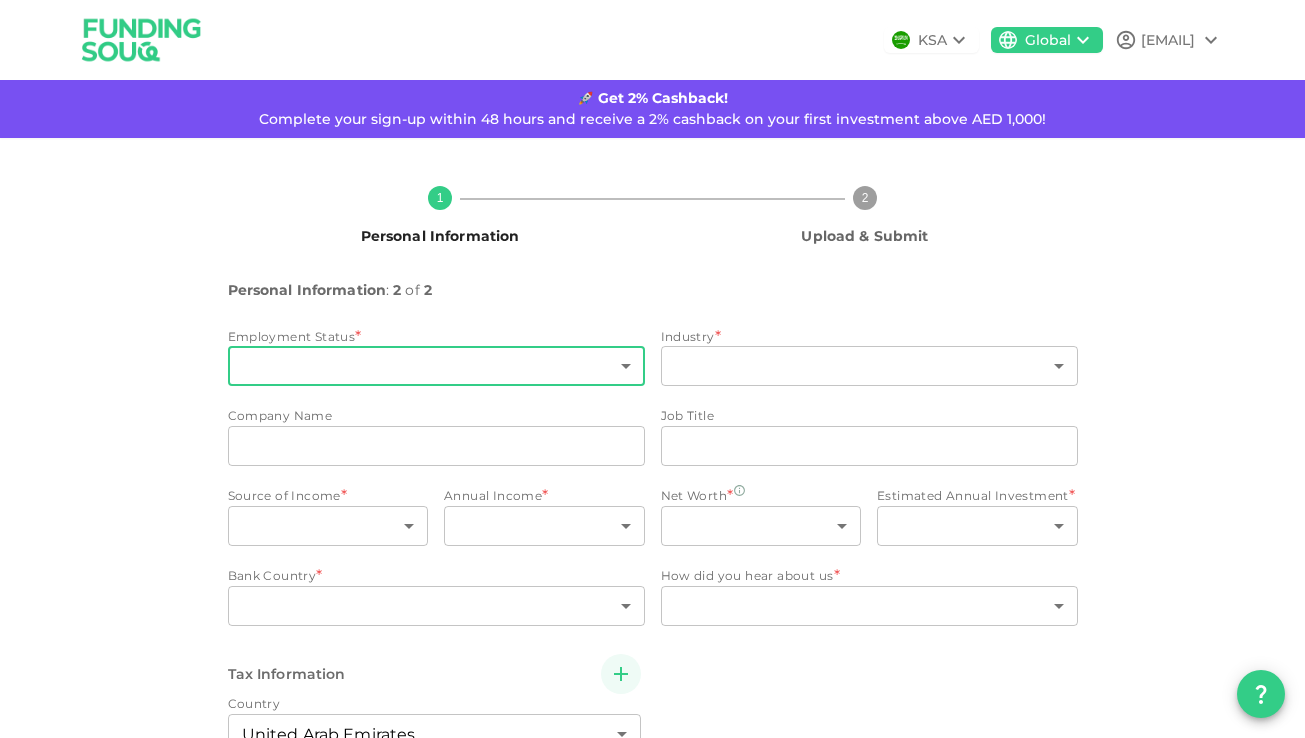 click on "KSA Global KAIZENRAQUEL@[EMAIL] 🚀 Get 2% Cashback! Complete your sign-up within 48 hours and receive a 2% cashback on your first investment above AED 1,000! 1 Personal Information 2 Upload & Submit   Personal Information   :   2   of   2   Employment Status * ​ ​   Industry * ​ ​   Company Name companyName companyName   Job Title jobTitle jobTitle   Source of Income * ​ ​   Annual Income * ​ ​   Net Worth * ​ ​   Estimated Annual Investment * ​ ​   Bank Country * ​ ​   How did you hear about us * ​ ​   Tax Information   Country United Arab Emirates 2 ​ Do you have a tax ID in this country Yes No   Why not My country does not issue any tax-ID 1 ​ Back Next" at bounding box center (652, 369) 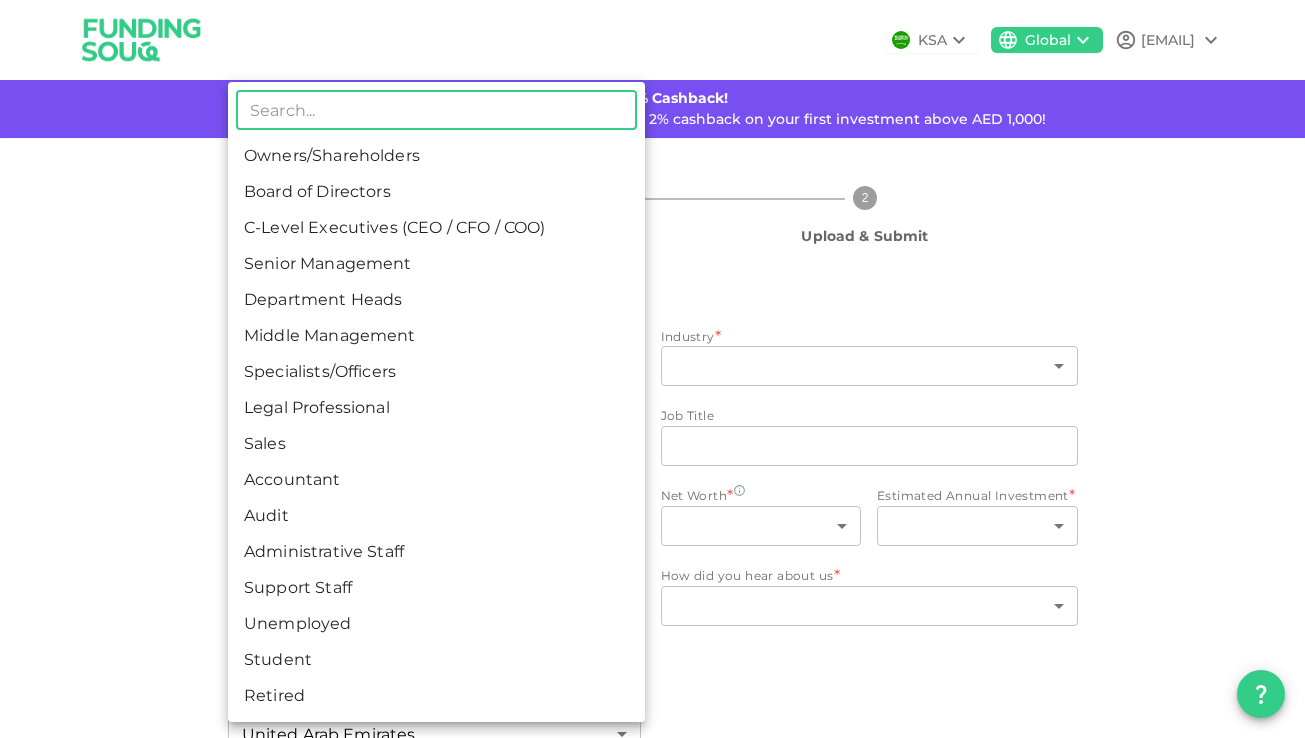click on "Owners/Shareholders" at bounding box center [436, 156] 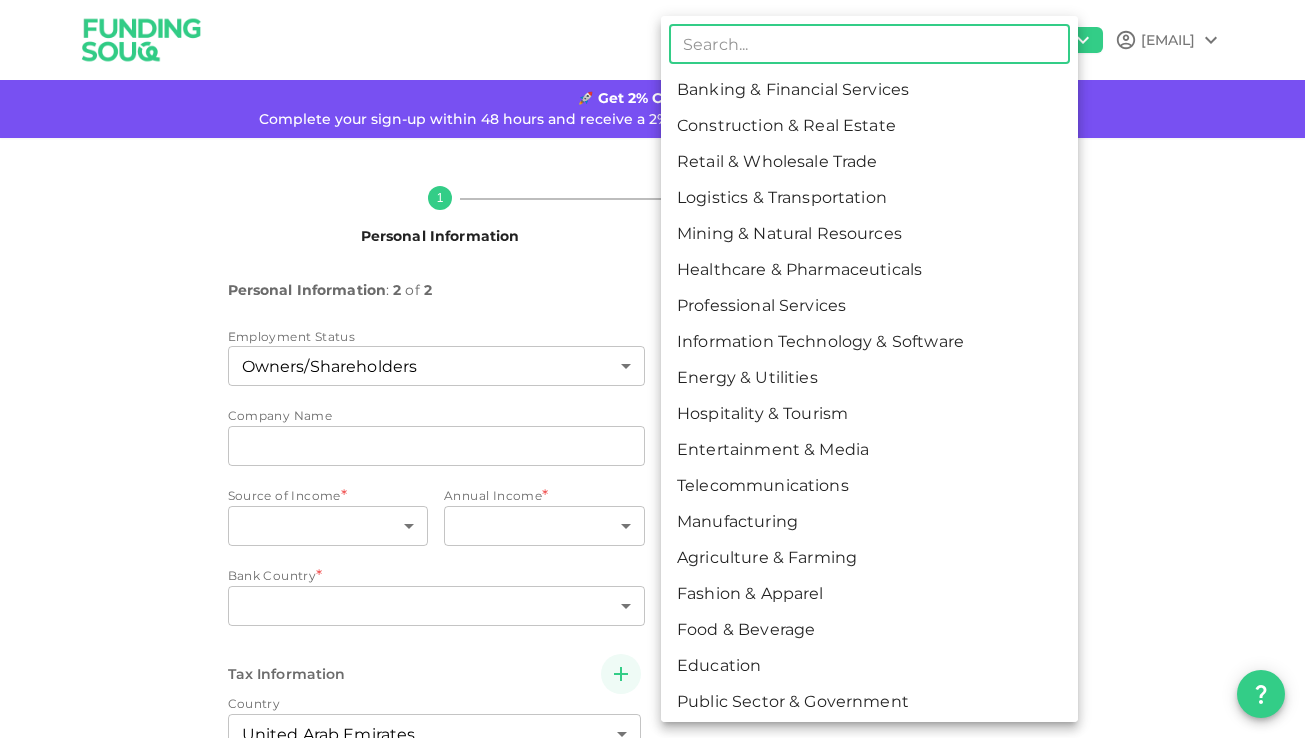 click on "KSA Global KAIZENRAQUEL@[EMAIL] 🚀 Get 2% Cashback! Complete your sign-up within 48 hours and receive a 2% cashback on your first investment above AED 1,000! 1 Personal Information 2 Upload & Submit   Personal Information   :   2   of   2   Employment Status Owners/Shareholders 1 ​   Industry * ​ ​   Company Name companyName companyName   Job Title jobTitle jobTitle   Source of Income * ​ ​   Annual Income * ​ ​   Net Worth * ​ ​   Estimated Annual Investment * ​ ​   Bank Country * ​ ​   How did you hear about us * ​ ​   Tax Information   Country United Arab Emirates 2 ​ Do you have a tax ID in this country Yes No   Why not My country does not issue any tax-ID 1 ​ Back Next
​ Banking & Financial Services Construction & Real Estate Retail & Wholesale Trade Logistics & Transportation Mining & Natural Resources Healthcare & Pharmaceuticals Professional Services Information Technology & Software Energy & Utilities Hospitality & Tourism Entertainment & Media Education" at bounding box center [652, 369] 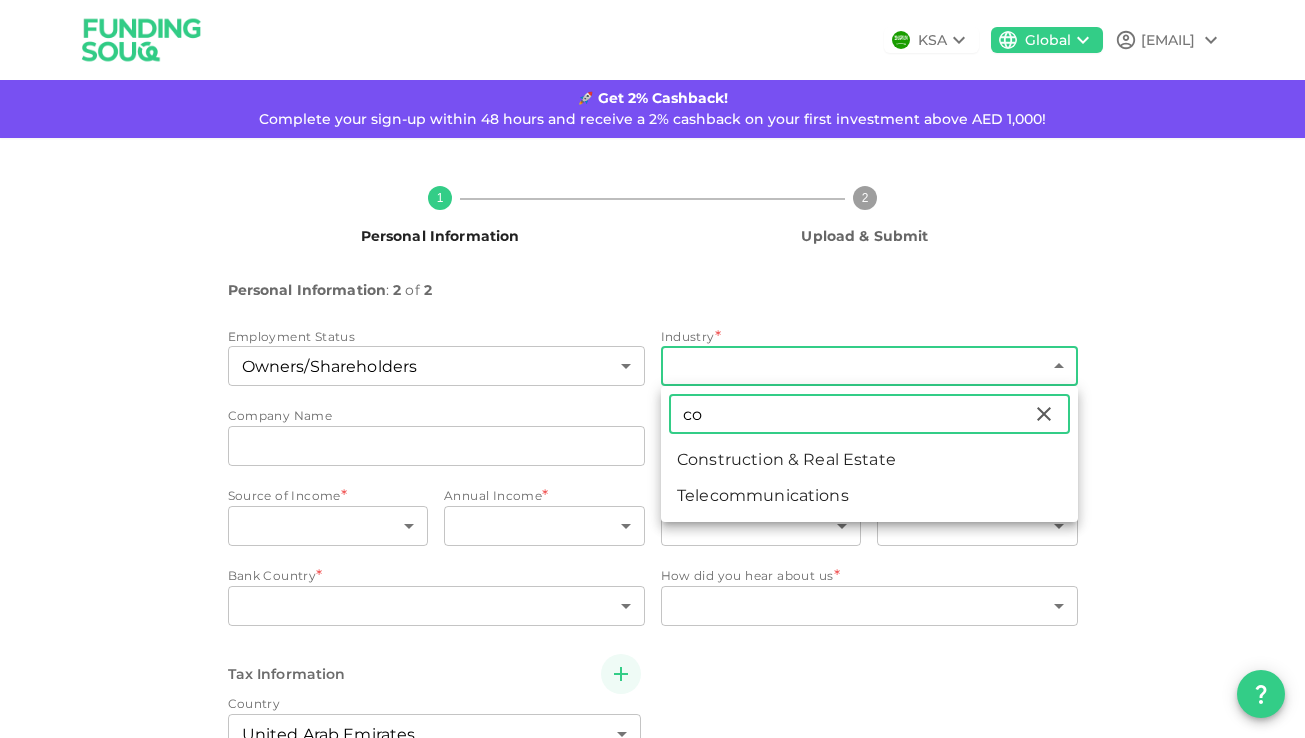 type on "c" 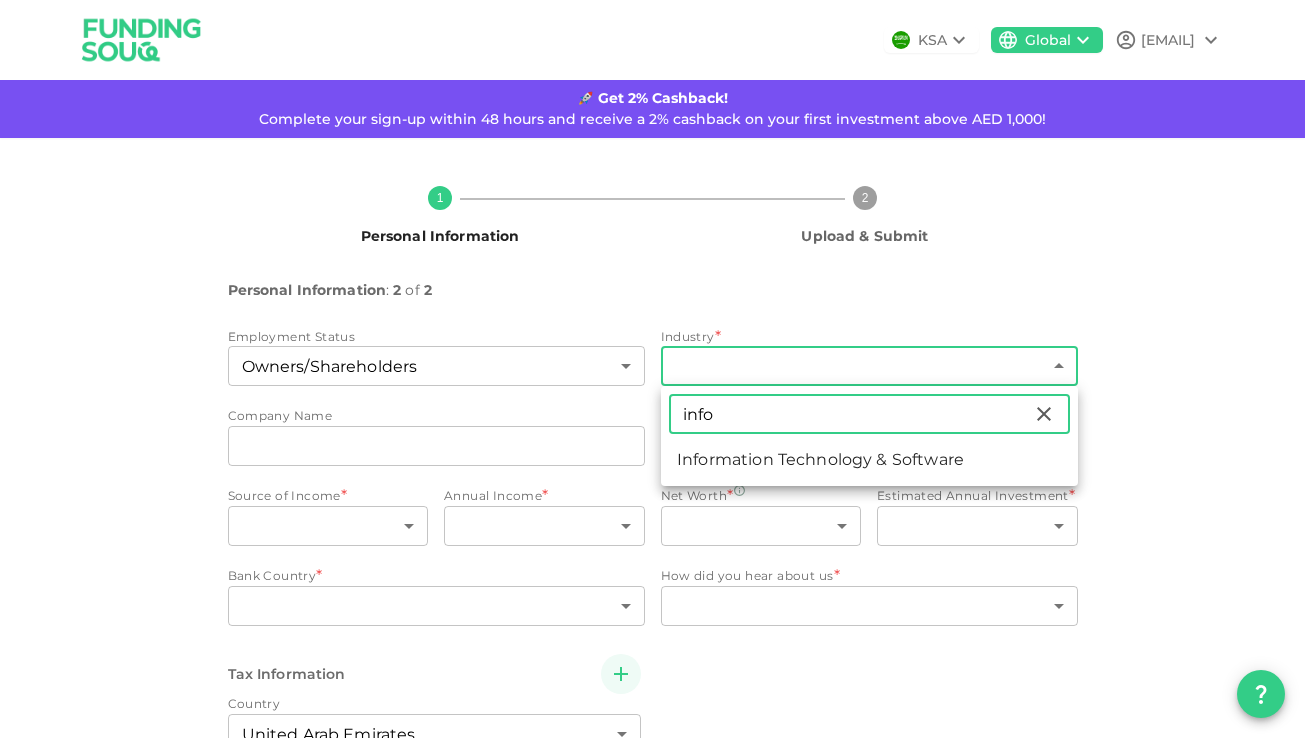 type on "infor" 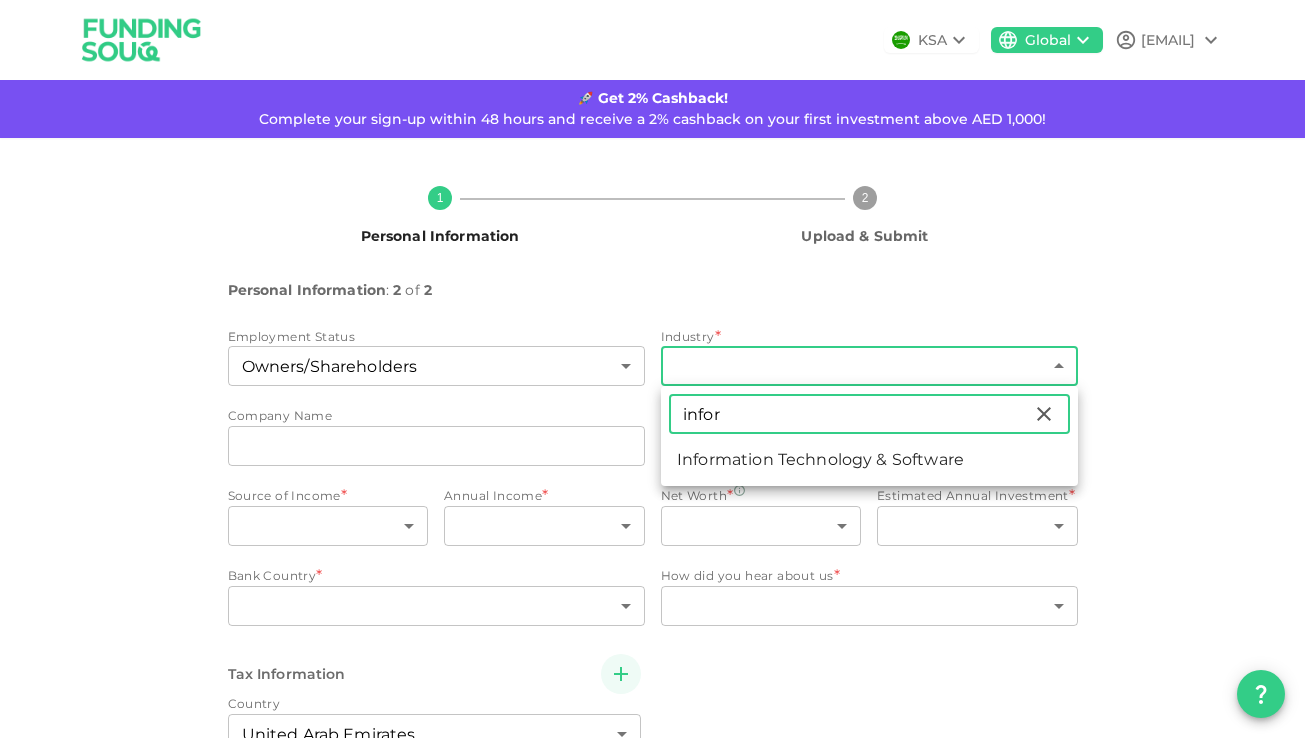 click on "infor" at bounding box center [850, 414] 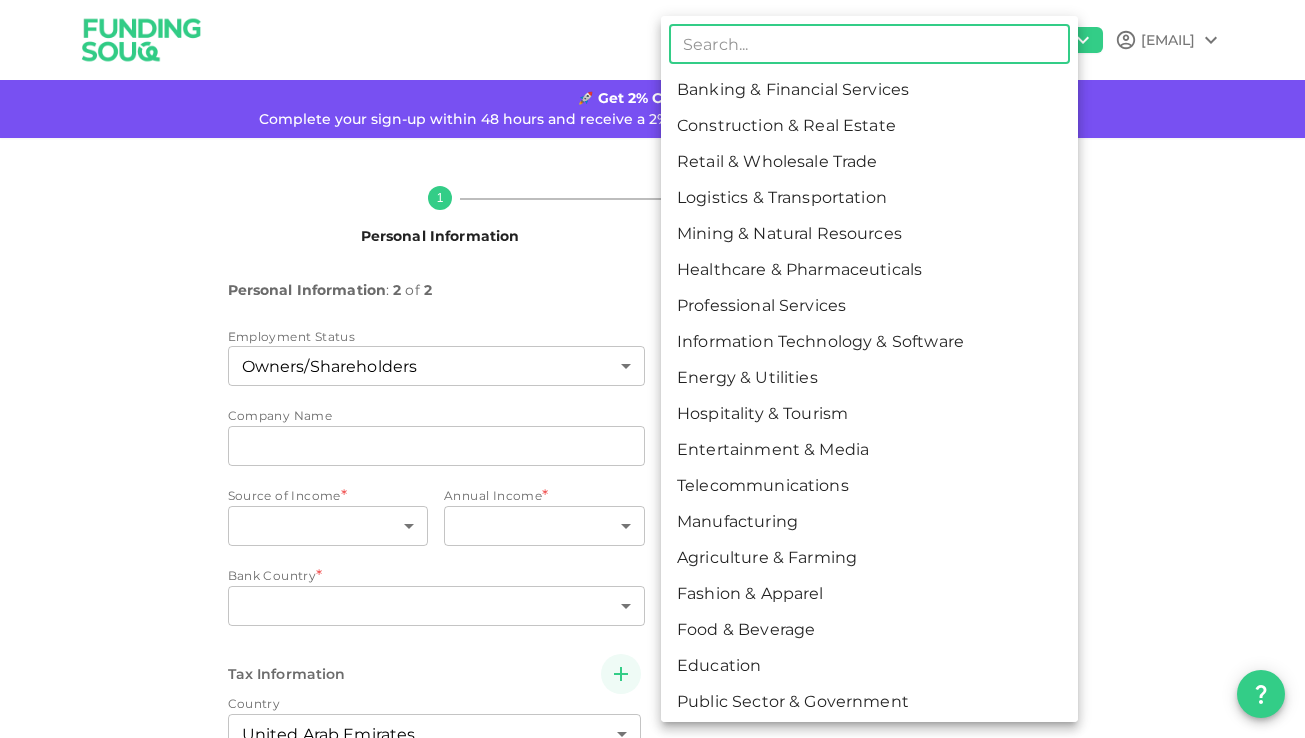 scroll, scrollTop: 42, scrollLeft: 0, axis: vertical 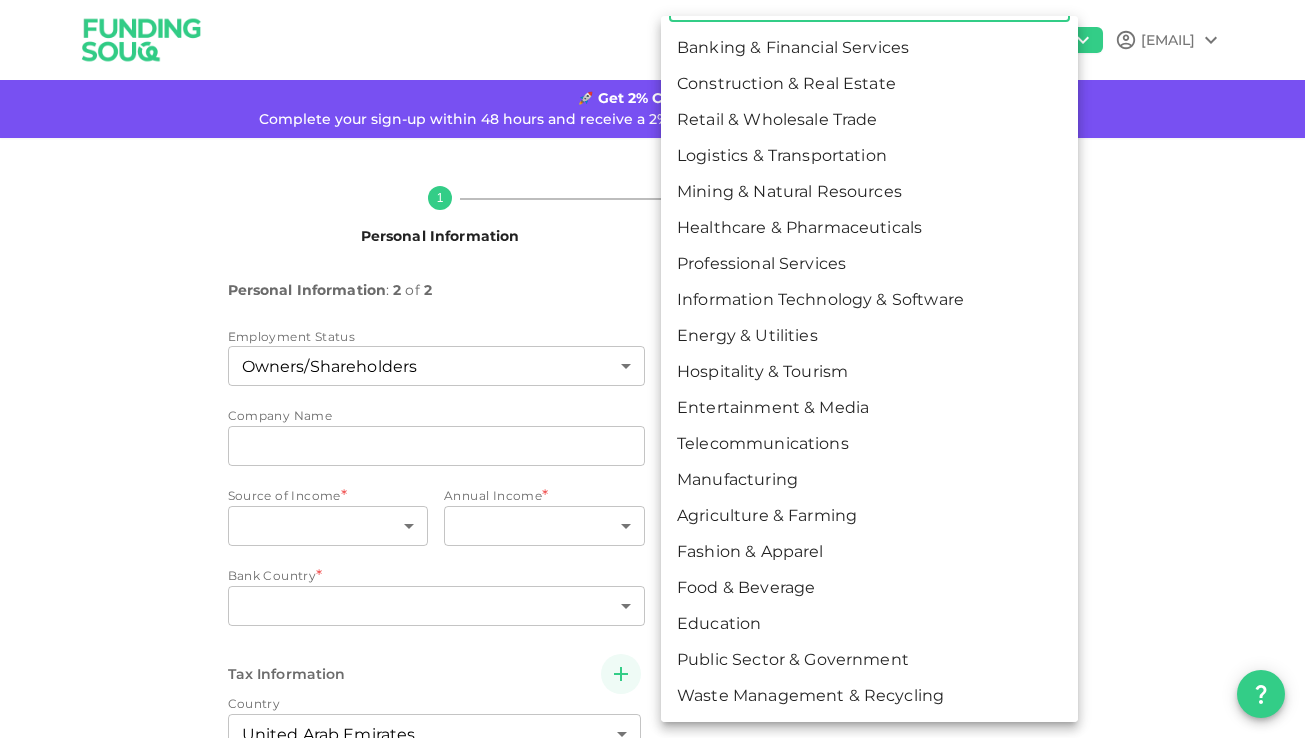 click on "Education" at bounding box center (869, 624) 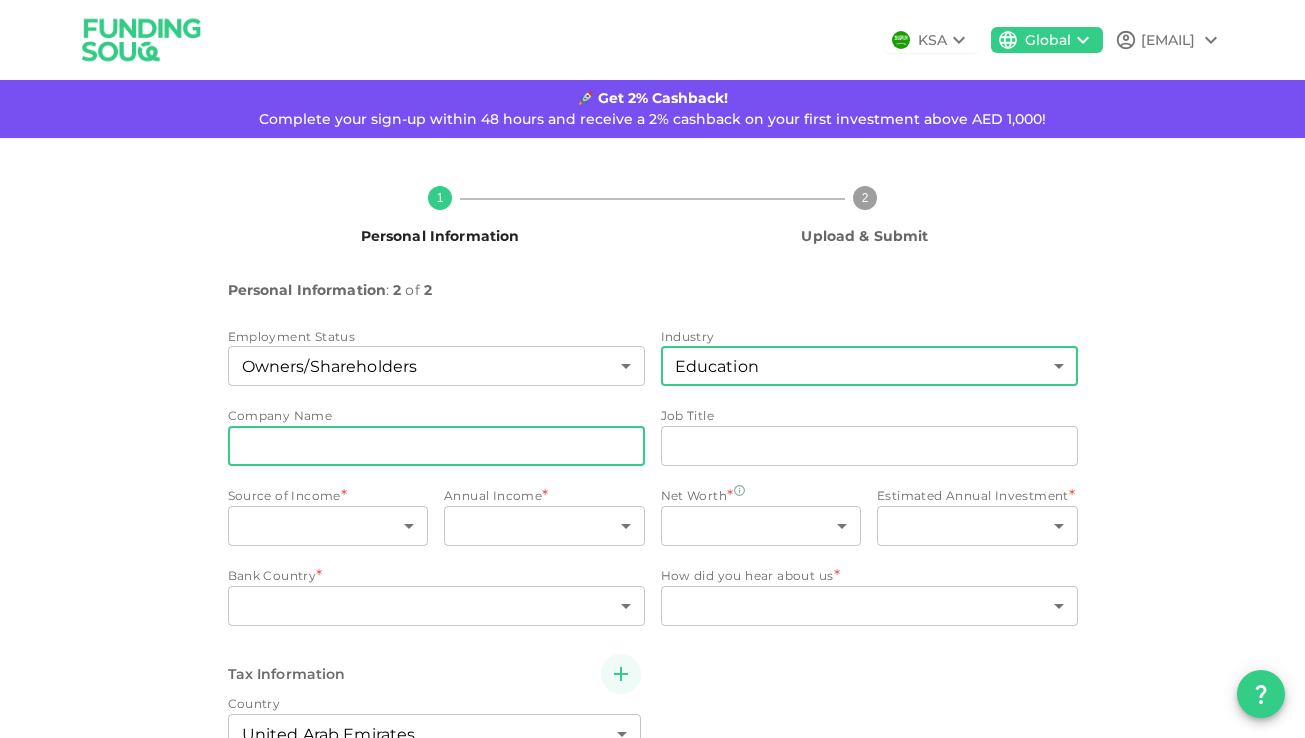 click on "companyName" at bounding box center (436, 446) 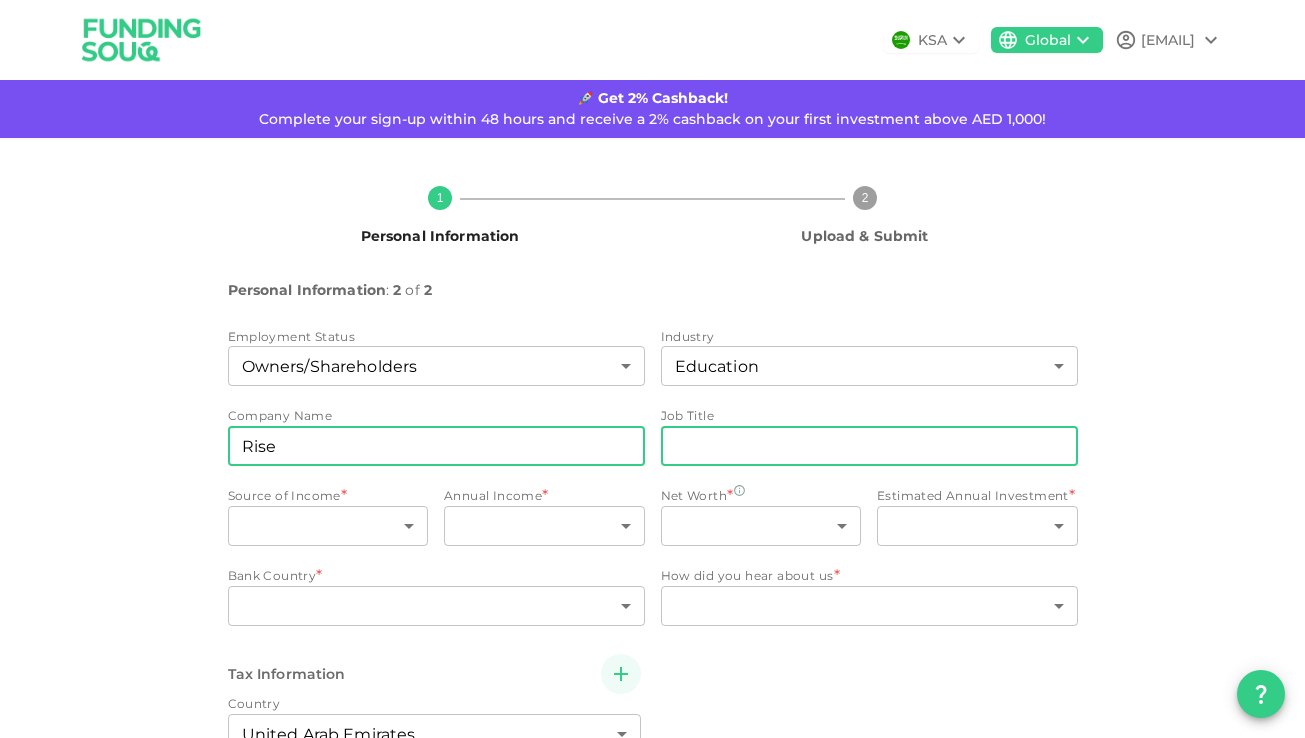 type on "Rise" 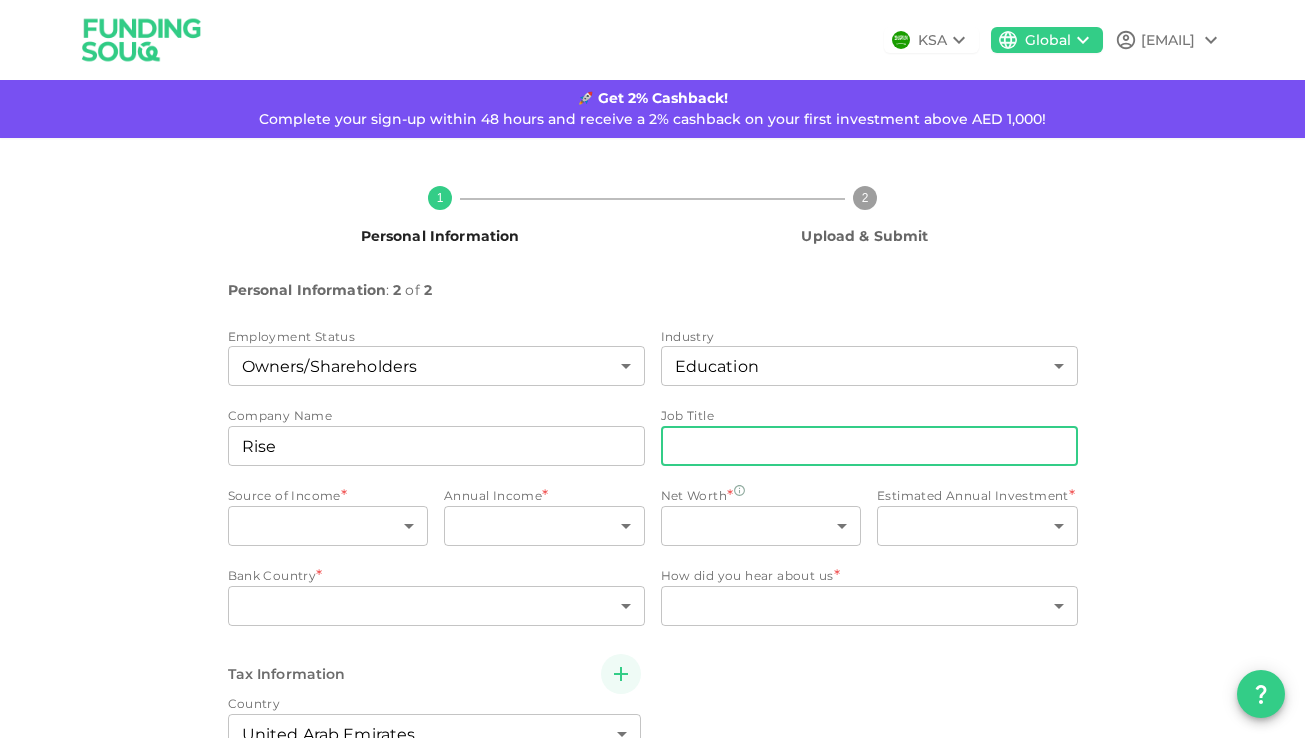 click on "jobTitle" at bounding box center [869, 446] 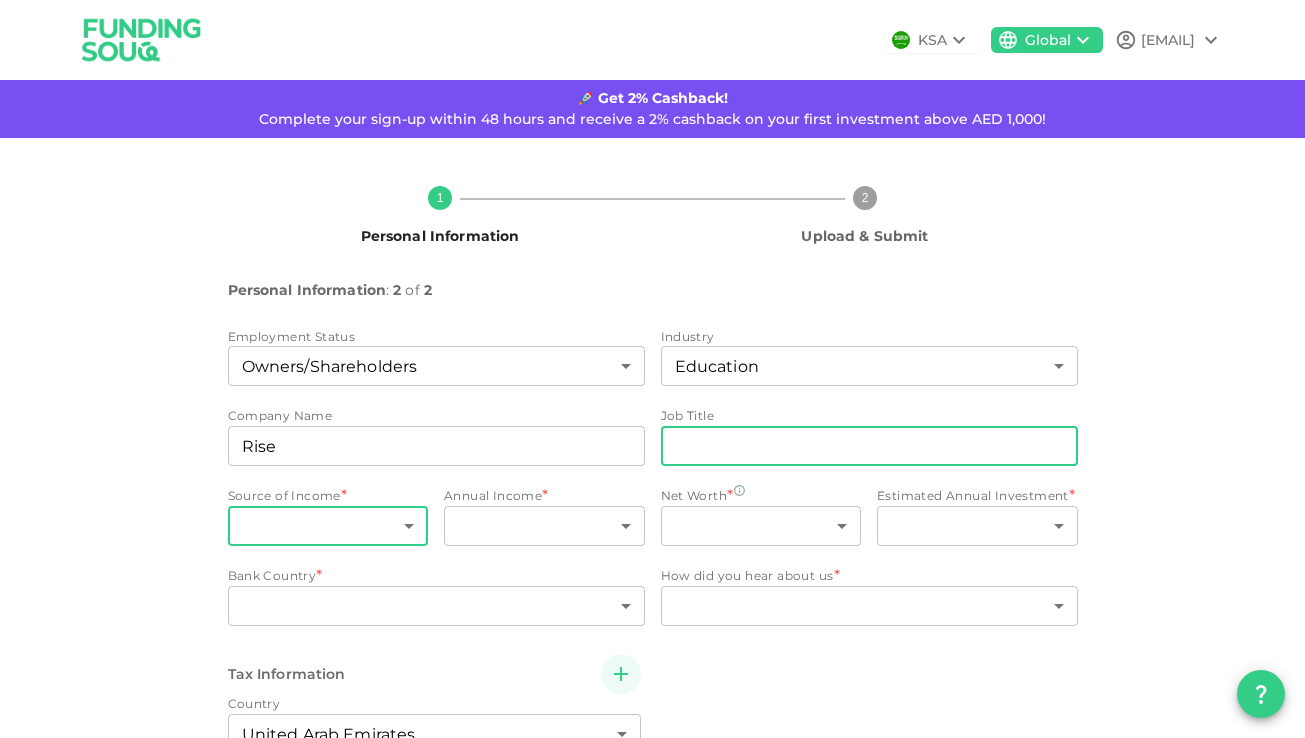 click on "KSA Global KAIZENRAQUEL@[EMAIL] 🚀 Get 2% Cashback! Complete your sign-up within 48 hours and receive a 2% cashback on your first investment above AED 1,000! 1 Personal Information 2 Upload & Submit   Personal Information   :   2   of   2   Employment Status Owners/Shareholders 1 ​   Industry Education 17 ​   Company Name companyName Rise companyName   Job Title jobTitle jobTitle   Source of Income * ​ ​   Annual Income * ​ ​   Net Worth * ​ ​   Estimated Annual Investment * ​ ​   Bank Country * ​ ​   How did you hear about us * ​ ​   Tax Information   Country United Arab Emirates 2 ​ Do you have a tax ID in this country Yes No   Why not My country does not issue any tax-ID 1 ​ Back Next" at bounding box center [652, 369] 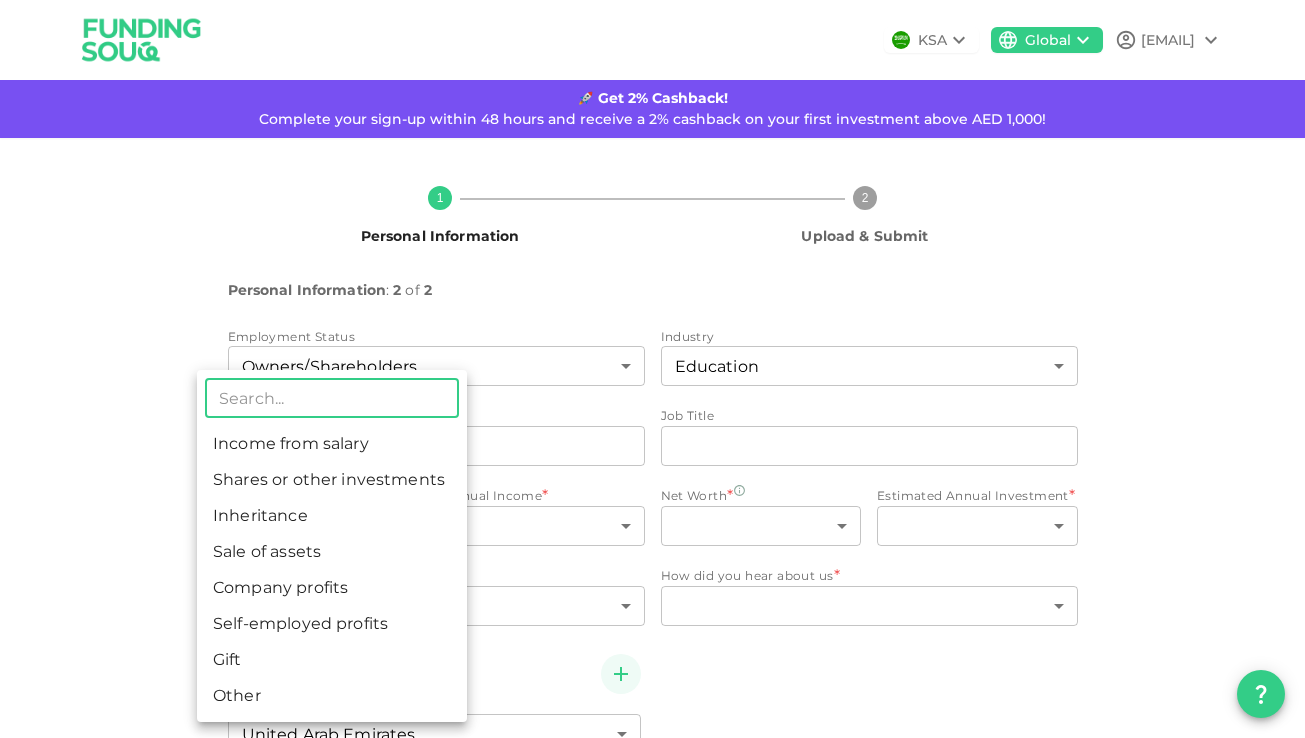 click on "Self-employed profits" at bounding box center (332, 624) 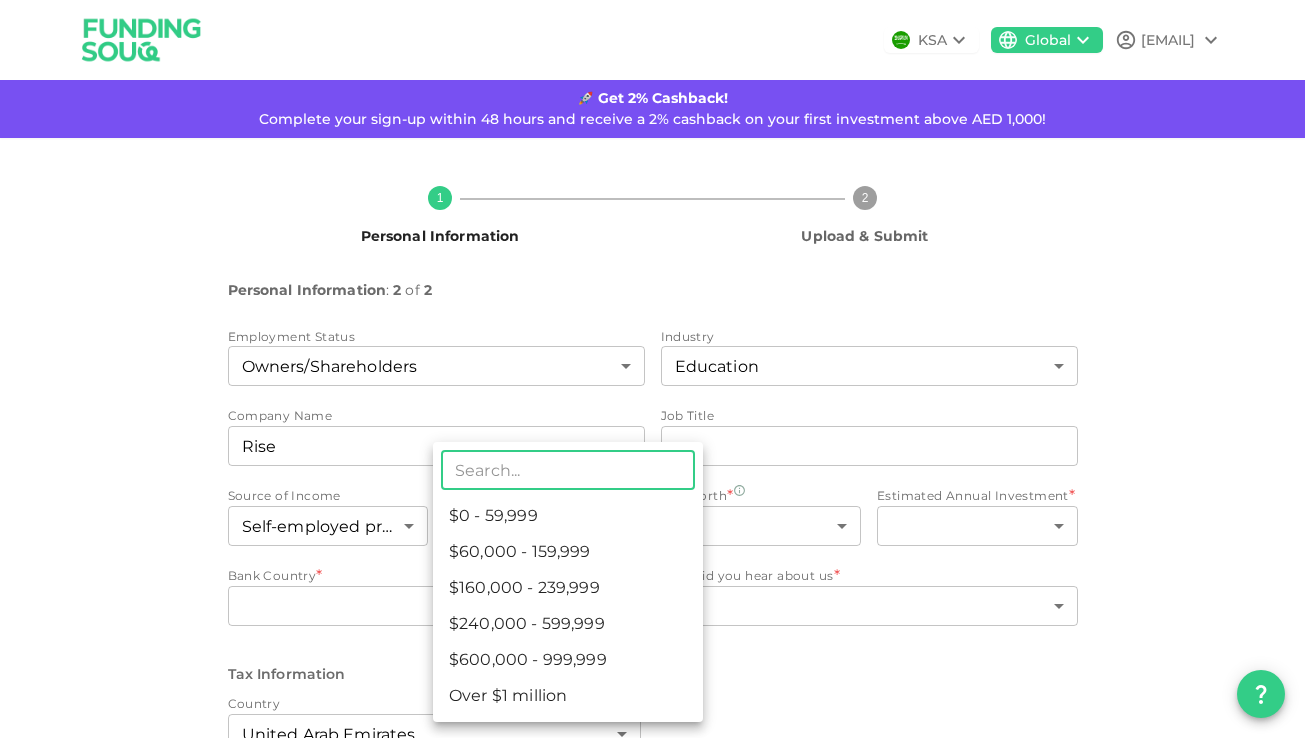 click on "KSA Global KAIZENRAQUEL@[EMAIL] 🚀 Get 2% Cashback! Complete your sign-up within 48 hours and receive a 2% cashback on your first investment above AED 1,000! 1 Personal Information 2 Upload & Submit   Personal Information   :   2   of   2   Employment Status Owners/Shareholders 1 ​   Industry Education 17 ​   Company Name companyName Rise companyName   Job Title jobTitle jobTitle   Source of Income Self-employed profits 6 ​   Annual Income * ​ ​   Net Worth * ​ ​   Estimated Annual Investment * ​ ​   Bank Country * ​ ​   How did you hear about us * ​ ​   Tax Information   Country United Arab Emirates 2 ​ Do you have a tax ID in this country Yes No   Why not My country does not issue any tax-ID 1 ​ Back Next
​ $0 - 59,999 $60,000 - 159,999 $160,000 - 239,999 $240,000 - 599,999 $600,000 - 999,999 Over $1 million" at bounding box center (652, 369) 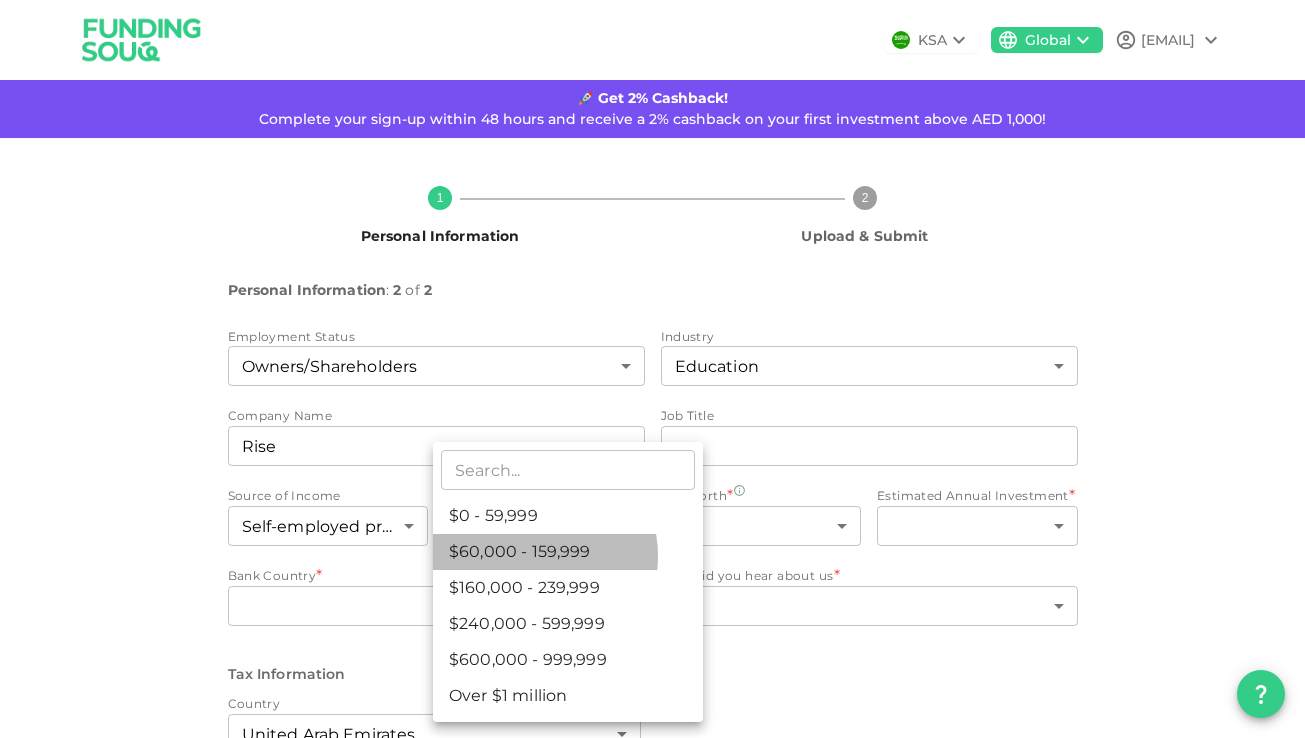 click on "$60,000 - 159,999" at bounding box center [568, 552] 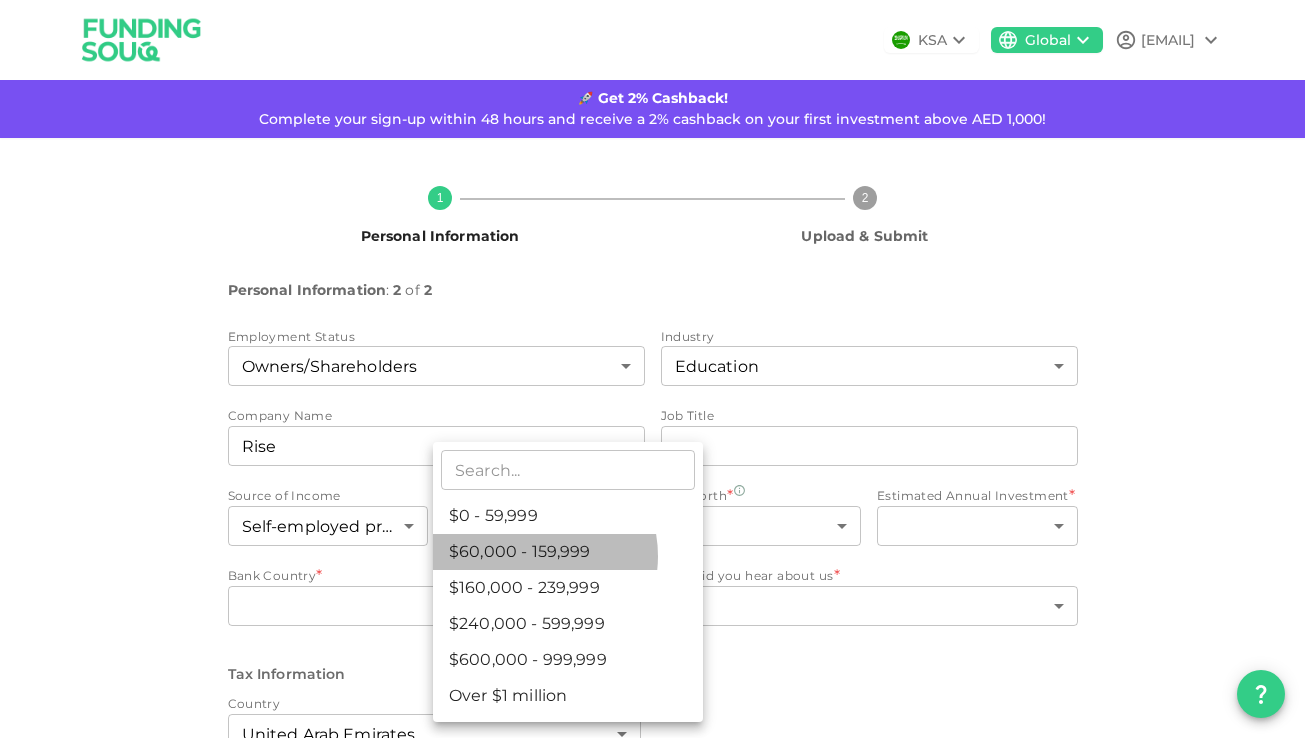 type on "2" 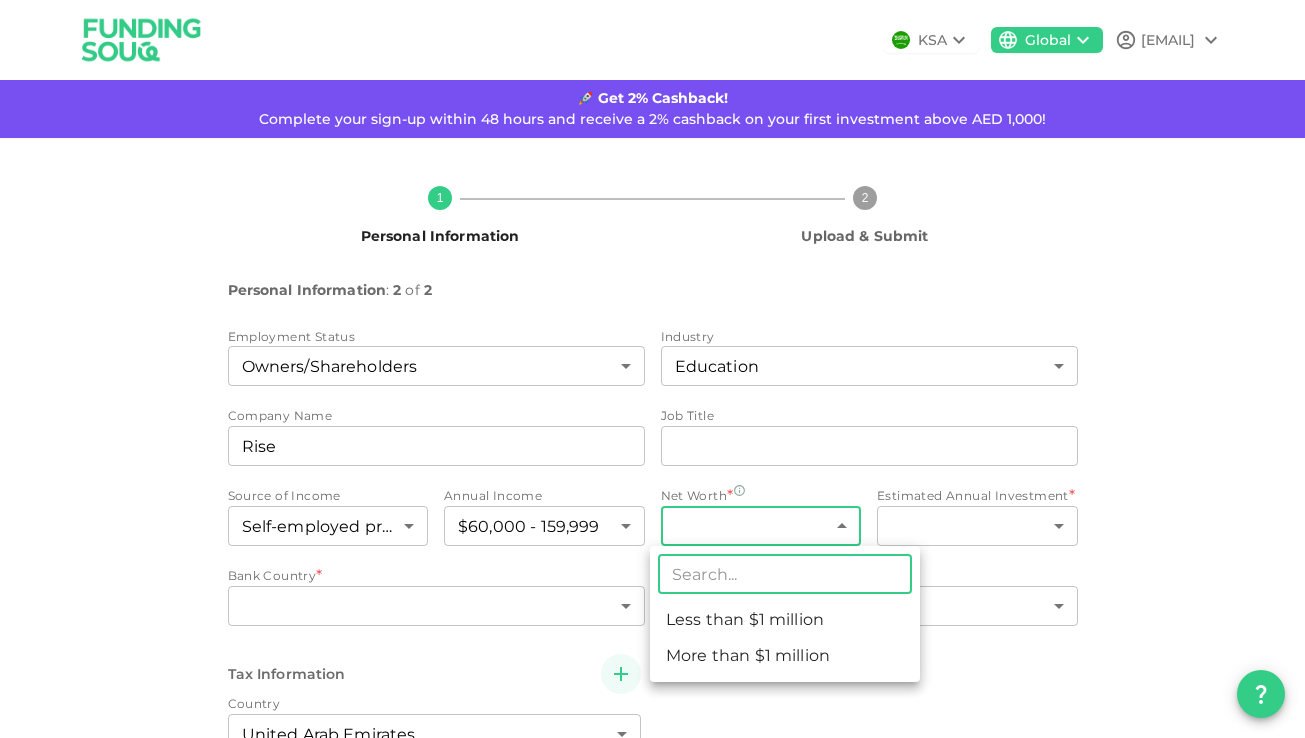 click on "KSA Global KAIZENRAQUEL@[EMAIL] 🚀 Get 2% Cashback! Complete your sign-up within 48 hours and receive a 2% cashback on your first investment above AED 1,000! 1 Personal Information 2 Upload & Submit   Personal Information   :   2   of   2   Employment Status Owners/Shareholders 1 ​   Industry Education 17 ​   Company Name companyName Rise companyName   Job Title jobTitle jobTitle   Source of Income Self-employed profits 6 ​   Annual Income $60,000 - 159,999 2 ​   Net Worth * ​ ​   Estimated Annual Investment * ​ ​   Bank Country * ​ ​   How did you hear about us * ​ ​   Tax Information   Country United Arab Emirates 2 ​ Do you have a tax ID in this country Yes No   Why not My country does not issue any tax-ID 1 ​ Back Next
​ Less than $1 million More than $1 million" at bounding box center [652, 369] 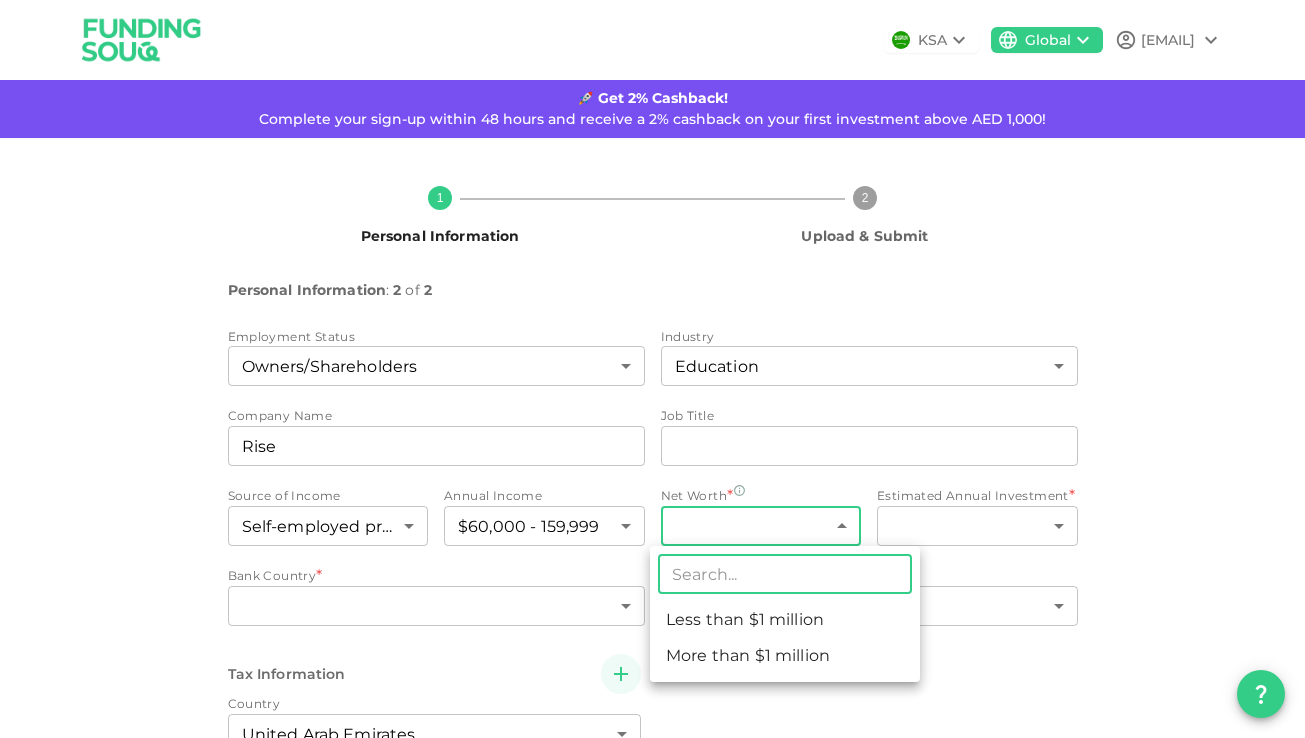 click on "Less than $1 million" at bounding box center [785, 620] 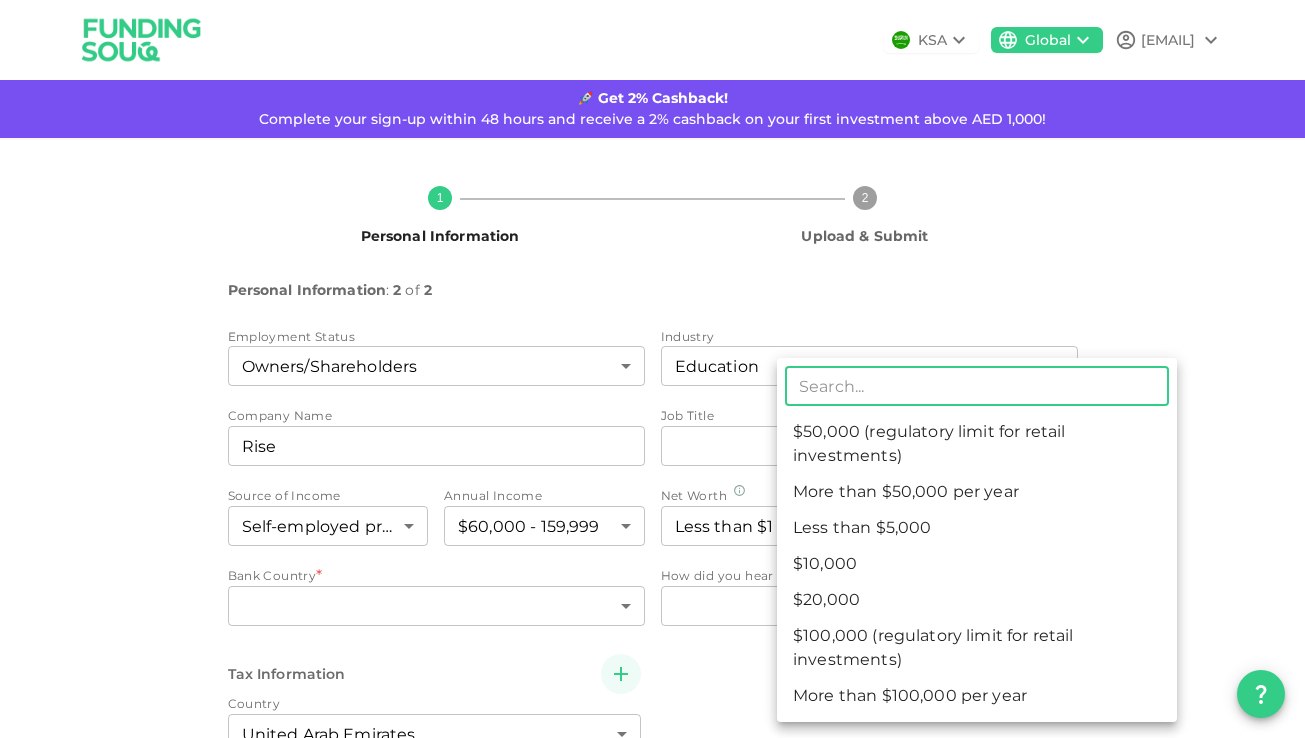 click on "KSA Global [EMAIL] 🚀 Get 2% Cashback! Complete your sign-up within 48 hours and receive a 2% cashback on your first investment above AED 1,000! 1 Personal Information 2 Upload & Submit   Personal Information   :   2   of   2   Employment Status Owners/Shareholders 1 ​   Industry Education 17 ​   Company Name companyName Rise companyName   Job Title jobTitle jobTitle   Source of Income Self-employed profits 6 ​   Annual Income $60,000 - 159,999 2 ​   Net Worth Less than $1 million 1 ​   Estimated Annual Investment * ​ ​   Bank Country * ​ ​   How did you hear about us * ​ ​   Tax Information   Country United Arab Emirates 2 ​ Do you have a tax ID in this country Yes No   Why not My country does not issue any tax-ID 1 ​ Back Next
​ $50,000 (regulatory limit for retail investments) More than $50,000 per year Less than $5,000 $10,000 $20,000 $100,000 (regulatory limit for retail investments) More than $100,000 per year" at bounding box center [652, 369] 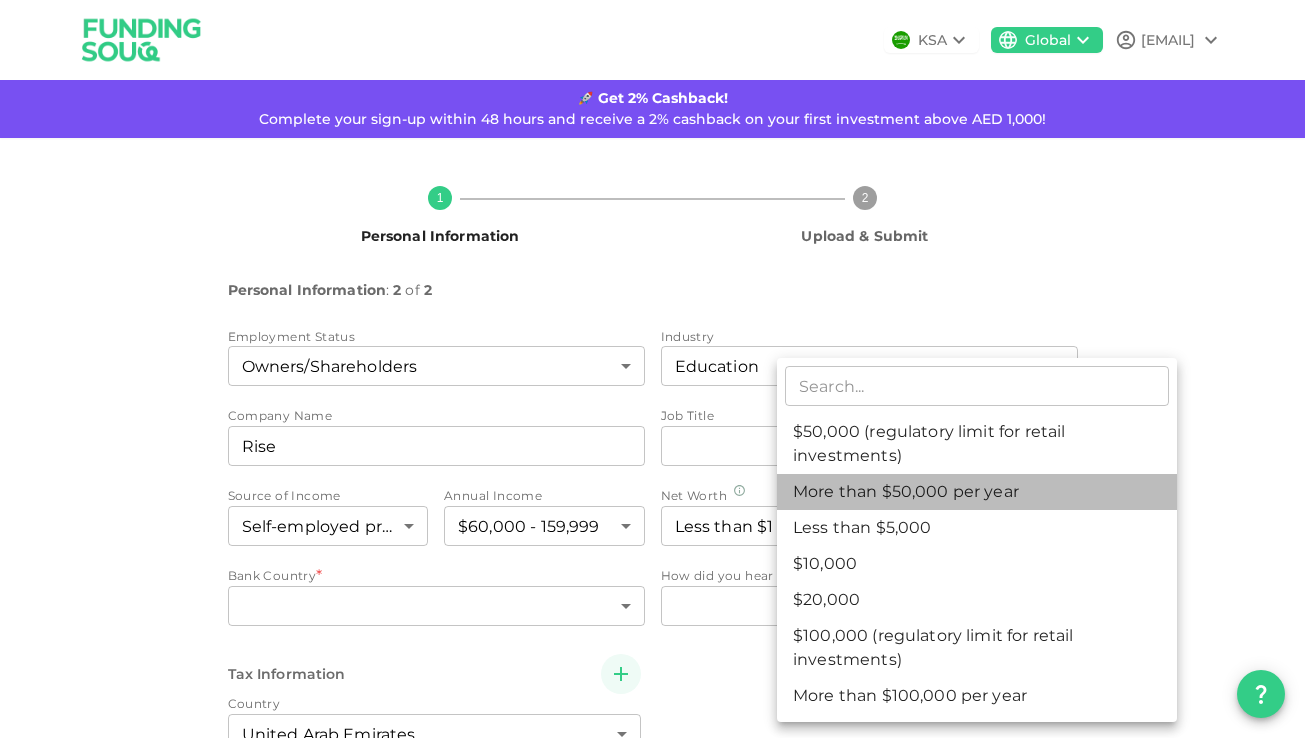 click on "More than $50,000 per year" at bounding box center [977, 492] 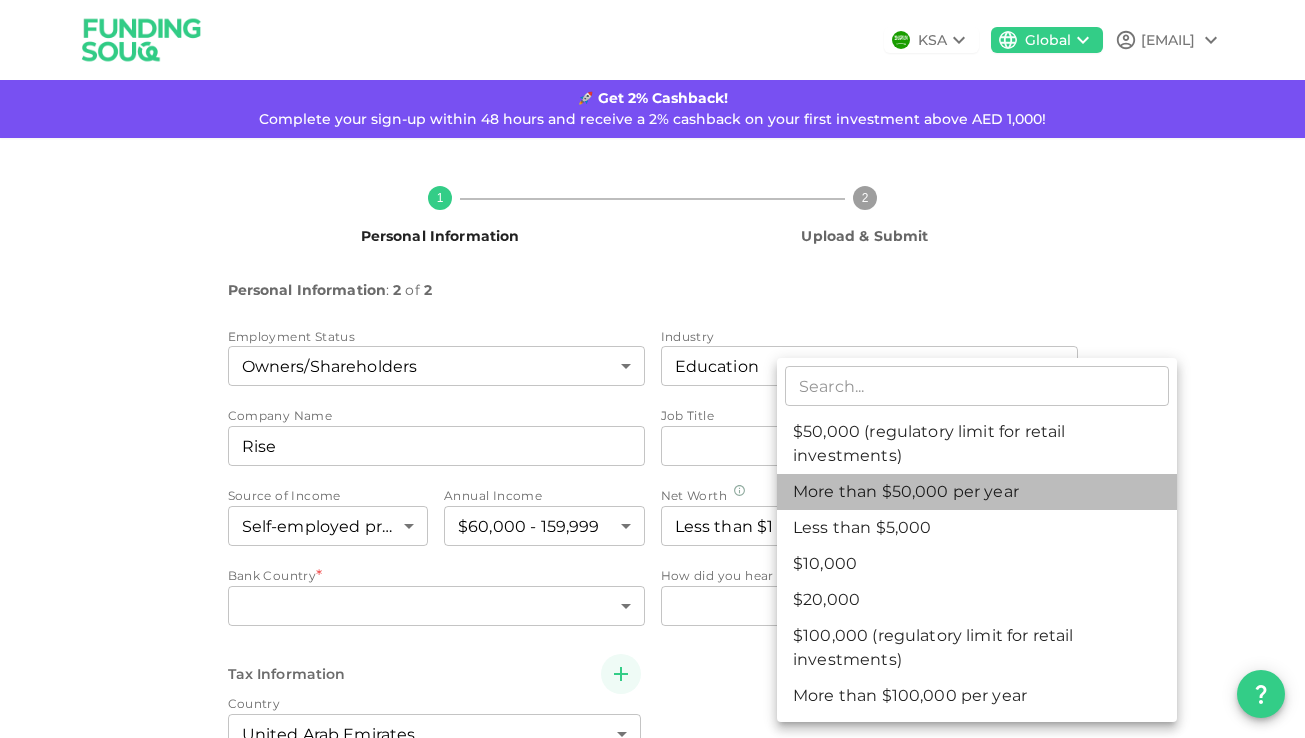 type on "5" 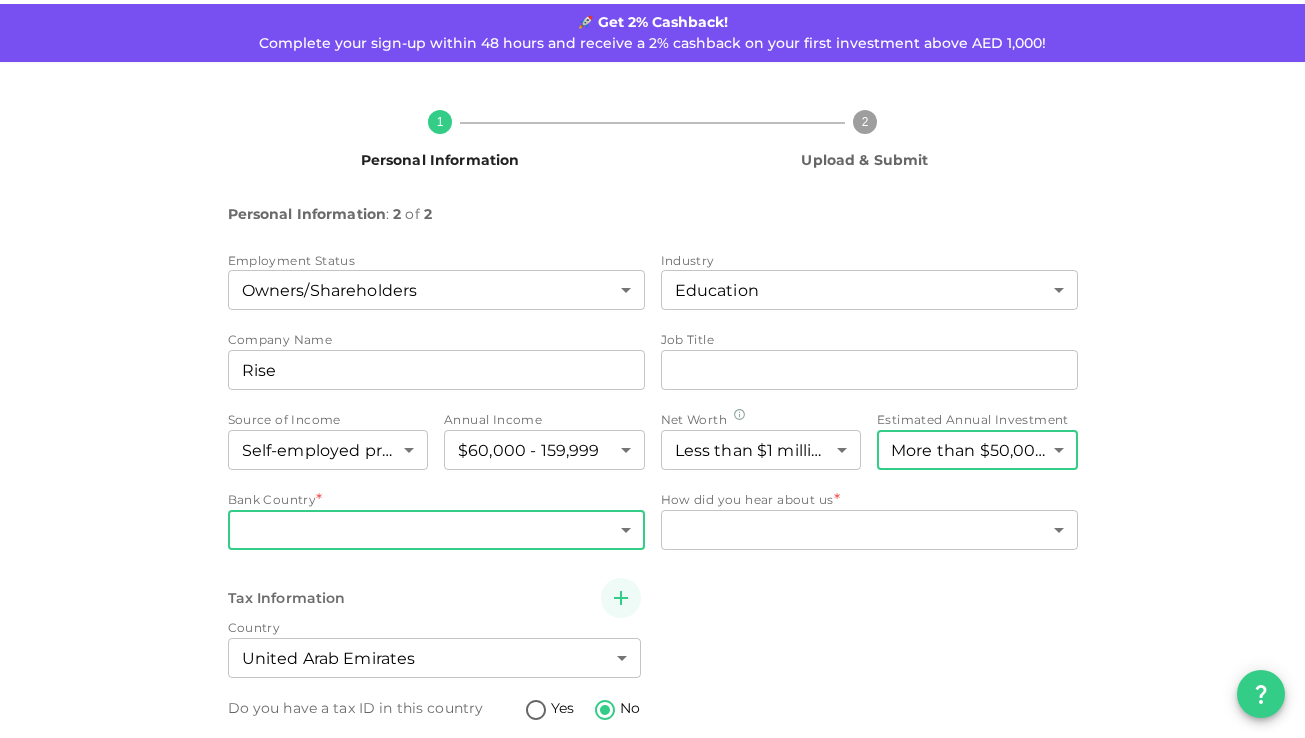 scroll, scrollTop: 90, scrollLeft: 0, axis: vertical 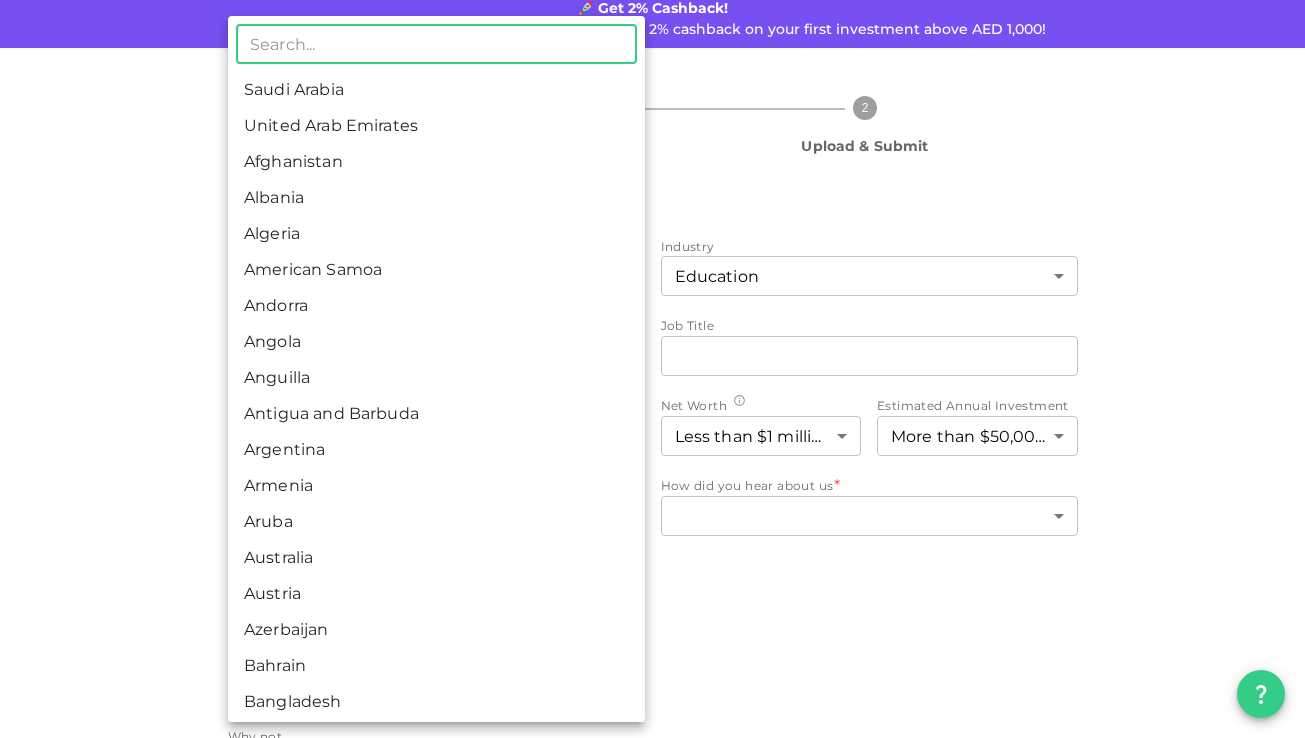 click on "KSA Global [EMAIL] 🚀 Get 2% Cashback! Complete your sign-up within 48 hours and receive a 2% cashback on your first investment above AED 1,000! 1 Personal Information 2 Upload & Submit   Personal Information   :   2   of   2   Employment Status Owners/Shareholders 1 ​   Industry Education 17 ​   Company Name companyName Rise companyName   Job Title jobTitle jobTitle   Source of Income Self-employed profits 6 ​   Annual Income $60,000 - 159,999 2 ​   Net Worth Less than $1 million 1 ​   Estimated Annual Investment More than $50,000 per year 5 ​   Bank Country * ​ ​   How did you hear about us * ​ ​   Tax Information   Country United Arab Emirates 2 ​ Do you have a tax ID in this country Yes No   Why not My country does not issue any tax-ID 1 ​ Back Next
​ Saudi Arabia United Arab Emirates Afghanistan Albania Algeria American Samoa Andorra Angola Anguilla Antigua and Barbuda Argentina Armenia Aruba Australia Austria Azerbaijan Bahrain Bangladesh Barbados Belarus" at bounding box center [652, 369] 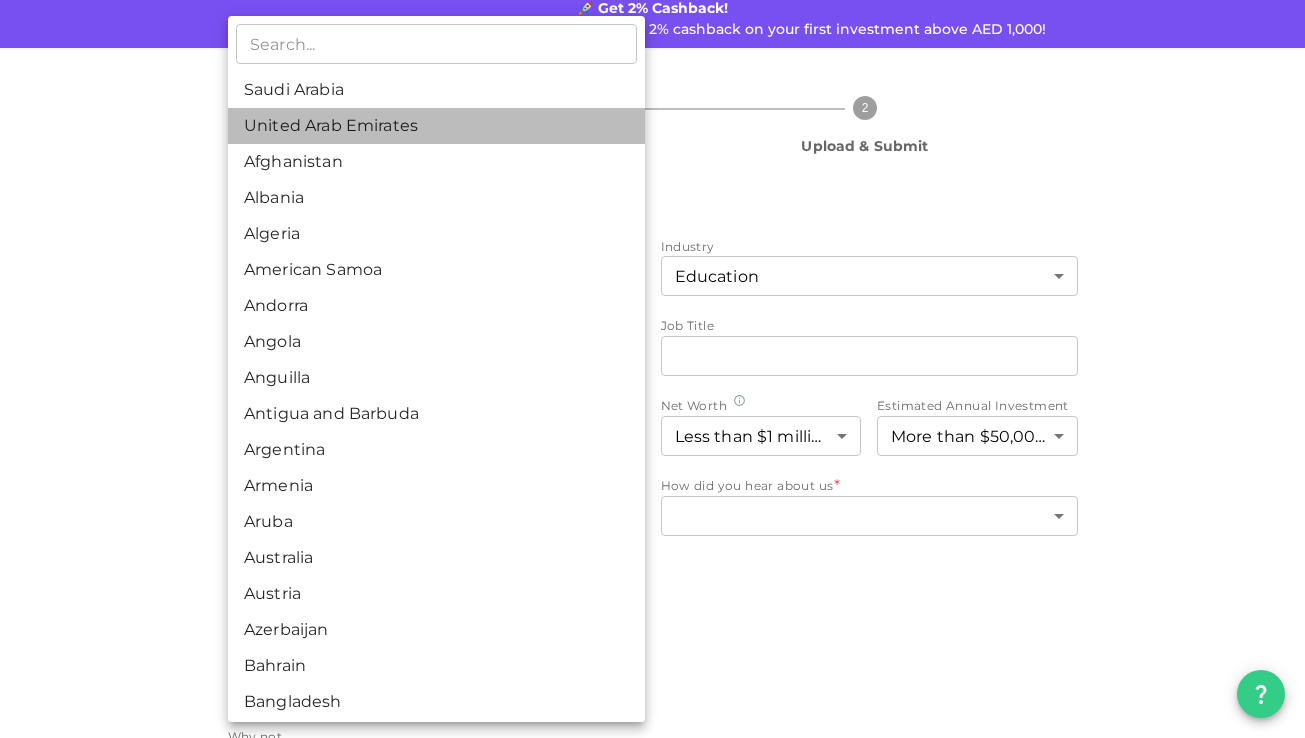 click on "United Arab Emirates" at bounding box center (436, 126) 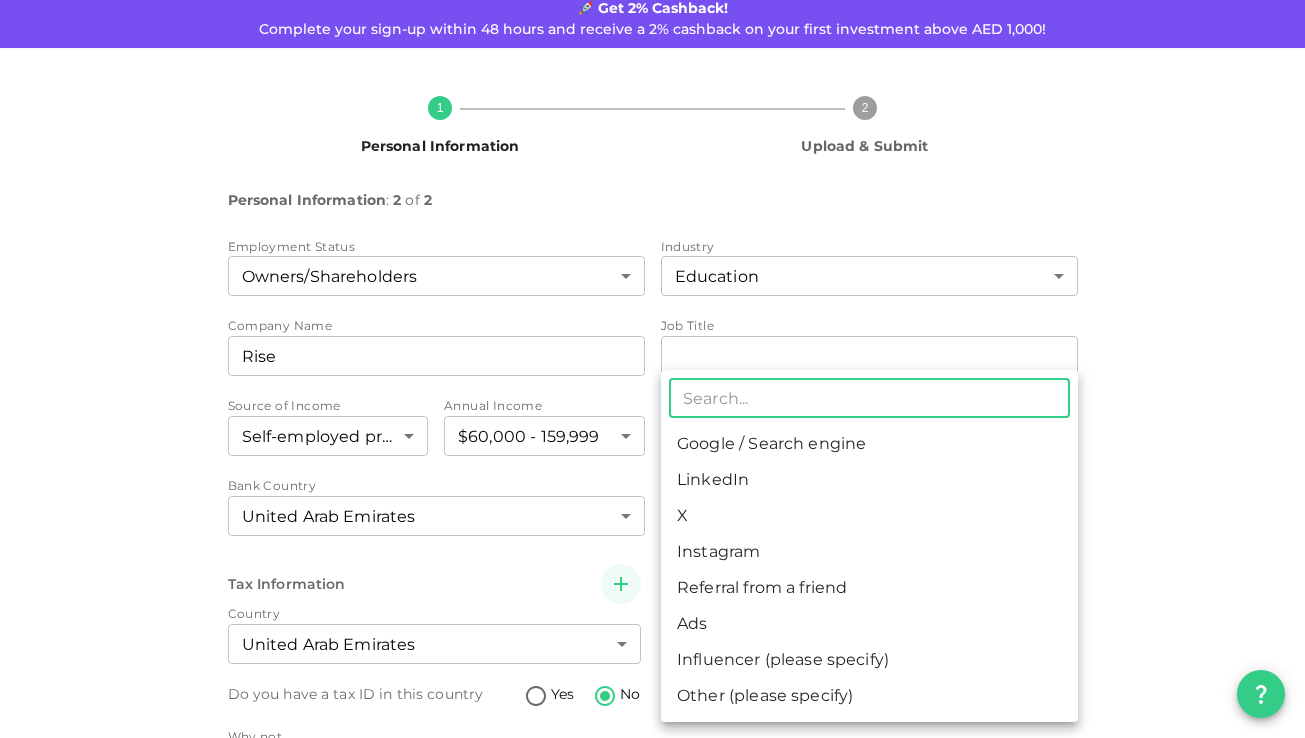 click on "KSA Global KAIZENRAQUEL@[EMAIL] 🚀 Get 2% Cashback! Complete your sign-up within 48 hours and receive a 2% cashback on your first investment above AED 1,000! 1 Personal Information 2 Upload & Submit   Personal Information   :   2   of   2   Employment Status Owners/Shareholders 1 ​   Industry Education 17 ​   Company Name companyName Rise companyName   Job Title jobTitle jobTitle   Source of Income Self-employed profits 6 ​   Annual Income $60,000 - 159,999 2 ​   Net Worth Less than $1 million 1 ​   Estimated Annual Investment More than $50,000 per year 5 ​   Bank Country United Arab Emirates 2 ​   How did you hear about us * ​ ​   Tax Information   Country United Arab Emirates 2 ​ Do you have a tax ID in this country Yes No   Why not My country does not issue any tax-ID 1 ​ Back Next
​ Google / Search engine LinkedIn X Instagram Referral from a friend Ads Influencer (please specify) Other (please specify)" at bounding box center (652, 369) 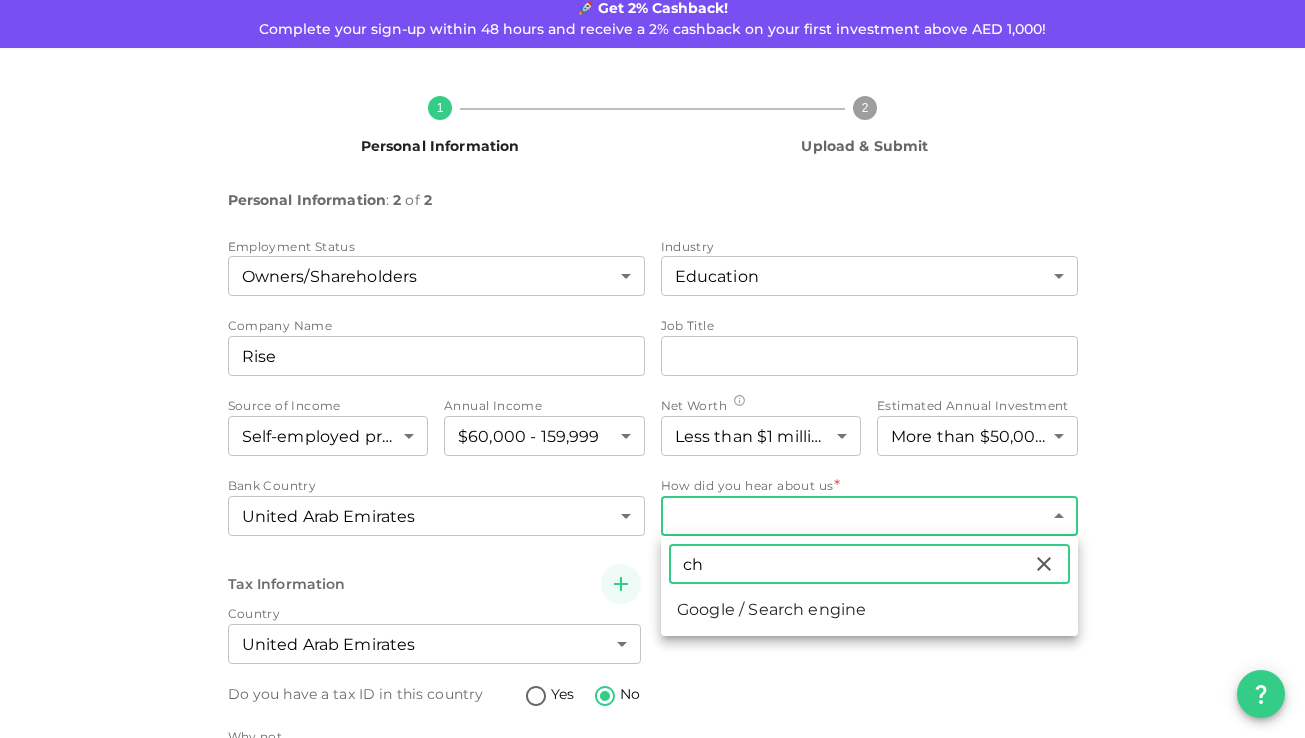 type on "c" 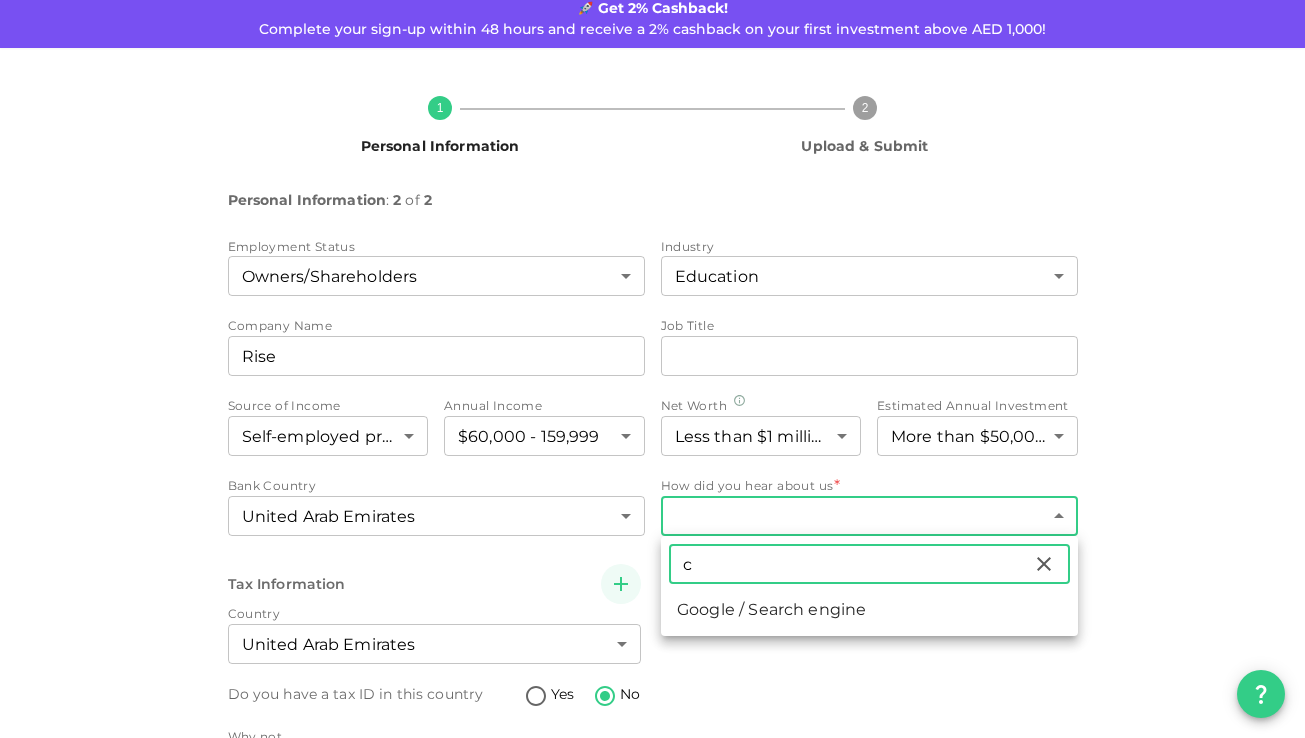 type 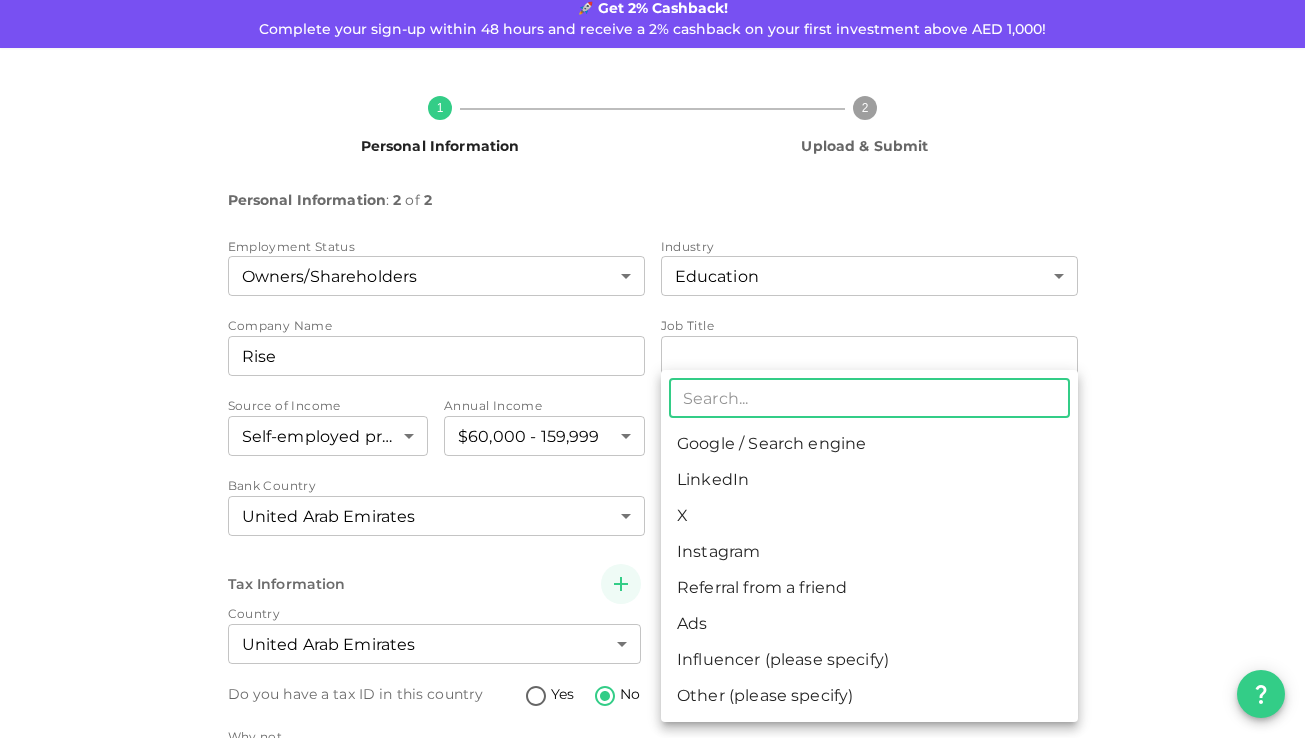 click on "Other (please specify)" at bounding box center [869, 696] 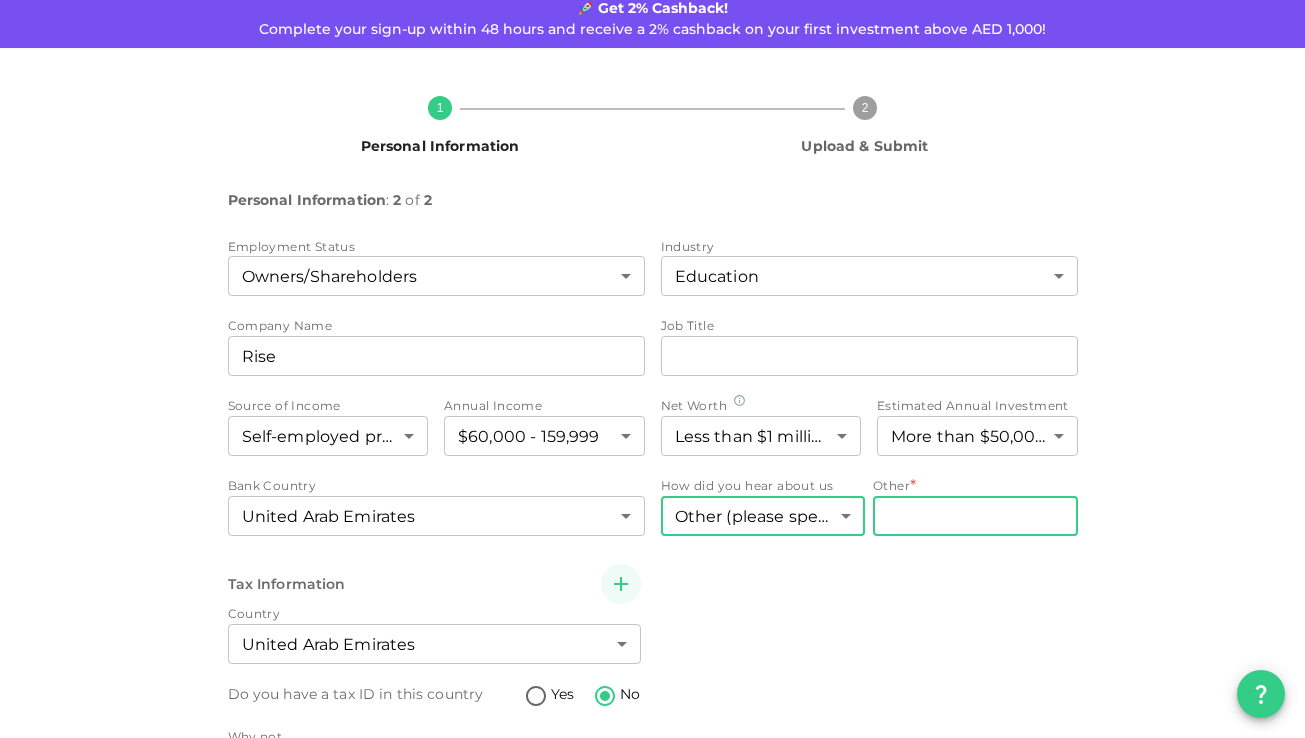 click on "Other" at bounding box center (975, 516) 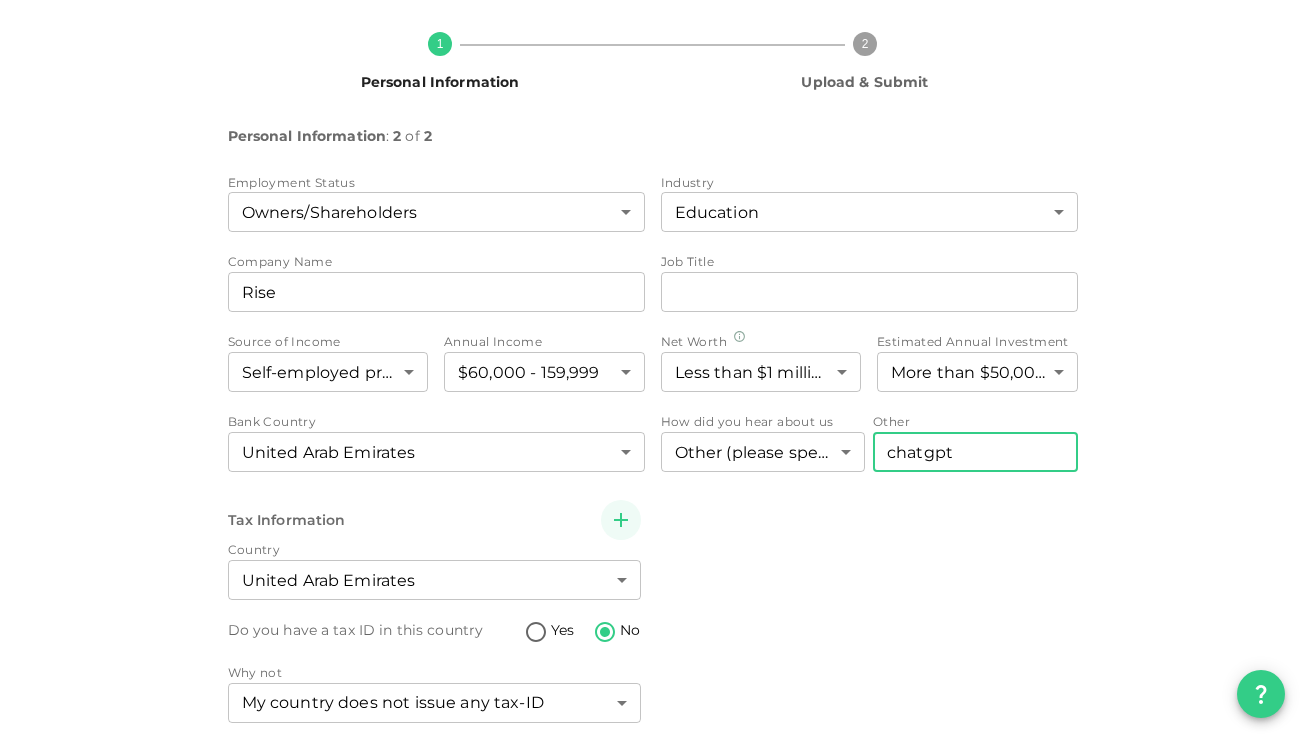 scroll, scrollTop: 227, scrollLeft: 0, axis: vertical 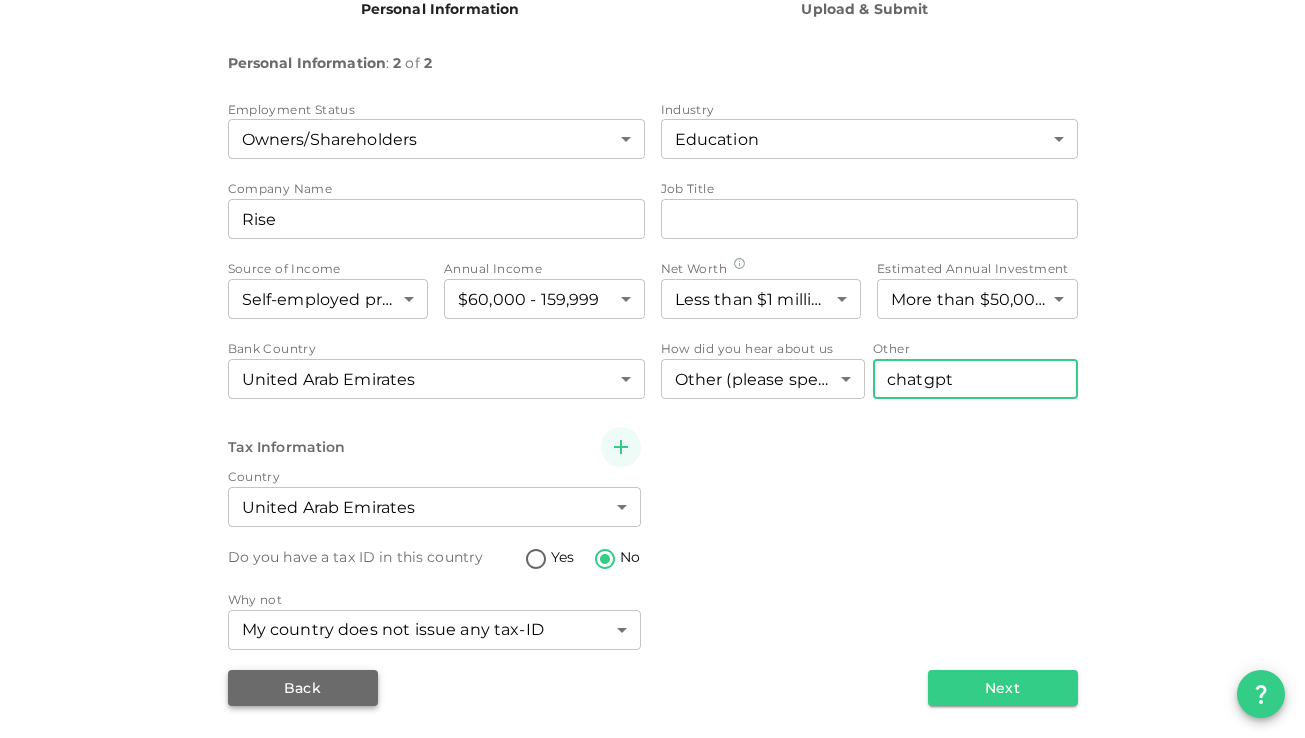 type on "chatgpt" 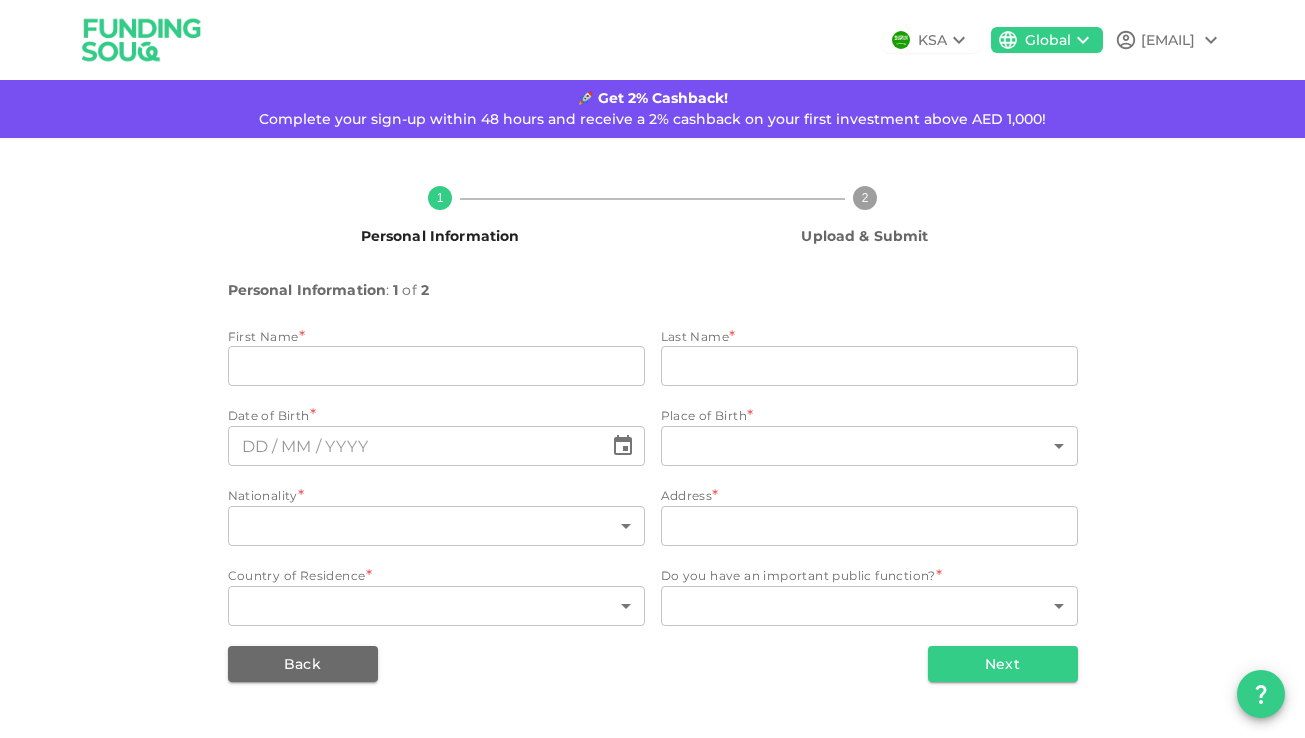 scroll, scrollTop: 0, scrollLeft: 0, axis: both 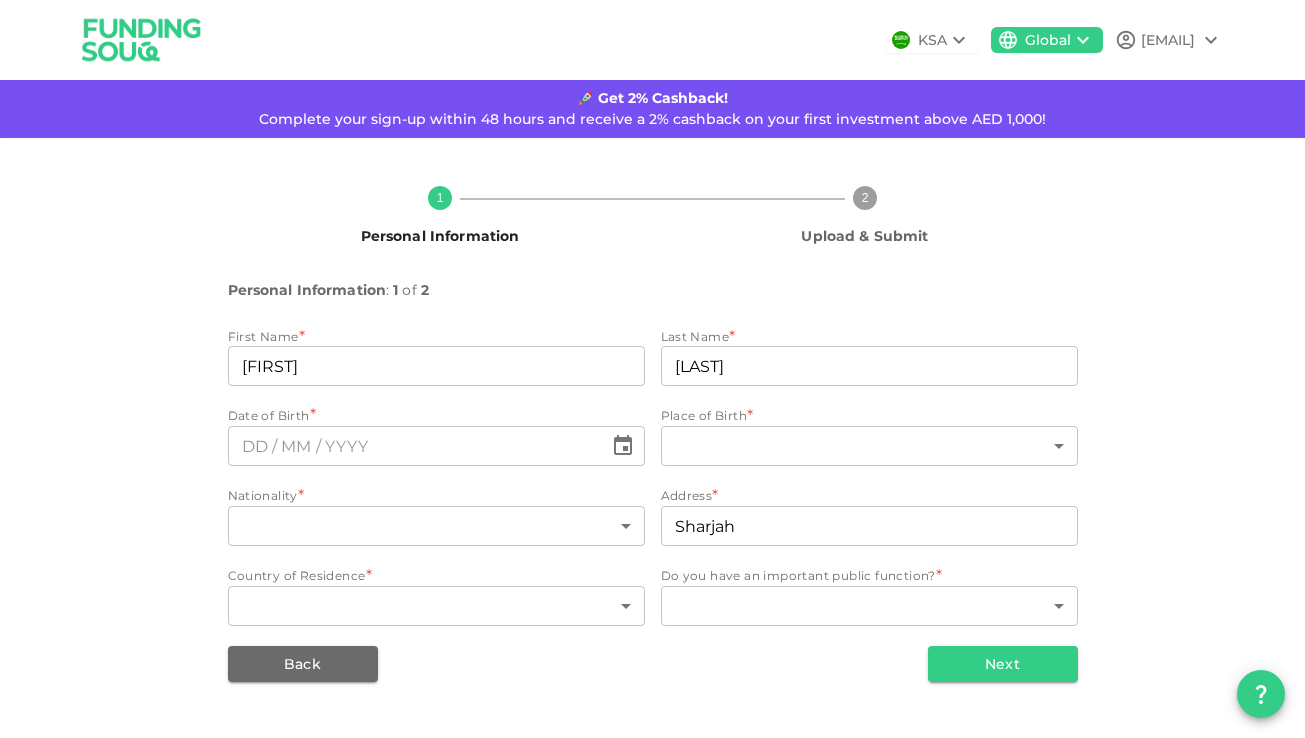type on "⁦⁨[DAY]⁩ / ⁨[MONTH]⁩ / ⁨[YEAR]⁩⁩" 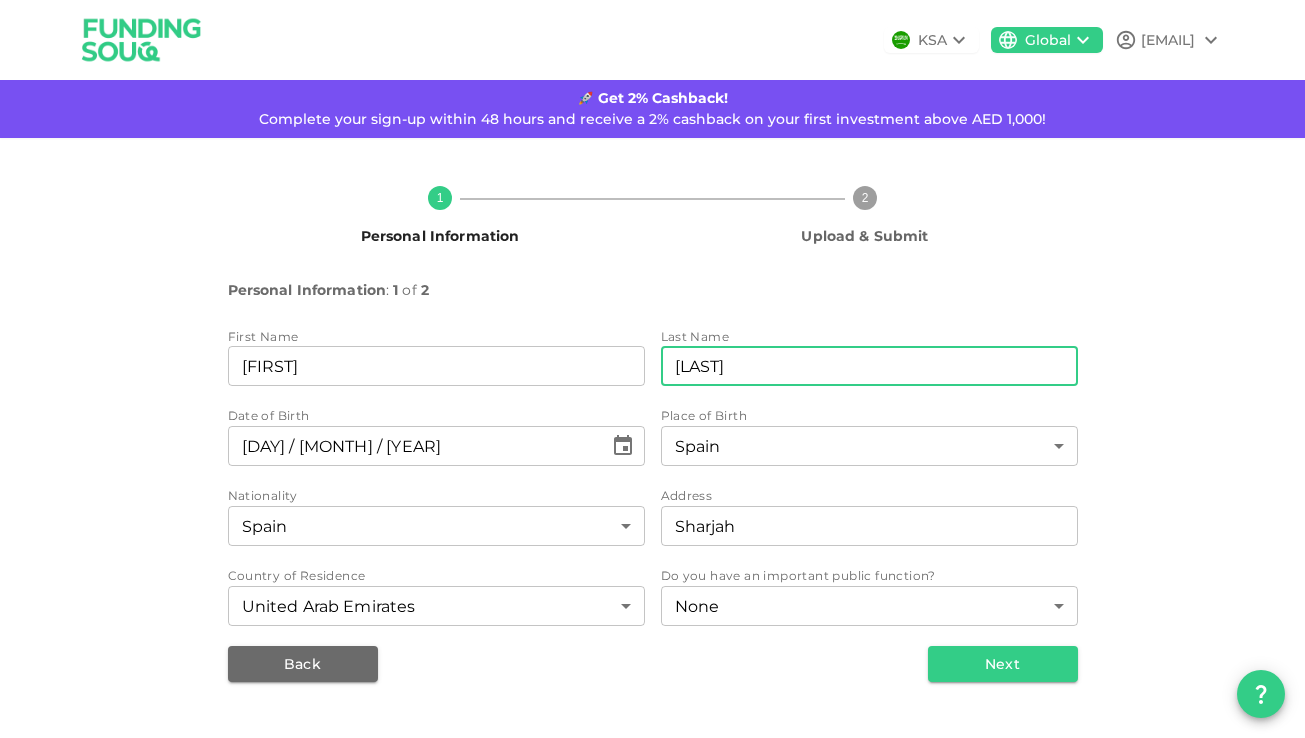 click on "[LAST]" at bounding box center (869, 366) 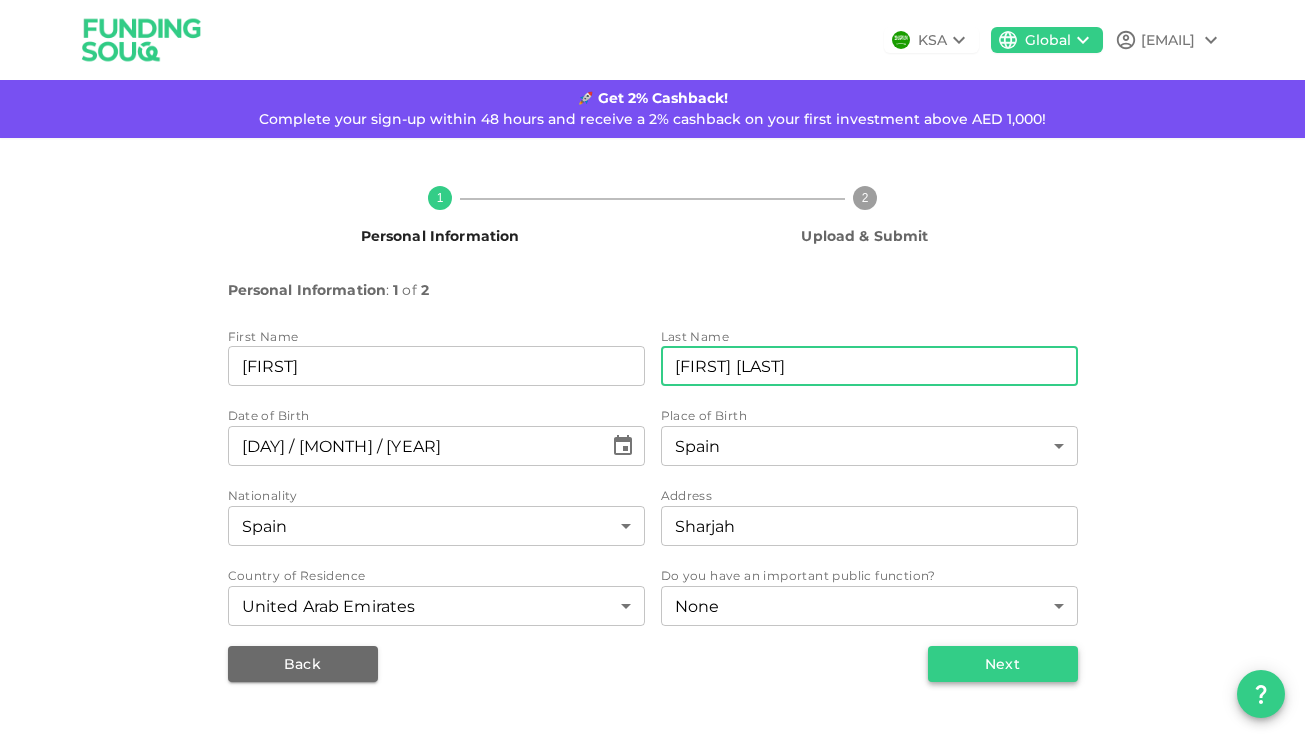 type on "[FIRST] [LAST]" 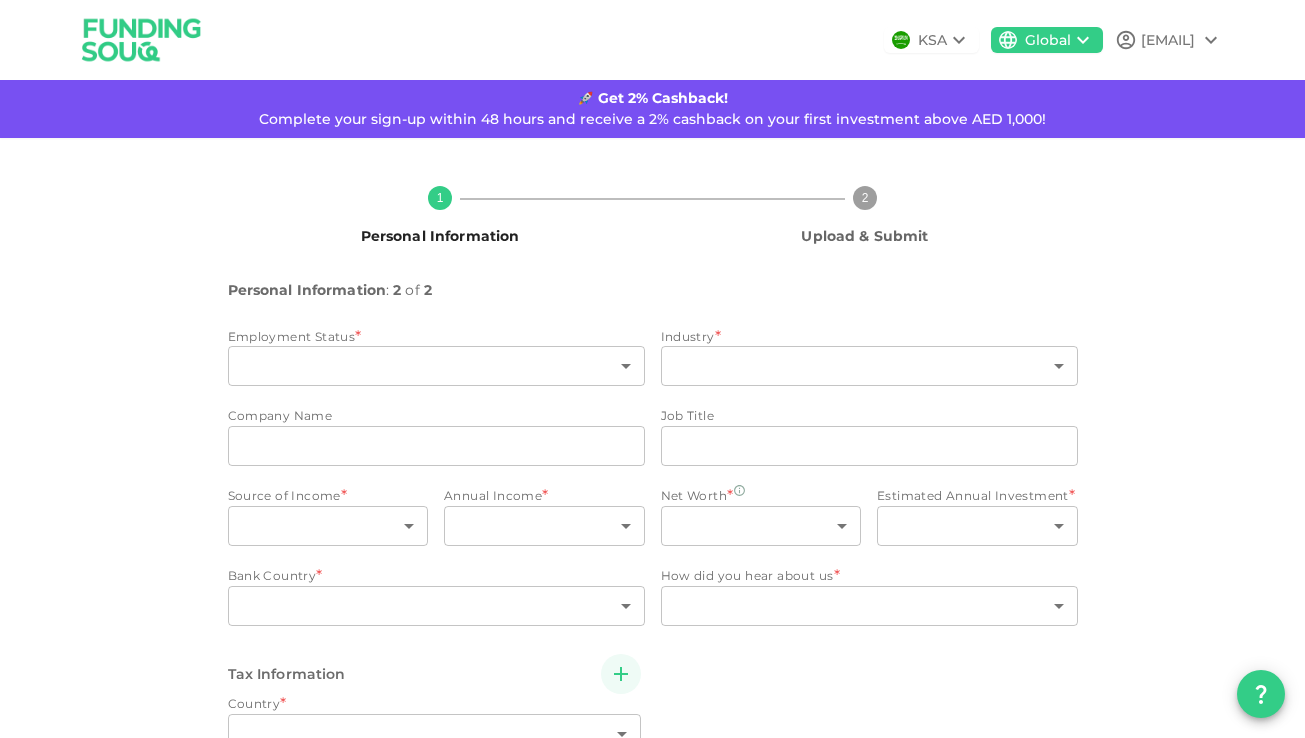 type on "2" 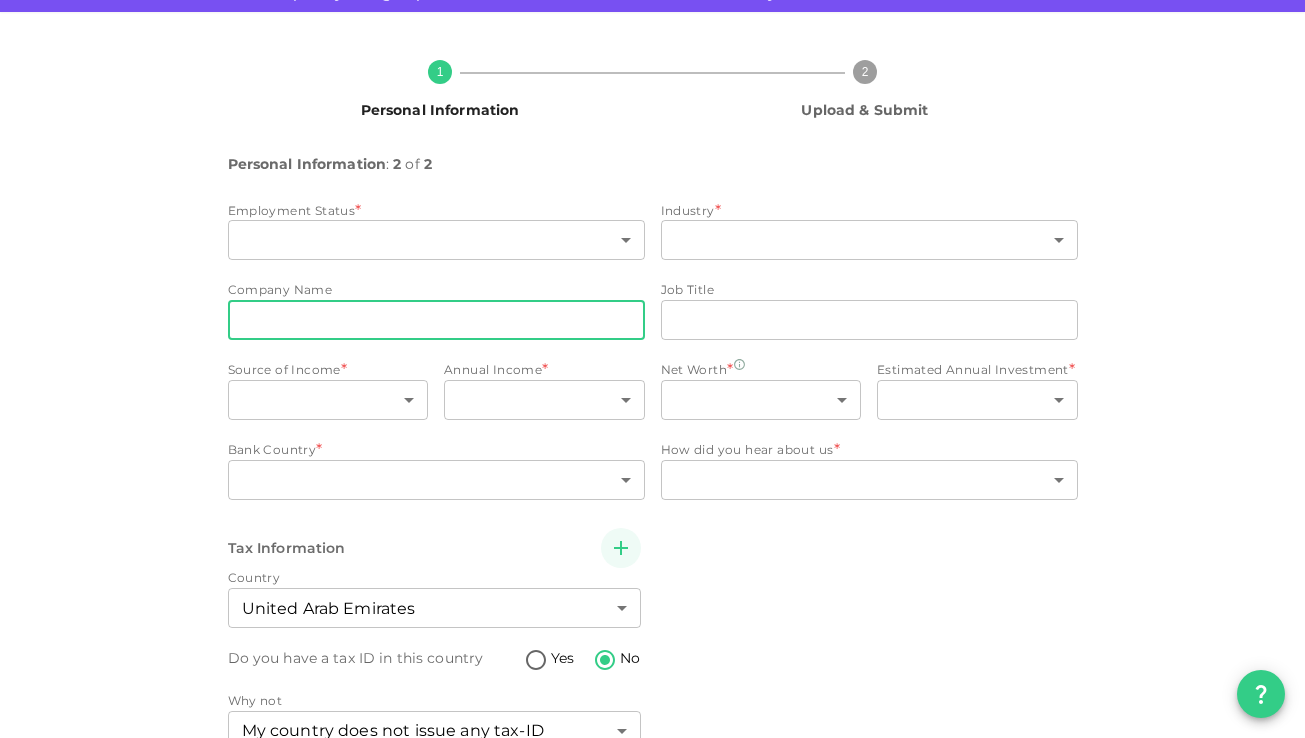 scroll, scrollTop: 158, scrollLeft: 0, axis: vertical 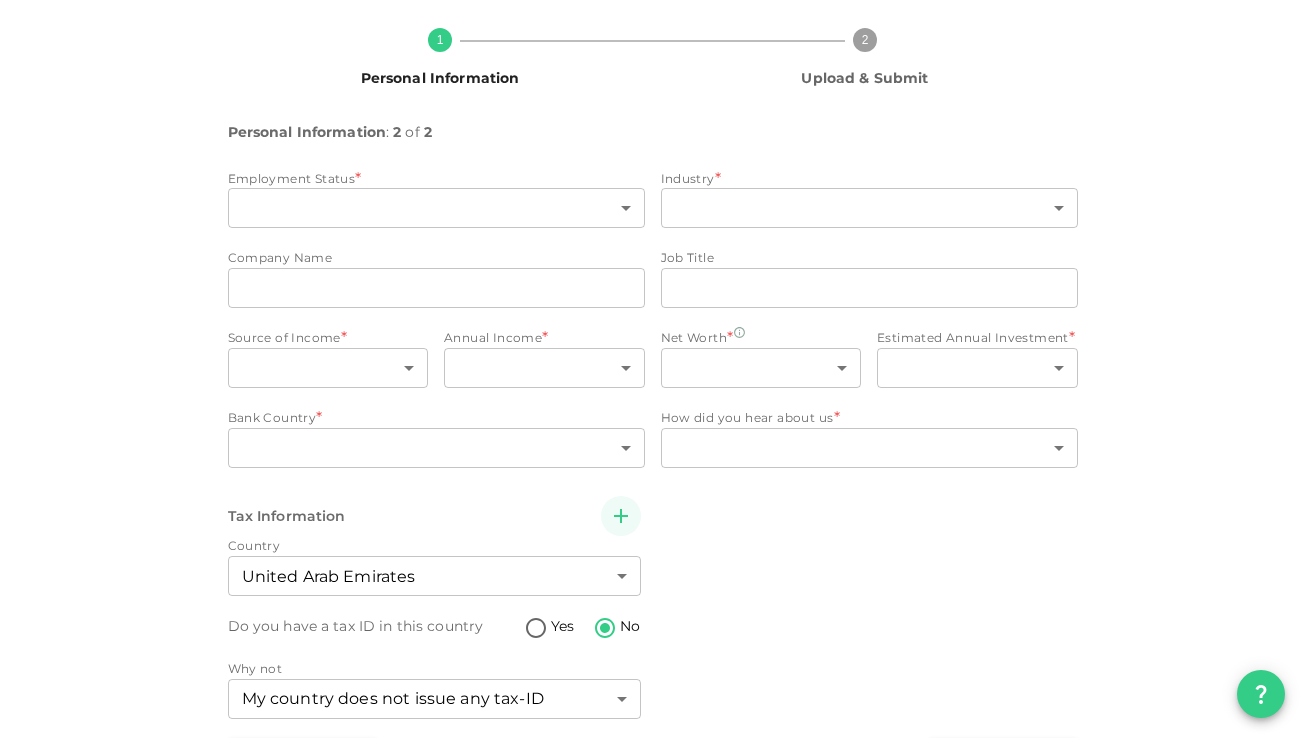 click on "Employment Status *" at bounding box center (436, 179) 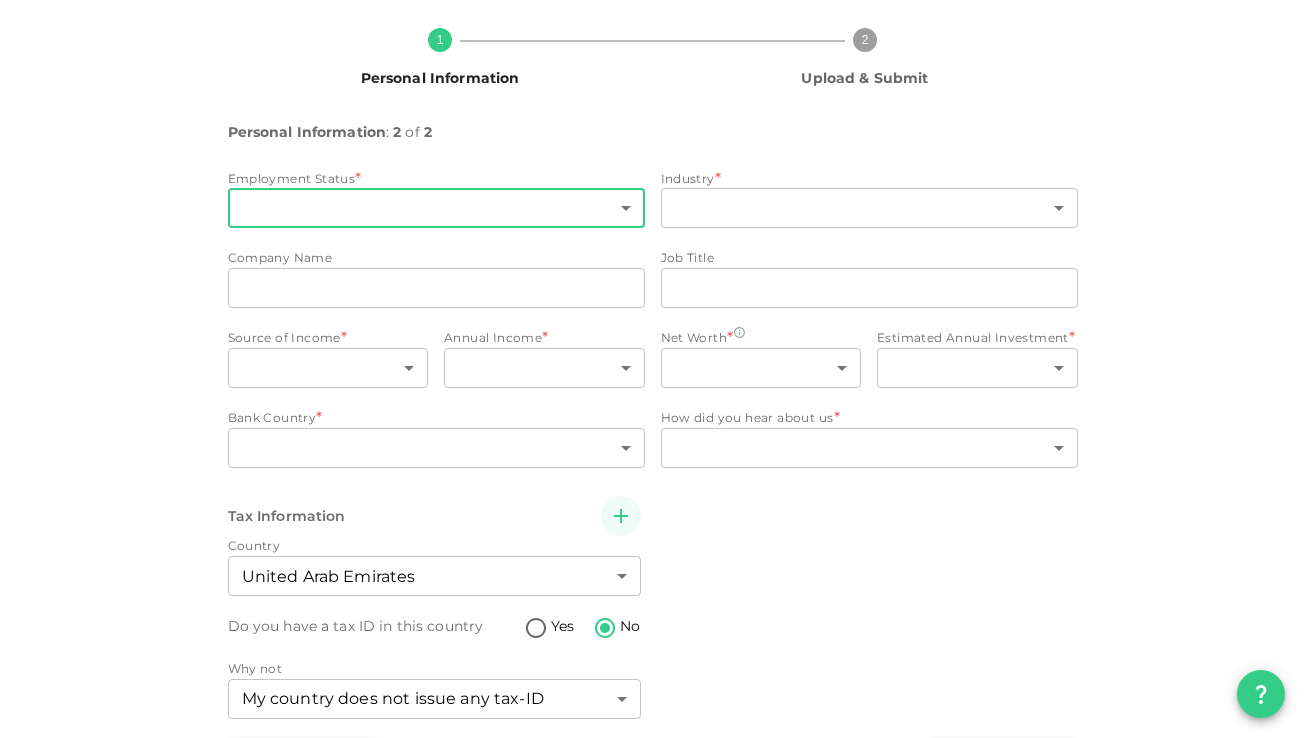 click on "KSA Global KAIZENRAQUEL@[EMAIL] 🚀 Get 2% Cashback! Complete your sign-up within 48 hours and receive a 2% cashback on your first investment above AED 1,000! 1 Personal Information 2 Upload & Submit   Personal Information   :   2   of   2   Employment Status * ​ ​   Industry * ​ ​   Company Name companyName companyName   Job Title jobTitle jobTitle   Source of Income * ​ ​   Annual Income * ​ ​   Net Worth * ​ ​   Estimated Annual Investment * ​ ​   Bank Country * ​ ​   How did you hear about us * ​ ​   Tax Information   Country United Arab Emirates 2 ​ Do you have a tax ID in this country Yes No   Why not My country does not issue any tax-ID 1 ​ Back Next" at bounding box center (652, 369) 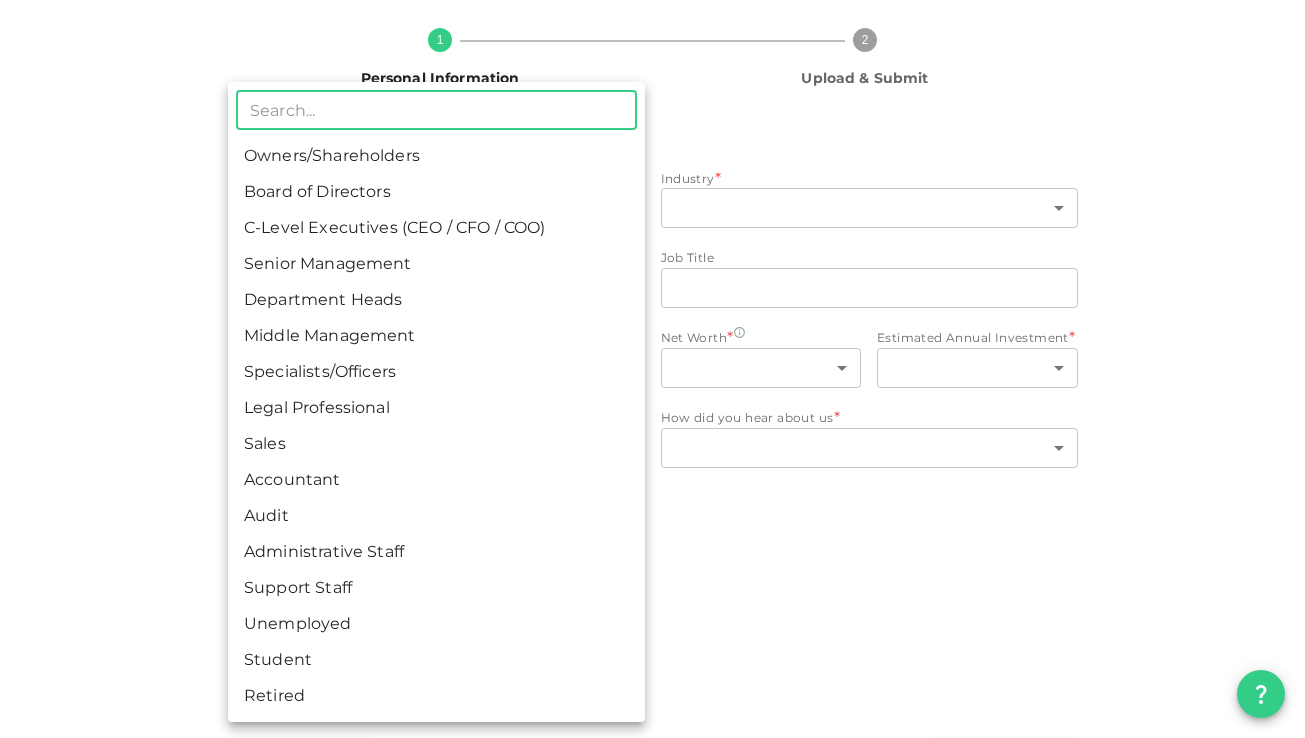 click on "Owners/Shareholders" at bounding box center (436, 156) 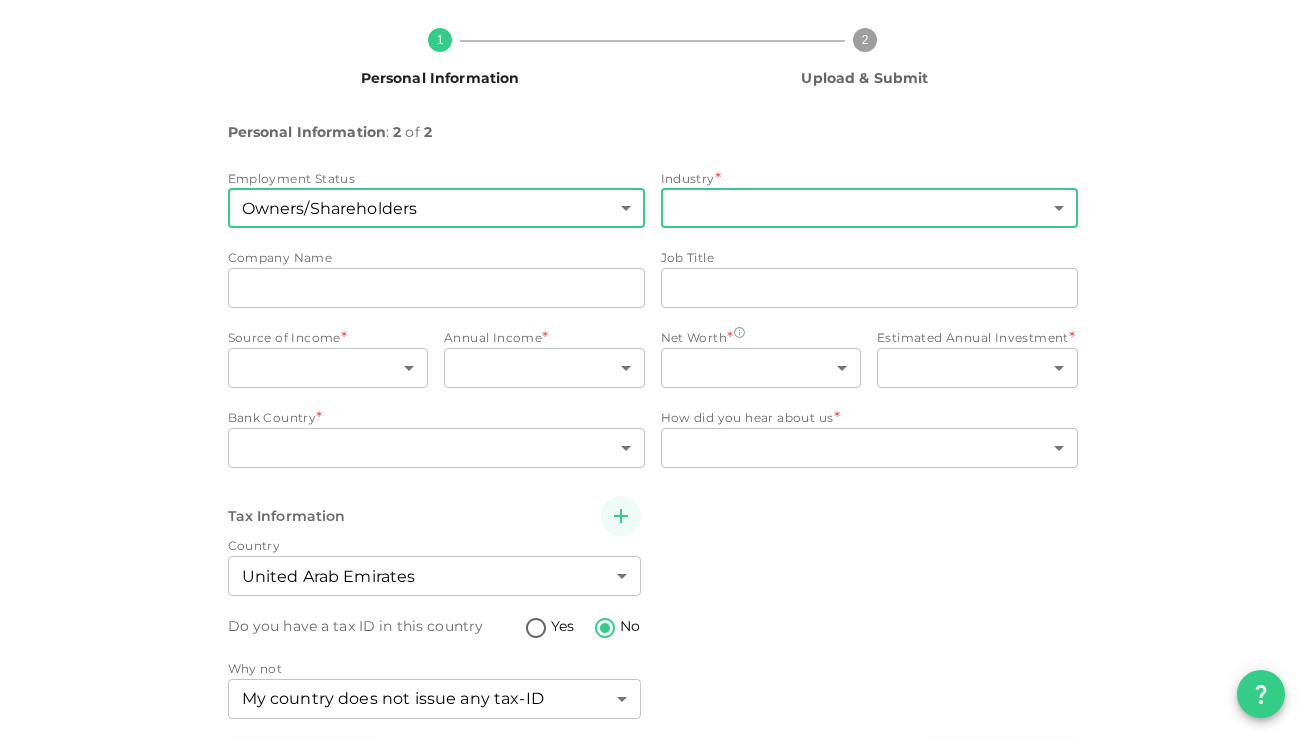click on "KSA Global KAIZENRAQUEL@[EMAIL] 🚀 Get 2% Cashback! Complete your sign-up within 48 hours and receive a 2% cashback on your first investment above AED 1,000! 1 Personal Information 2 Upload & Submit   Personal Information   :   2   of   2   Employment Status Owners/Shareholders 1 ​   Industry * ​ ​   Company Name companyName companyName   Job Title jobTitle jobTitle   Source of Income * ​ ​   Annual Income * ​ ​   Net Worth * ​ ​   Estimated Annual Investment * ​ ​   Bank Country * ​ ​   How did you hear about us * ​ ​   Tax Information   Country United Arab Emirates 2 ​ Do you have a tax ID in this country Yes No   Why not My country does not issue any tax-ID 1 ​ Back Next
​ Owners/Shareholders Board of Directors C-Level Executives (CEO / CFO / COO) Senior Management Department Heads Middle Management Specialists/Officers Legal Professional Sales Accountant Audit Administrative Staff Support Staff Unemployed Student Retired" at bounding box center (652, 369) 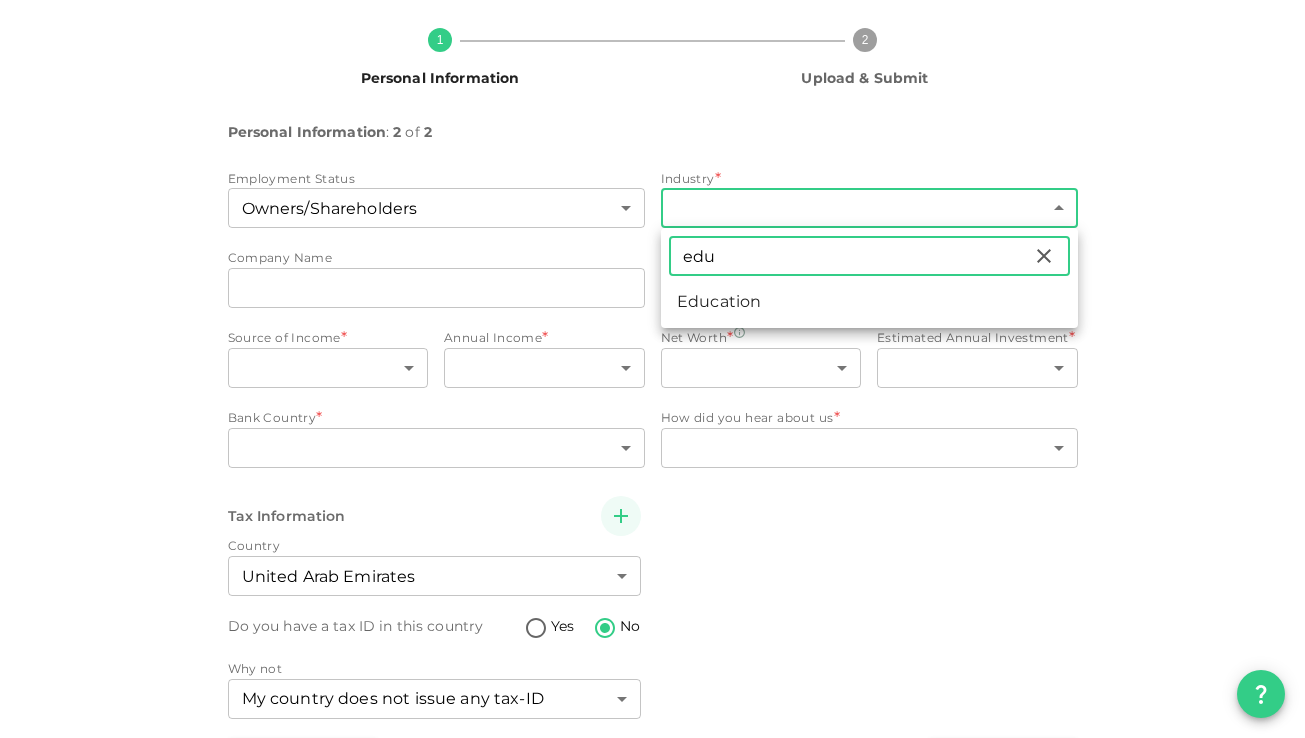 type on "edu" 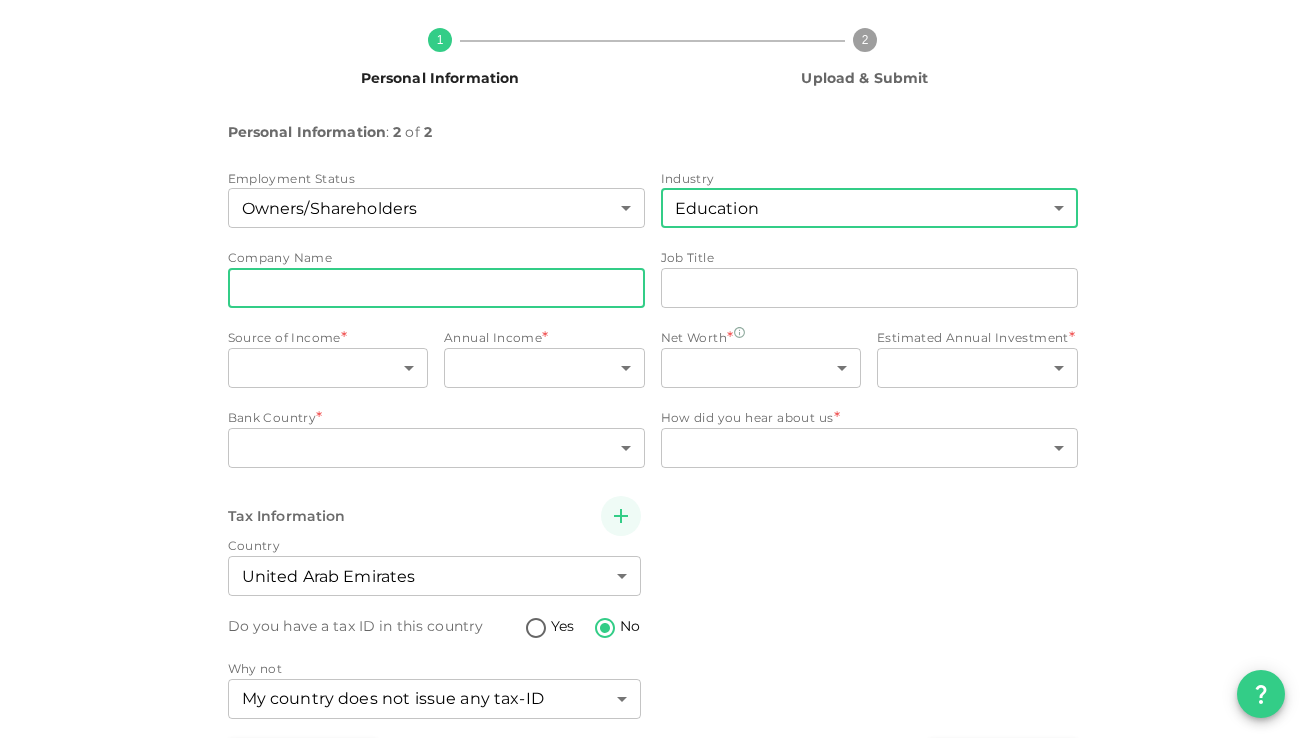 click on "companyName" at bounding box center (436, 288) 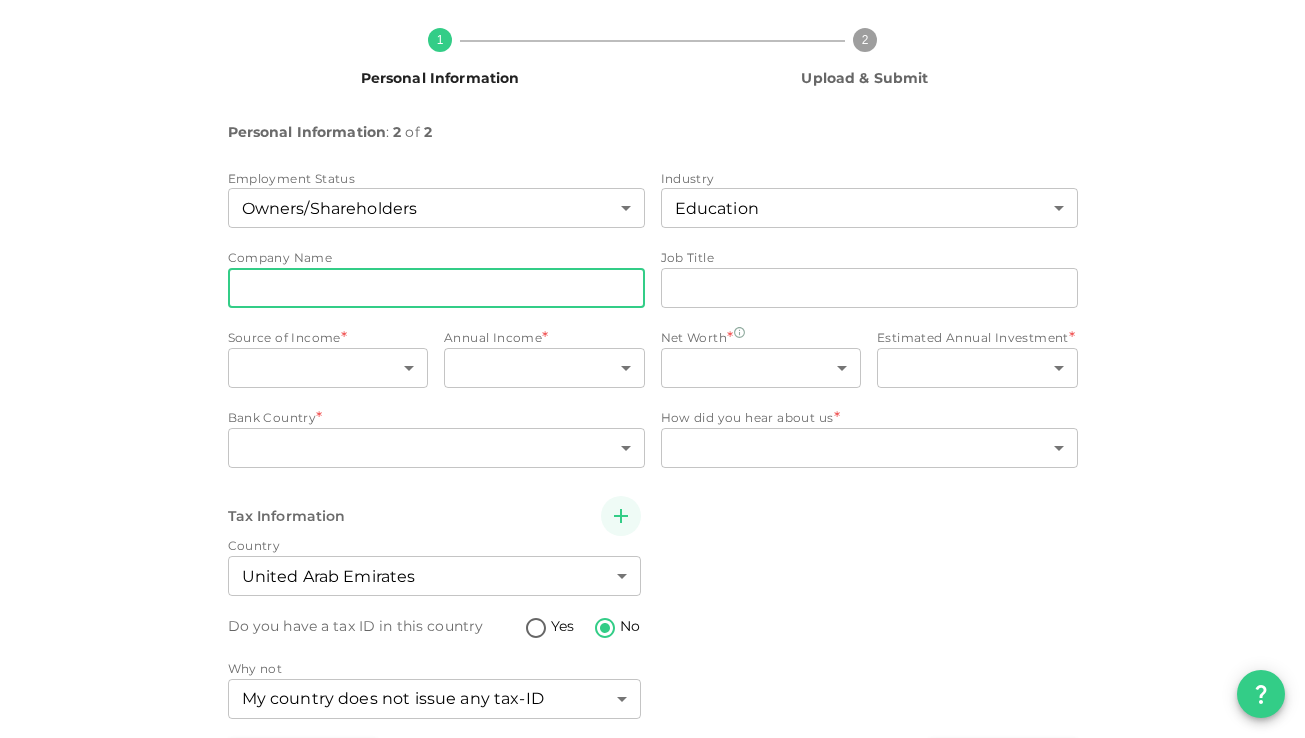 type on "Rise" 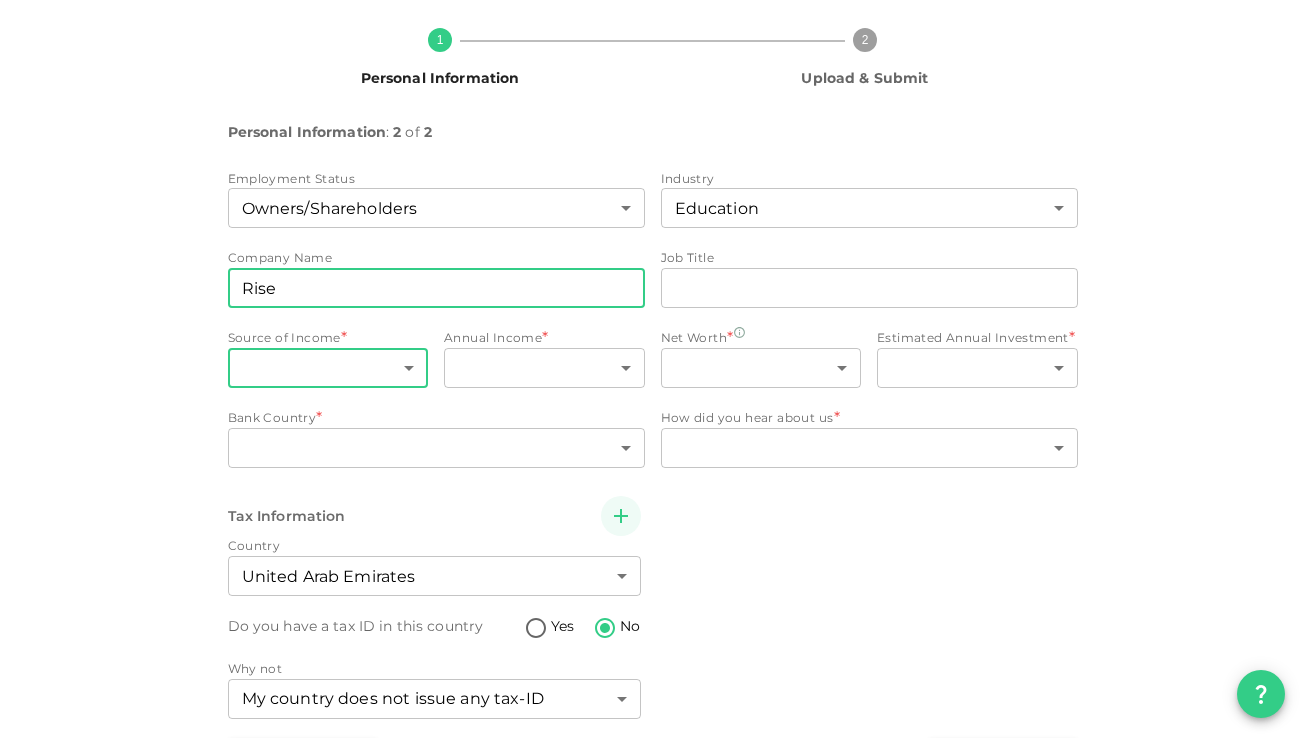 click on "KSA Global KAIZENRAQUEL@[EMAIL] 🚀 Get 2% Cashback! Complete your sign-up within 48 hours and receive a 2% cashback on your first investment above AED 1,000! 1 Personal Information 2 Upload & Submit   Personal Information   :   2   of   2   Employment Status Owners/Shareholders 1 ​   Industry Education 17 ​   Company Name companyName Rise companyName   Job Title jobTitle jobTitle   Source of Income * ​ ​   Annual Income * ​ ​   Net Worth * ​ ​   Estimated Annual Investment * ​ ​   Bank Country * ​ ​   How did you hear about us * ​ ​   Tax Information   Country United Arab Emirates 2 ​ Do you have a tax ID in this country Yes No   Why not My country does not issue any tax-ID 1 ​ Back Next" at bounding box center (652, 369) 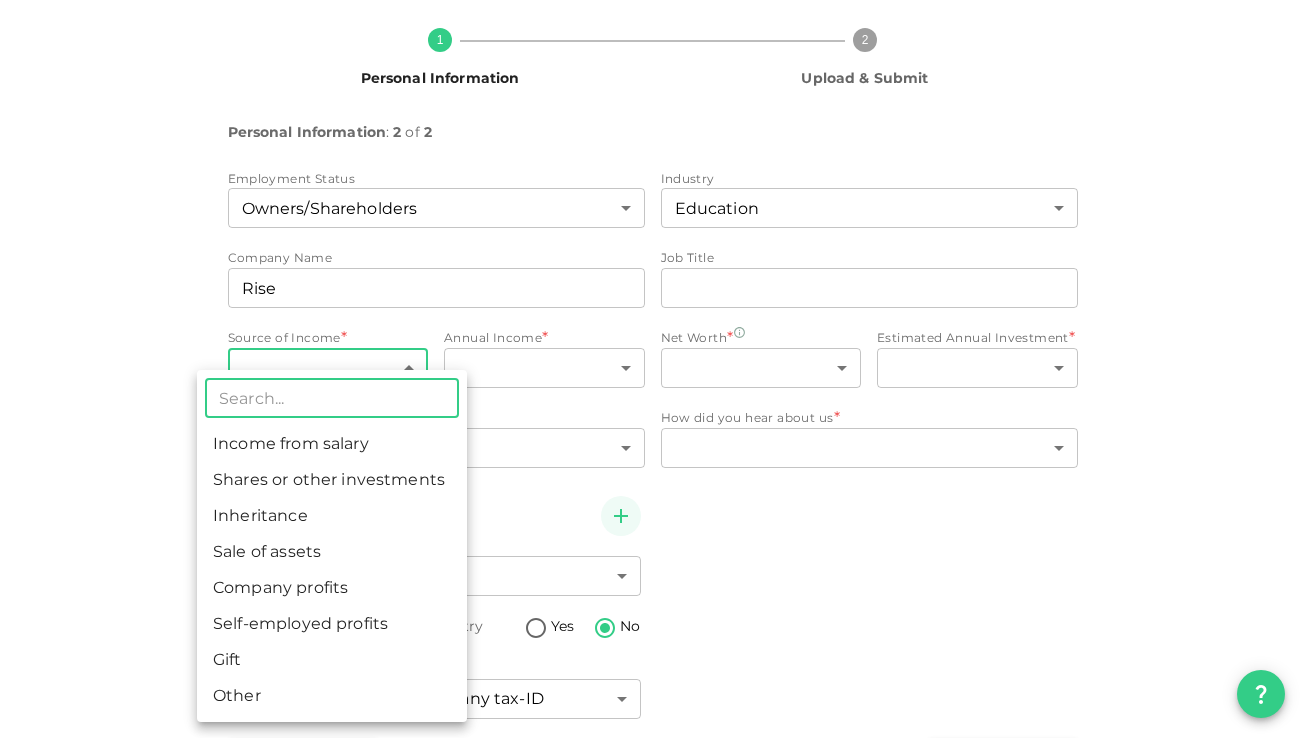 click on "Income from salary" at bounding box center (332, 444) 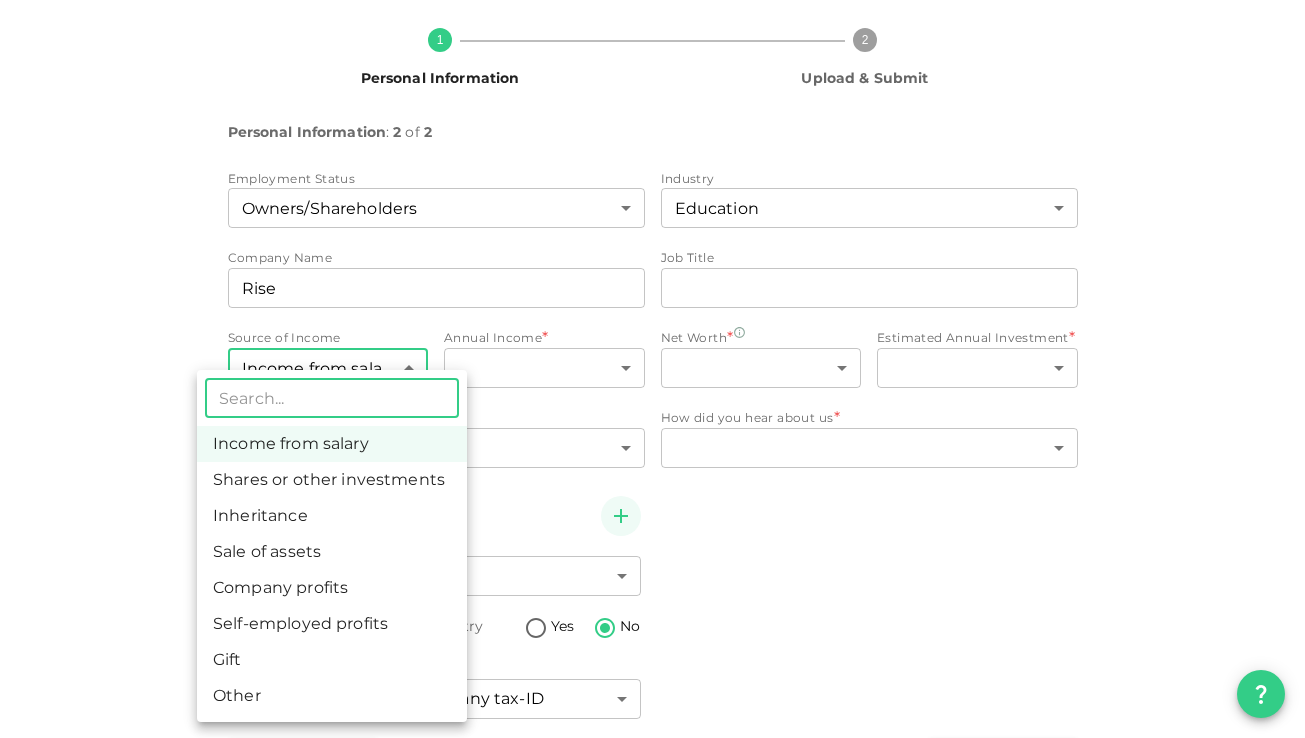 click on "KSA Global [EMAIL] 🚀 Get 2% Cashback! Complete your sign-up within 48 hours and receive a 2% cashback on your first investment above AED 1,000! 1 Personal Information 2 Upload & Submit   Personal Information   :   2   of   2   Employment Status Owners/Shareholders 1 ​   Industry Education 17 ​   Company Name companyName Rise companyName   Job Title jobTitle jobTitle   Source of Income Income from salary 1 ​   Annual Income * ​ ​   Net Worth * ​ ​   Estimated Annual Investment * ​ ​   Bank Country * ​ ​   How did you hear about us * ​ ​   Tax Information   Country United Arab Emirates 2 ​ Do you have a tax ID in this country Yes No   Why not My country does not issue any tax-ID 1 ​ Back Next
​ Income from salary Shares or other investments Inheritance Sale of assets Company profits Self-employed profits Gift Other" at bounding box center (652, 369) 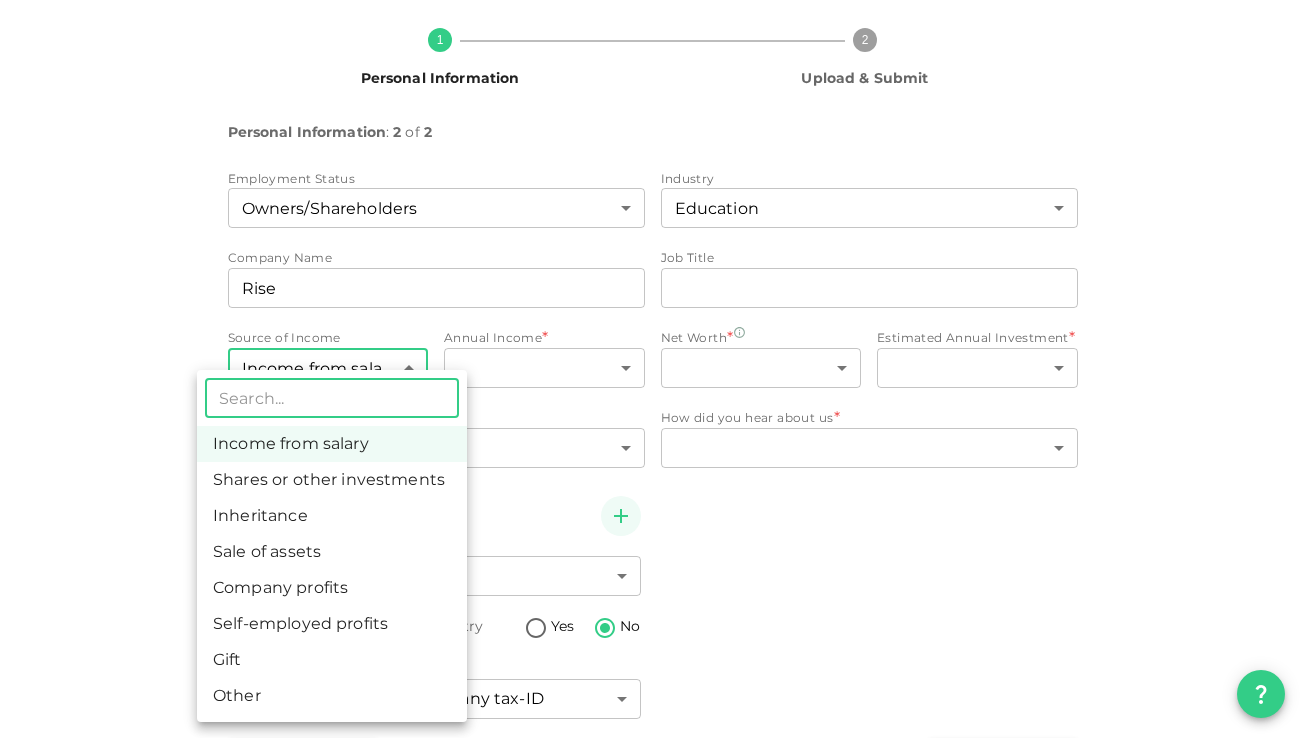 type on "6" 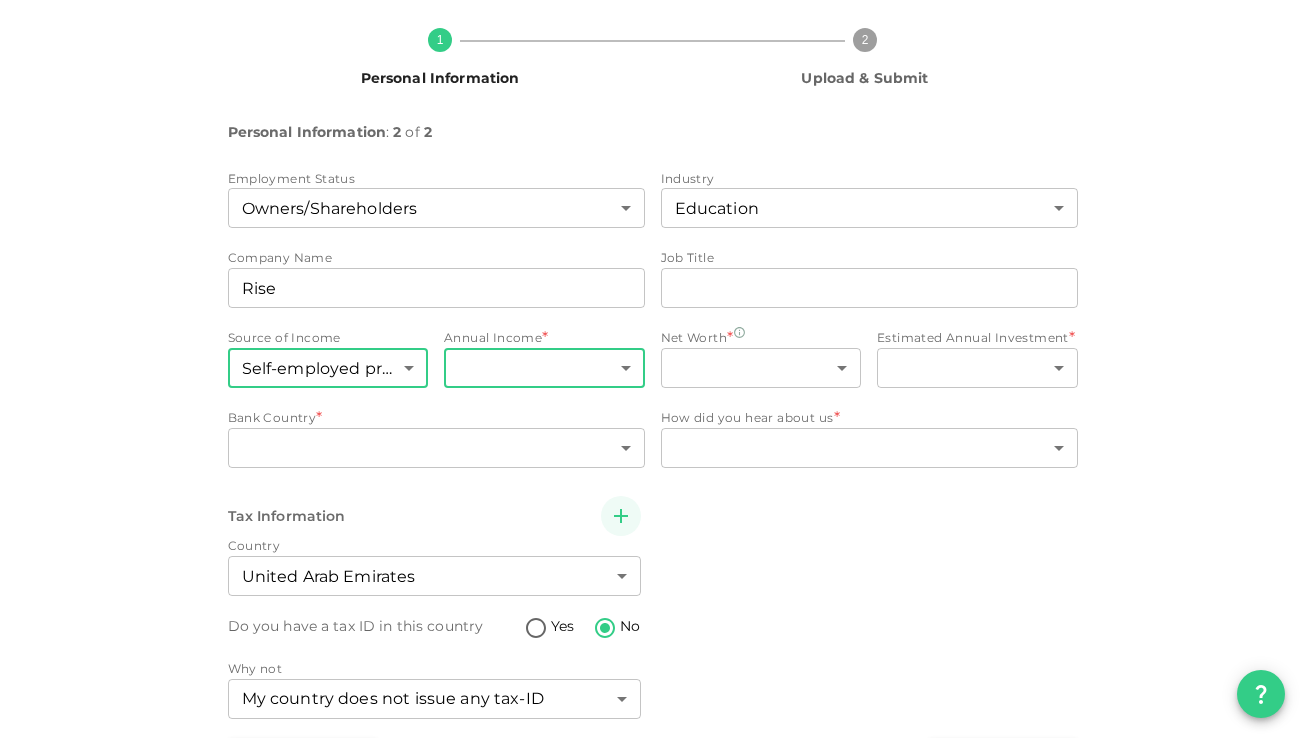 click on "KSA Global KAIZENRAQUEL@[EMAIL] 🚀 Get 2% Cashback! Complete your sign-up within 48 hours and receive a 2% cashback on your first investment above AED 1,000! 1 Personal Information 2 Upload & Submit   Personal Information   :   2   of   2   Employment Status Owners/Shareholders 1 ​   Industry * ​ ​   Company Name companyName companyName   Job Title jobTitle jobTitle   Source of Income * ​ ​   Annual Income * ​ ​   Net Worth * ​ ​   Estimated Annual Investment * ​ ​   Bank Country * ​ ​   How did you hear about us * ​ ​   Tax Information   Country United Arab Emirates 2 ​ Do you have a tax ID in this country Yes No   Why not My country does not issue any tax-ID 1 ​ Back Next" at bounding box center [652, 369] 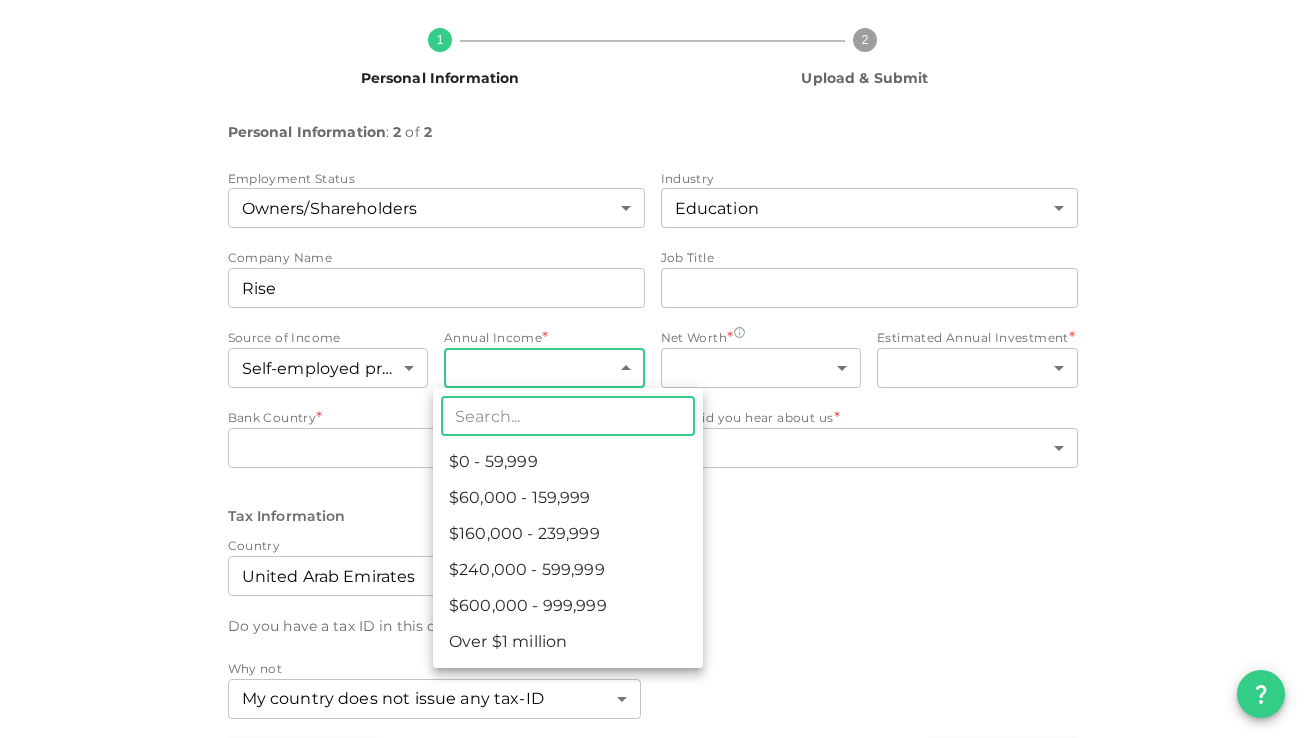 click on "$60,000 - 159,999" at bounding box center (568, 498) 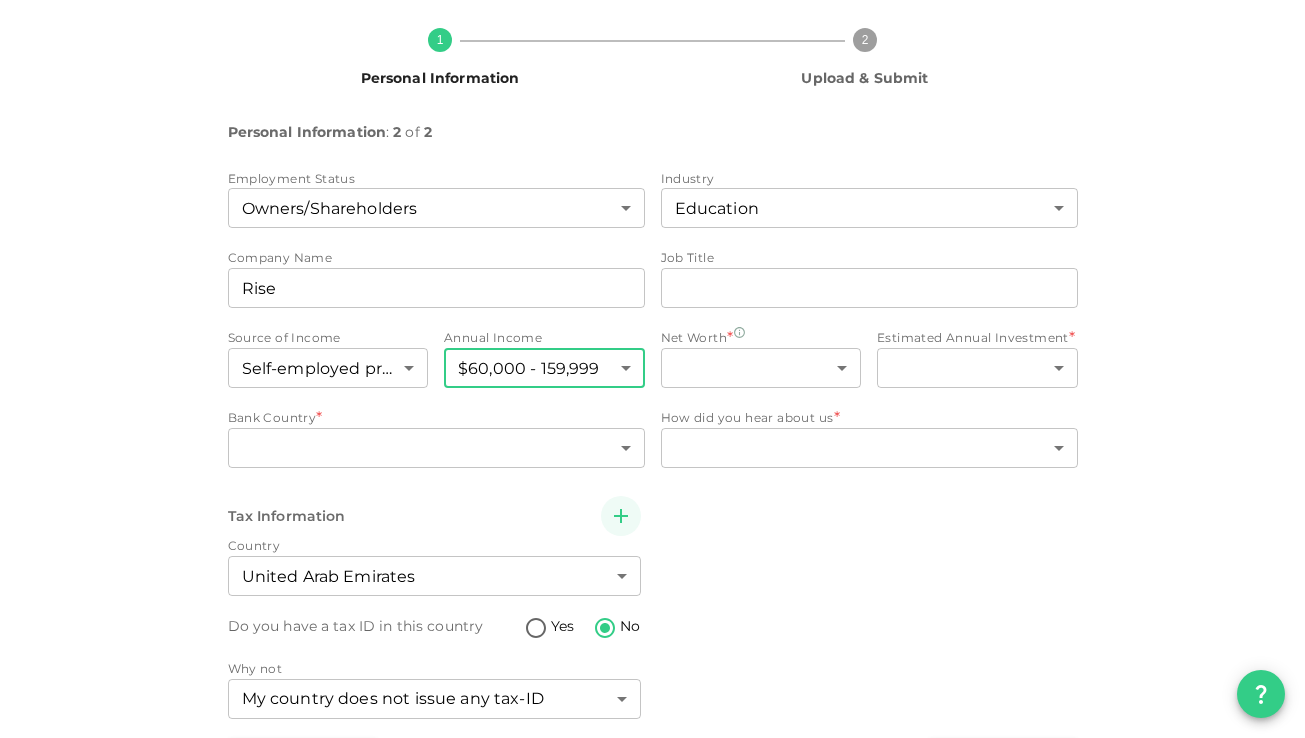 click on "KSA Global KAIZENRAQUEL@[EMAIL] 🚀 Get 2% Cashback! Complete your sign-up within 48 hours and receive a 2% cashback on your first investment above AED 1,000! 1 Personal Information 2 Upload & Submit   Personal Information   :   2   of   2   Employment Status Owners/Shareholders 1 ​   Industry Education 17 ​   Company Name companyName Rise companyName   Job Title jobTitle jobTitle   Source of Income Self-employed profits 6 ​   Annual Income $60,000 - 159,999 2 ​   Net Worth * ​ ​   Estimated Annual Investment * ​ ​   Bank Country * ​ ​   How did you hear about us * ​ ​   Tax Information   Country United Arab Emirates 2 ​ Do you have a tax ID in this country Yes No   Why not My country does not issue any tax-ID 1 ​ Back Next" at bounding box center [652, 369] 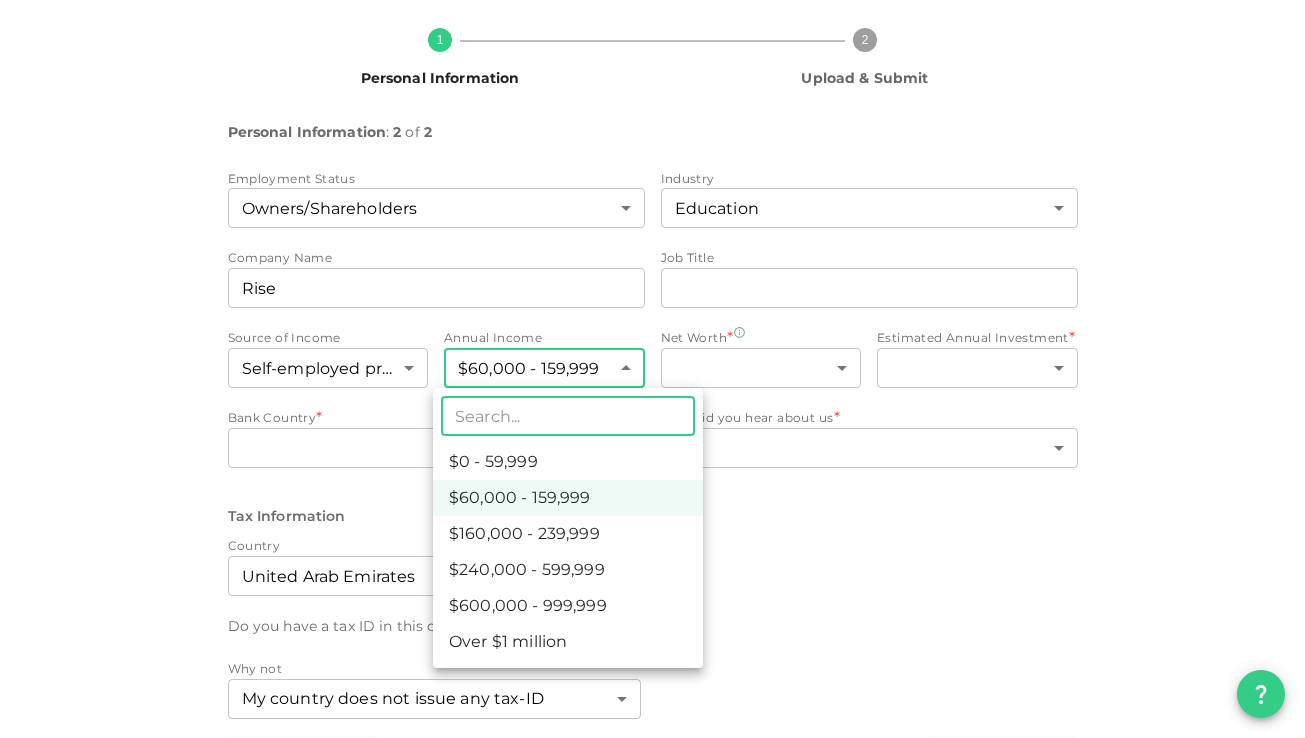 click on "$0 - 59,999" at bounding box center [568, 462] 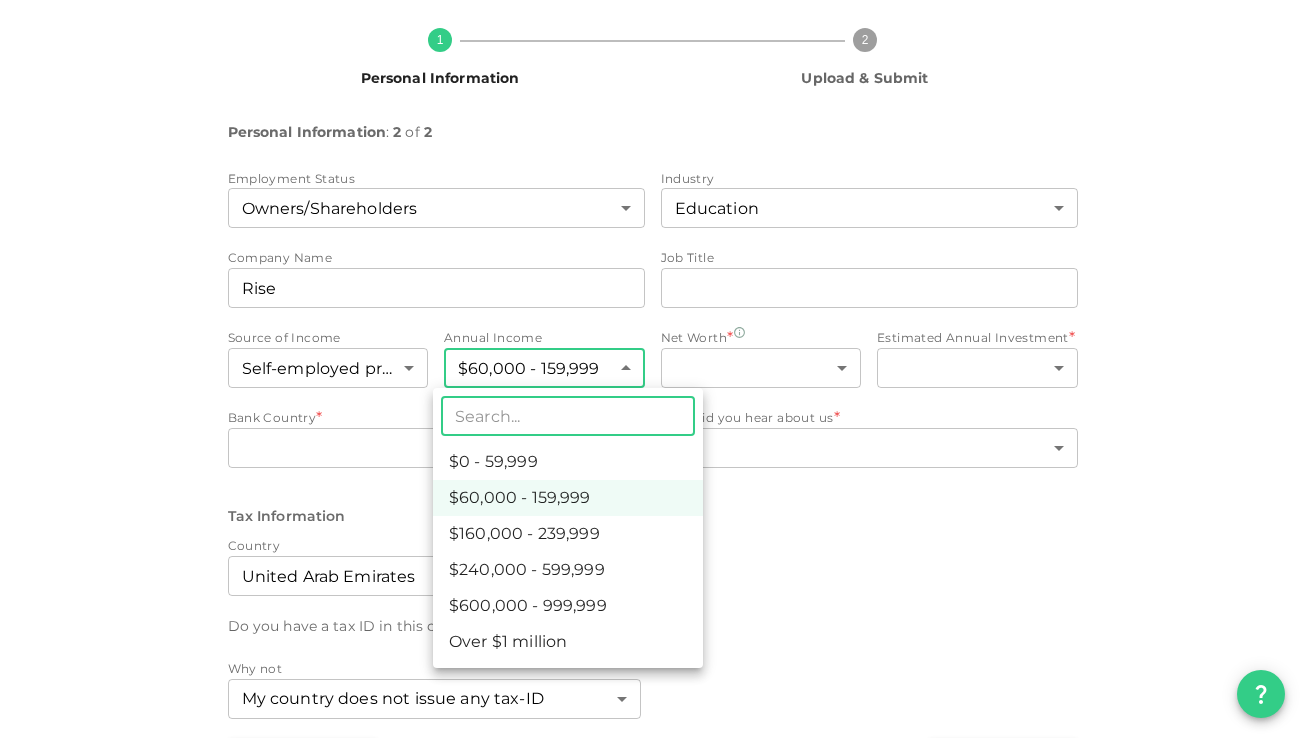 type on "1" 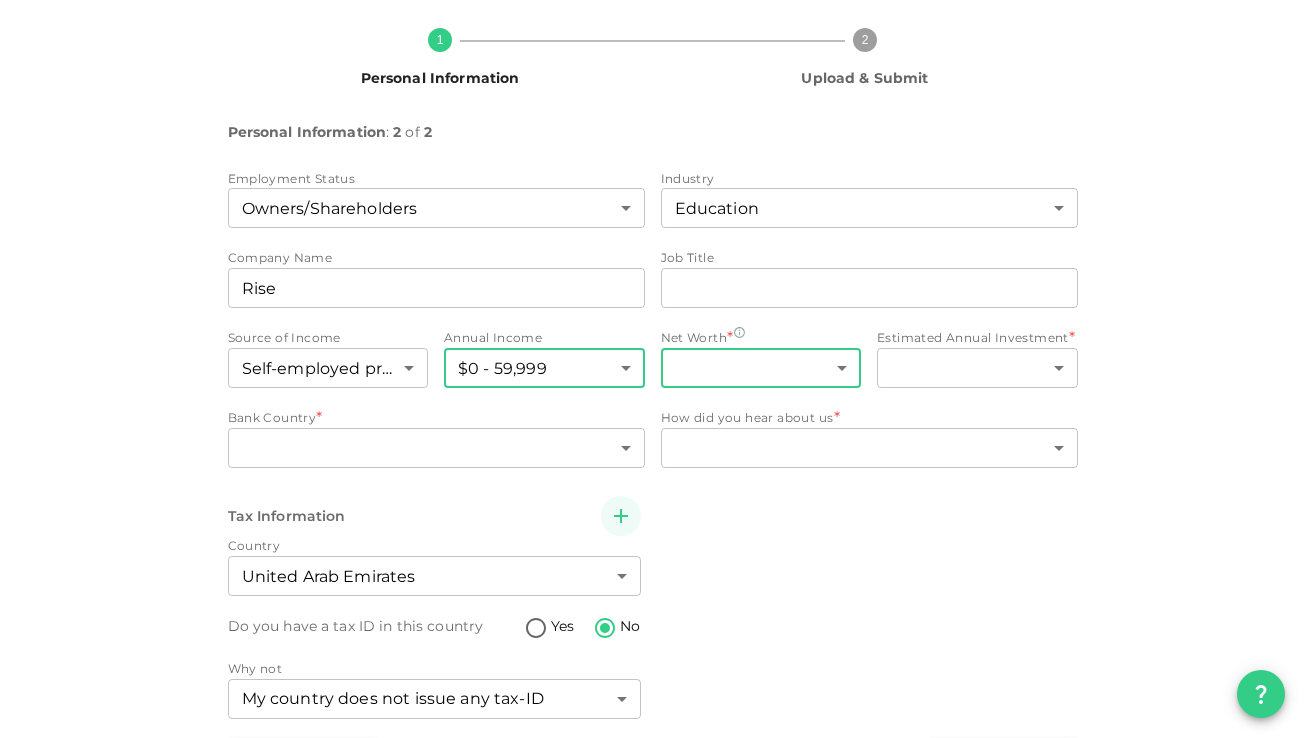 click on "KSA Global KAIZENRAQUEL@[EMAIL] 🚀 Get 2% Cashback! Complete your sign-up within 48 hours and receive a 2% cashback on your first investment above AED 1,000! 1 Personal Information 2 Upload & Submit   Personal Information   :   2   of   2   Employment Status Owners/Shareholders 1 ​   Industry Education 17 ​   Company Name companyName Rise companyName   Job Title jobTitle jobTitle   Source of Income Self-employed profits 6 ​   Annual Income $0 - 59,999 1 ​   Net Worth * ​ ​   Estimated Annual Investment * ​ ​   Bank Country * ​ ​   How did you hear about us * ​ ​   Tax Information   Country United Arab Emirates 2 ​ Do you have a tax ID in this country Yes No   Why not My country does not issue any tax-ID 1 ​ Back Next" at bounding box center [652, 369] 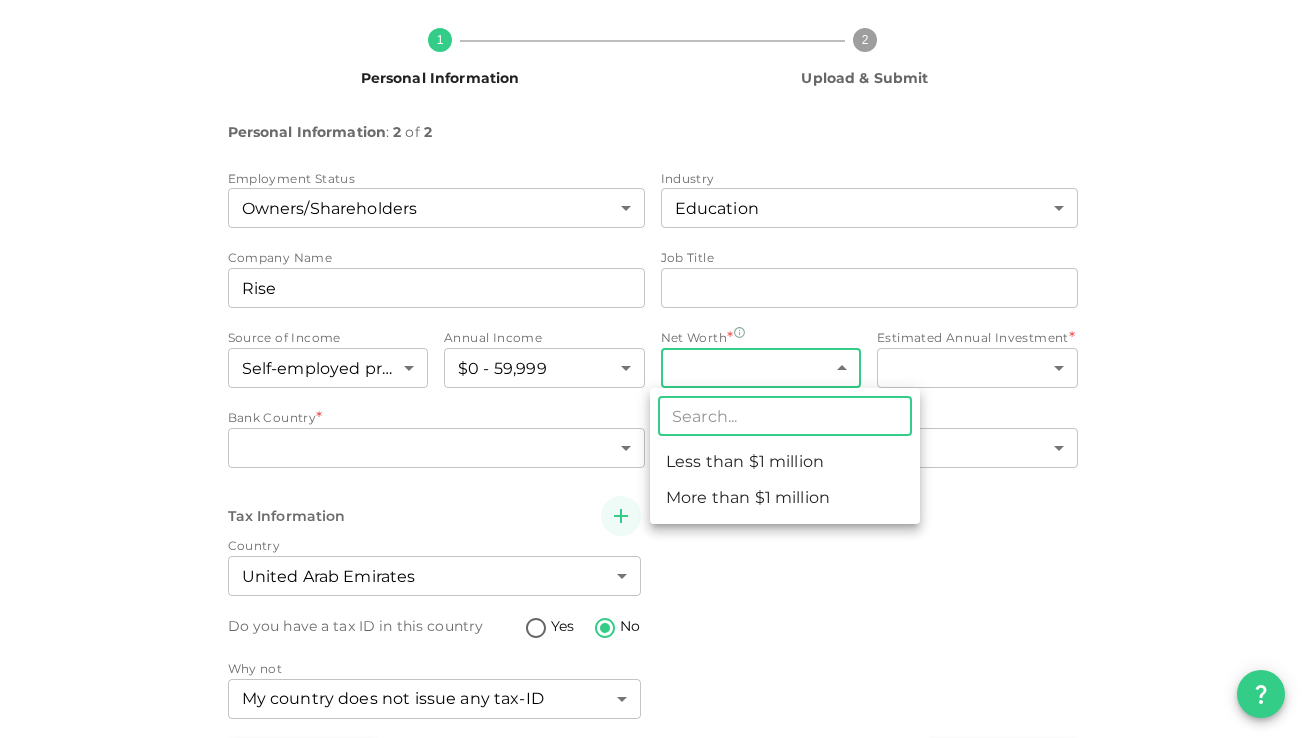 click on "Less than $1 million" at bounding box center [785, 462] 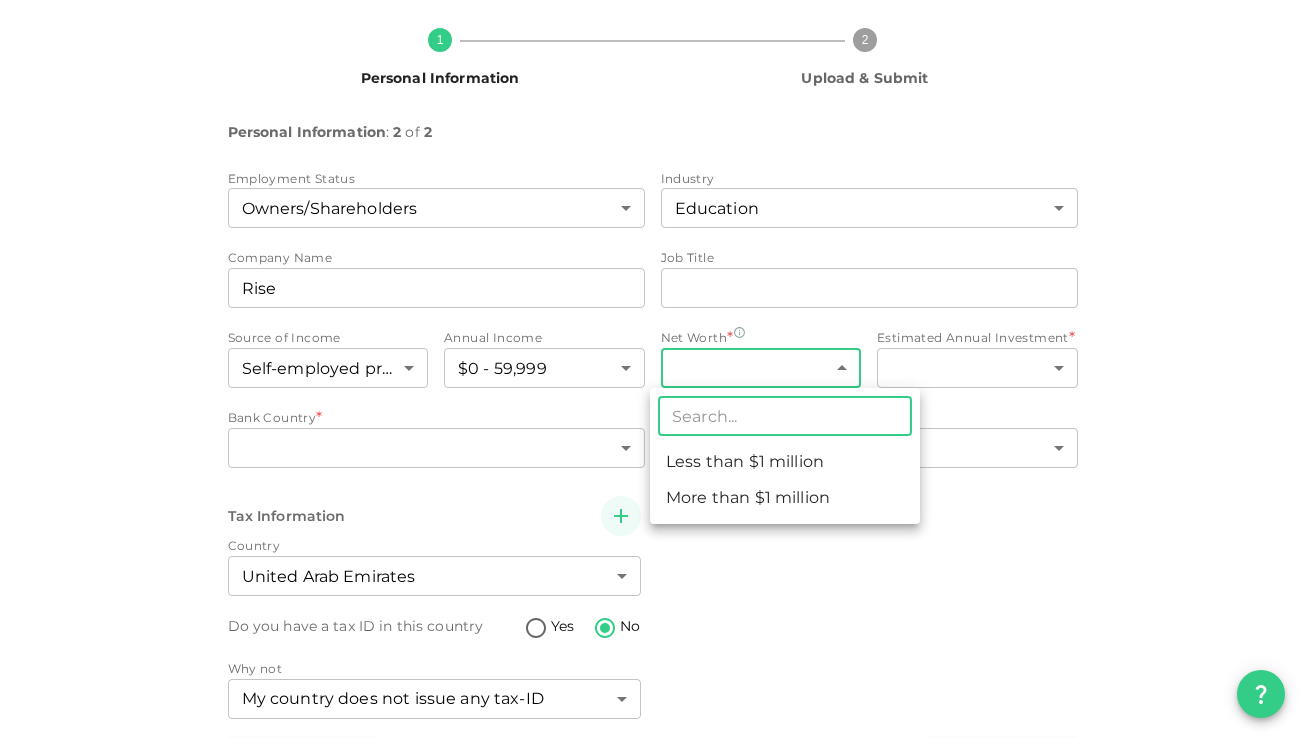 type on "1" 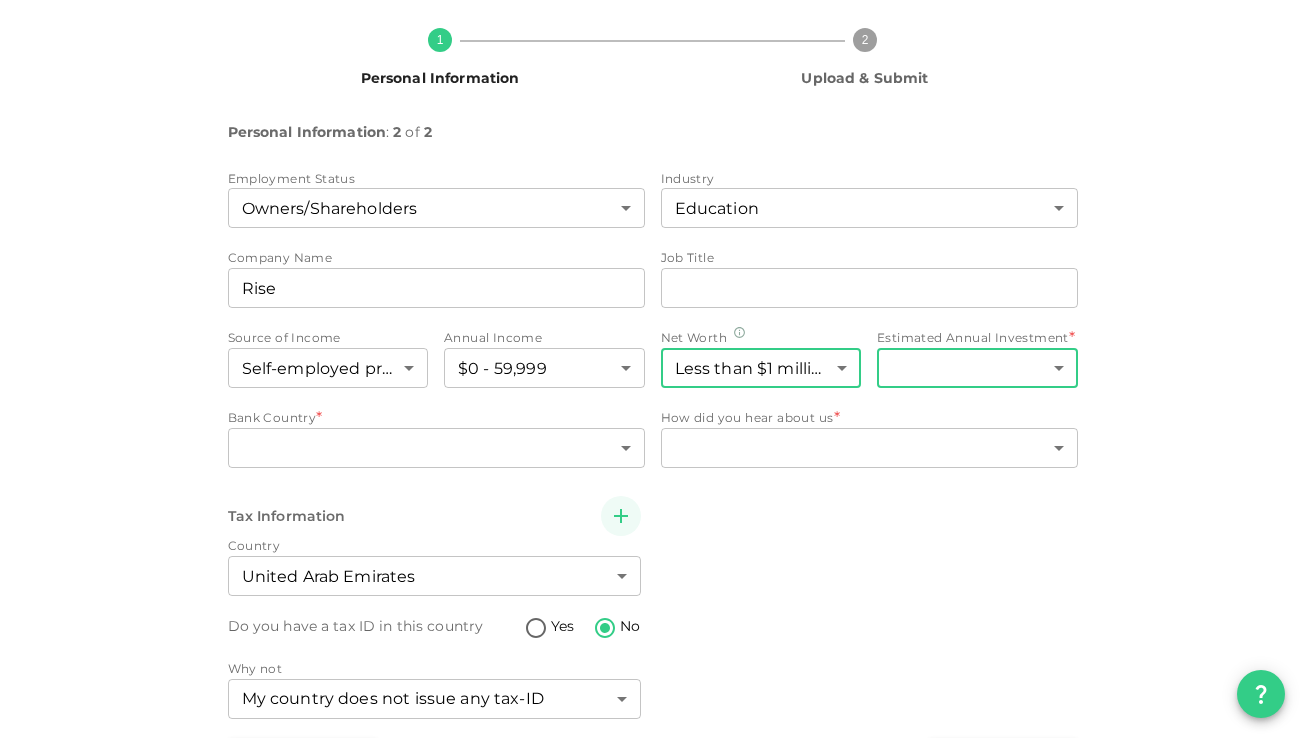 click on "KSA Global KAIZENRAQUEL@[EMAIL] 🚀 Get 2% Cashback! Complete your sign-up within 48 hours and receive a 2% cashback on your first investment above AED 1,000! 1 Personal Information 2 Upload & Submit   Personal Information   :   2   of   2   Employment Status Owners/Shareholders 1 ​   Industry Education 17 ​   Company Name companyName Rise companyName   Job Title jobTitle jobTitle   Source of Income Self-employed profits 6 ​   Annual Income $0 - 59,999 1 ​   Net Worth Less than $1 million 1 ​   Estimated Annual Investment * ​ ​   Bank Country * ​ ​   How did you hear about us * ​ ​   Tax Information   Country United Arab Emirates 2 ​ Do you have a tax ID in this country Yes No   Why not My country does not issue any tax-ID 1 ​ Back Next" at bounding box center (652, 369) 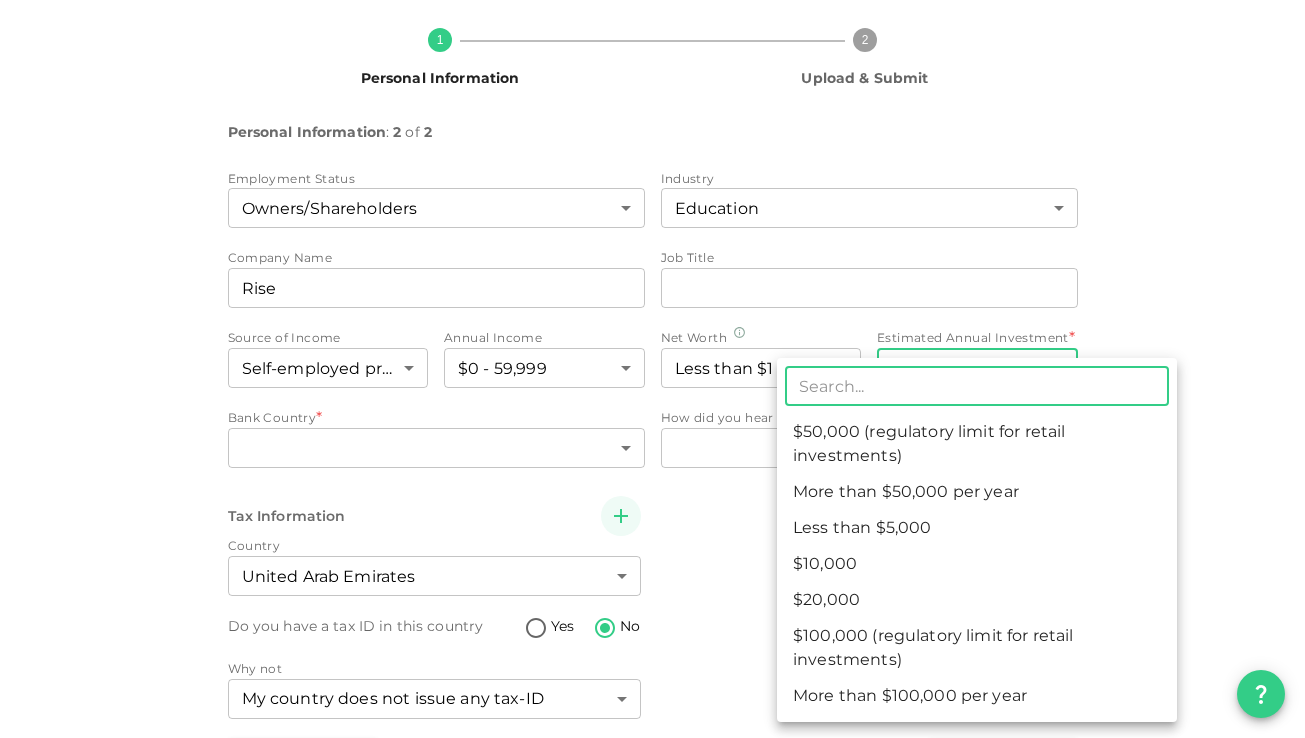click on "More than $50,000 per year" at bounding box center [977, 492] 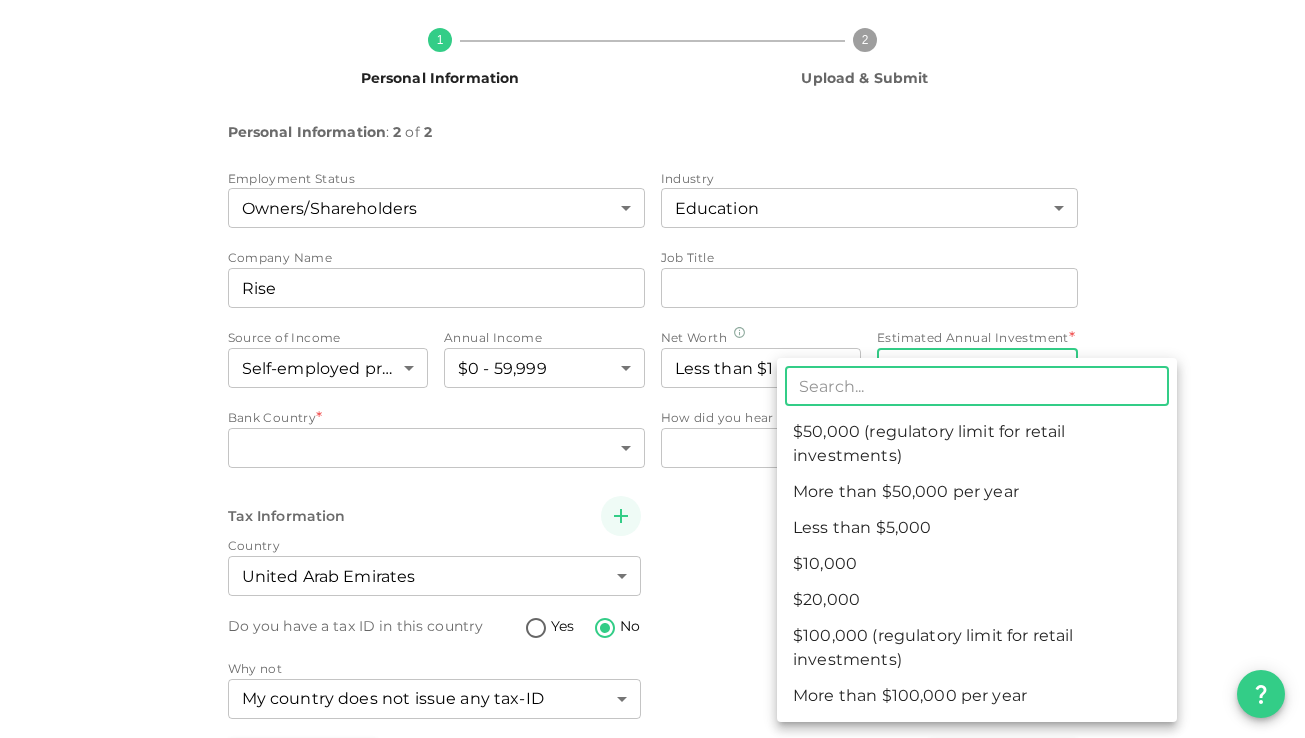 type on "5" 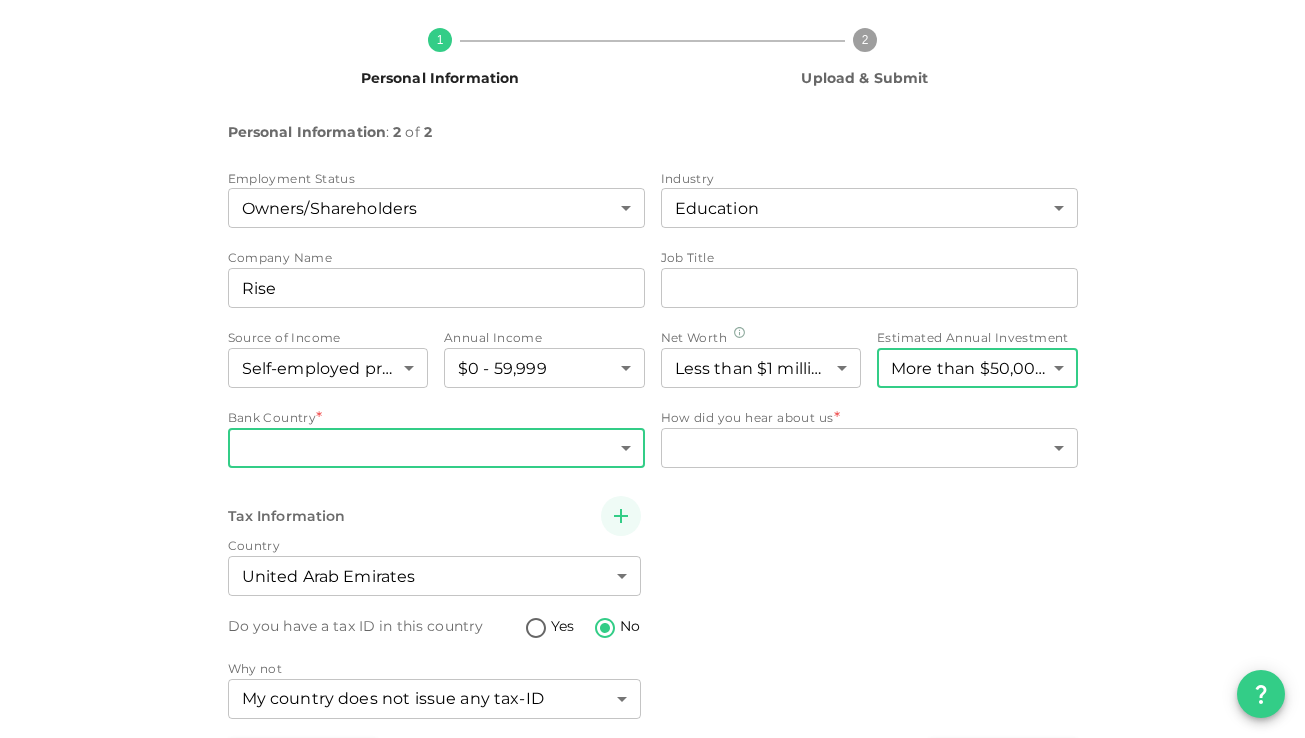 click on "KSA Global [EMAIL] 🚀 Get 2% Cashback! Complete your sign-up within 48 hours and receive a 2% cashback on your first investment above AED 1,000! 1 Personal Information 2 Upload & Submit   Personal Information   :   2   of   2   Employment Status Owners/Shareholders 1 ​   Industry Education 17 ​   Company Name companyName Rise companyName   Job Title jobTitle jobTitle   Source of Income Self-employed profits 6 ​   Annual Income $0 - 59,999 1 ​   Net Worth Less than $1 million 1 ​   Estimated Annual Investment More than $50,000 per year 5 ​   Bank Country * ​ ​   How did you hear about us * ​ ​   Tax Information   Country United Arab Emirates 2 ​ Do you have a tax ID in this country Yes No   Why not My country does not issue any tax-ID 1 ​ Back Next" at bounding box center (652, 369) 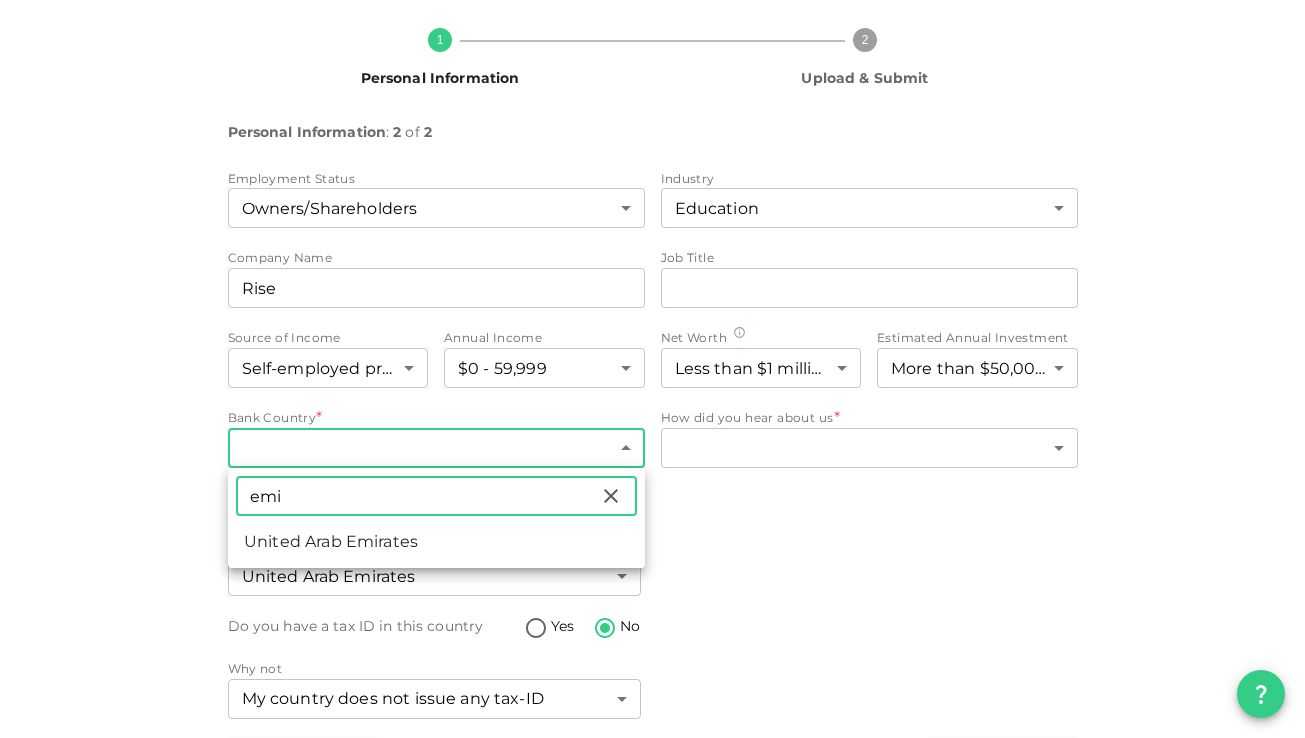 type on "emi" 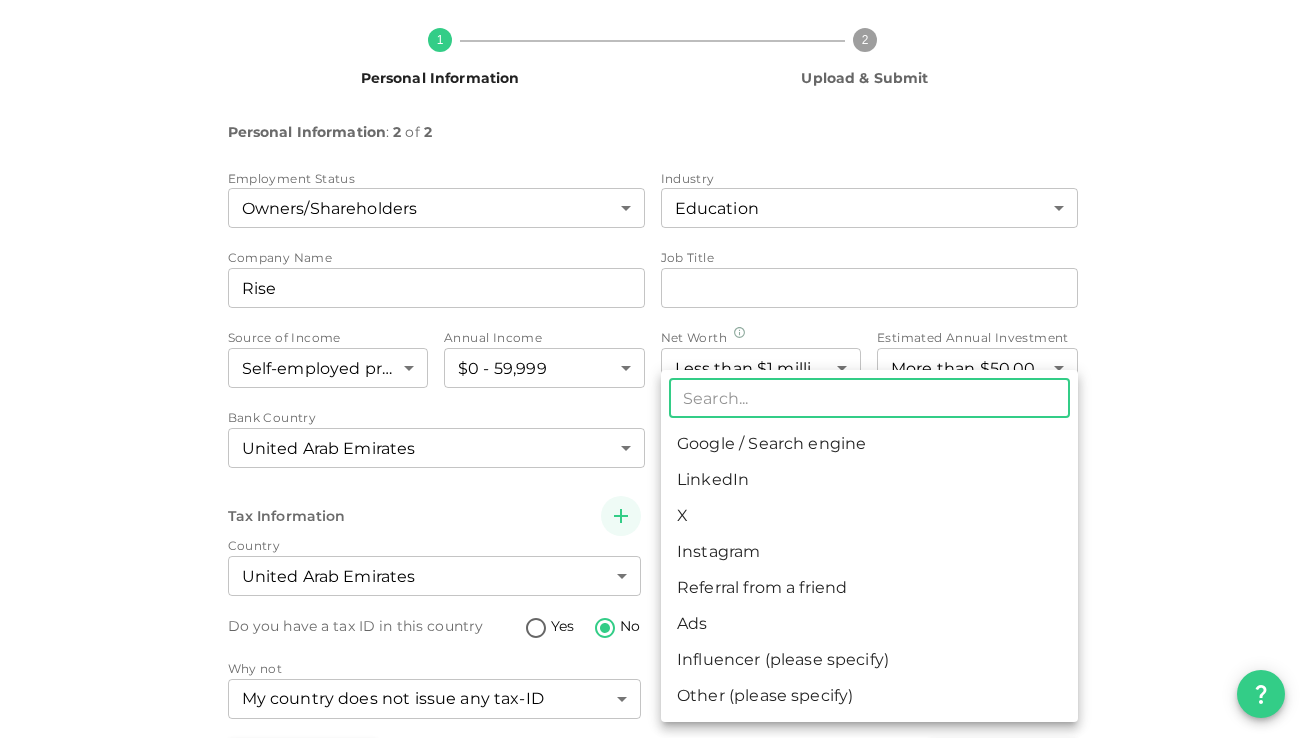 click on "KSA Global KAIZENRAQUEL@[EMAIL] 🚀 Get 2% Cashback! Complete your sign-up within 48 hours and receive a 2% cashback on your first investment above AED 1,000! 1 Personal Information 2 Upload & Submit   Personal Information   :   2   of   2   Employment Status Owners/Shareholders 1 ​   Industry Education 17 ​   Company Name companyName Rise companyName   Job Title jobTitle jobTitle   Source of Income Self-employed profits 6 ​   Annual Income $0 - 59,999 1 ​   Net Worth Less than $1 million 1 ​   Estimated Annual Investment More than $50,000 per year 5 ​   Bank Country United Arab Emirates 2 ​   How did you hear about us * ​ ​   Tax Information   Country United Arab Emirates 2 ​ Do you have a tax ID in this country Yes No   Why not My country does not issue any tax-ID 1 ​ Back Next
​ Google / Search engine LinkedIn X Instagram Referral from a friend Ads Influencer (please specify) Other (please specify)" at bounding box center (652, 369) 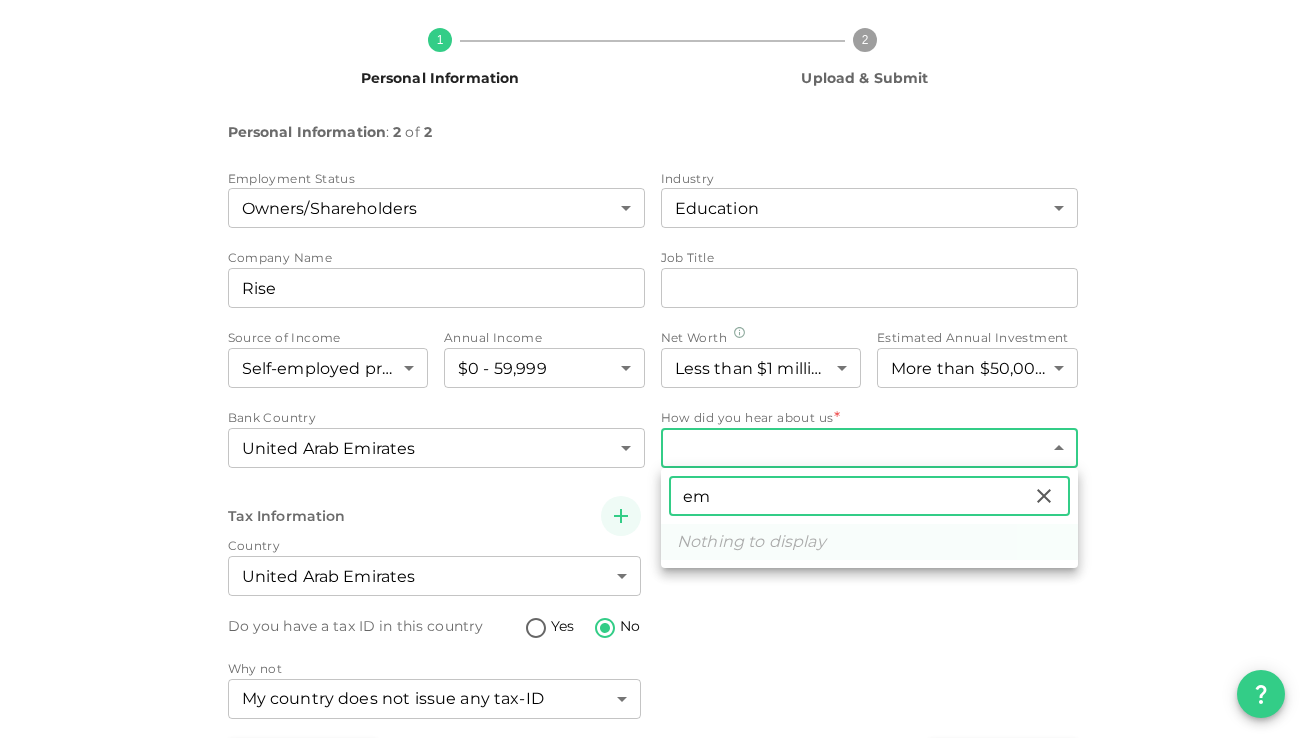 type on "e" 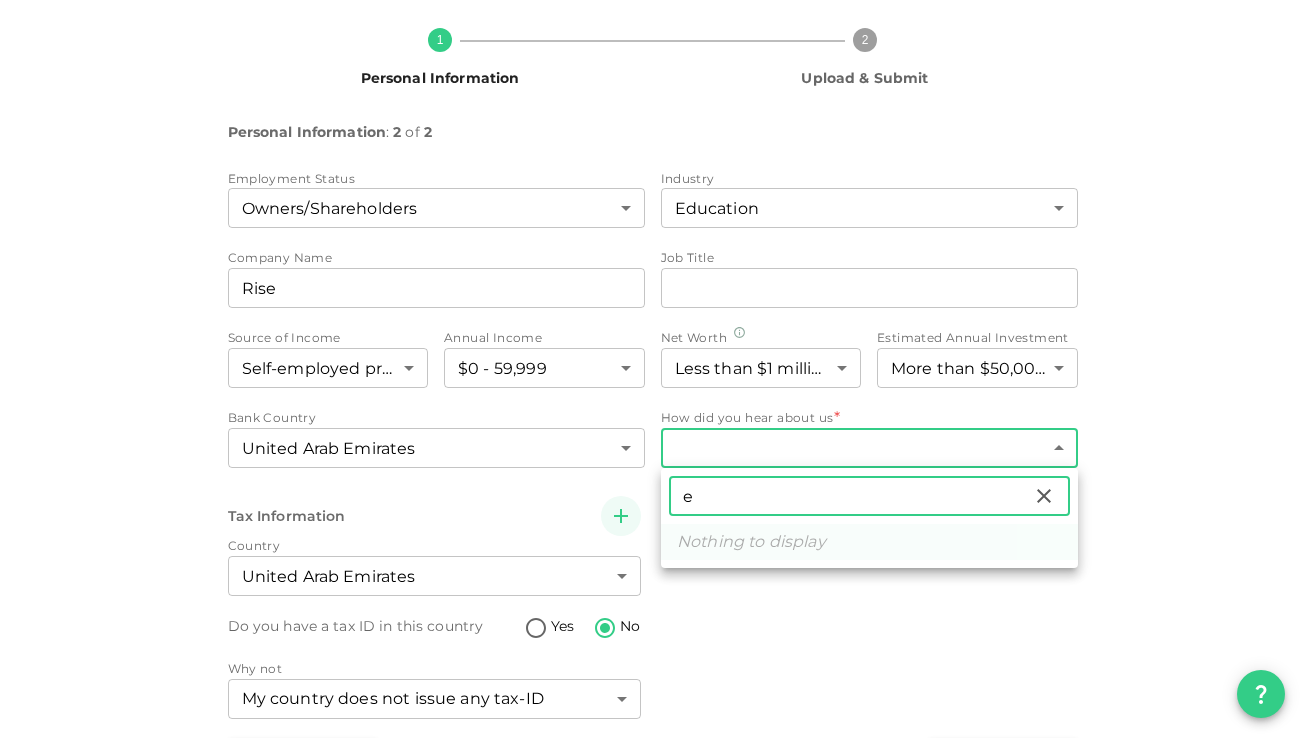 type 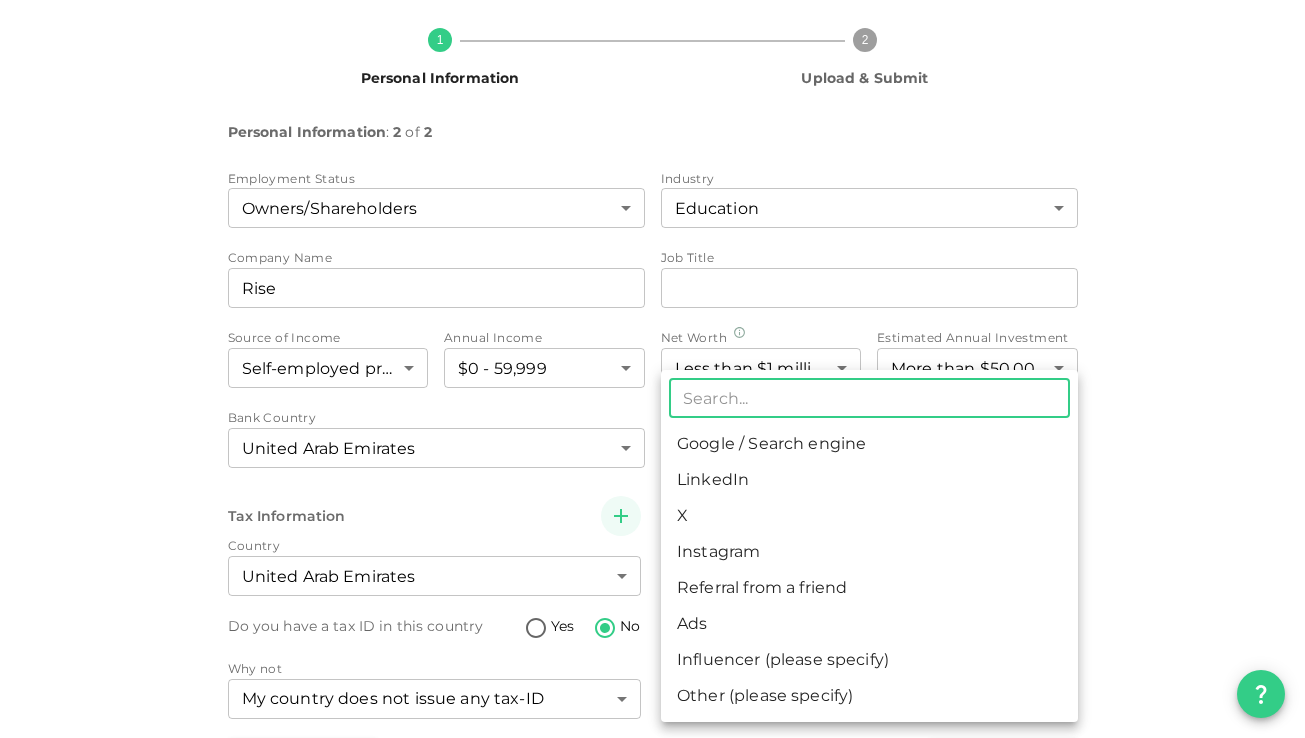 click on "Other (please specify)" at bounding box center (869, 696) 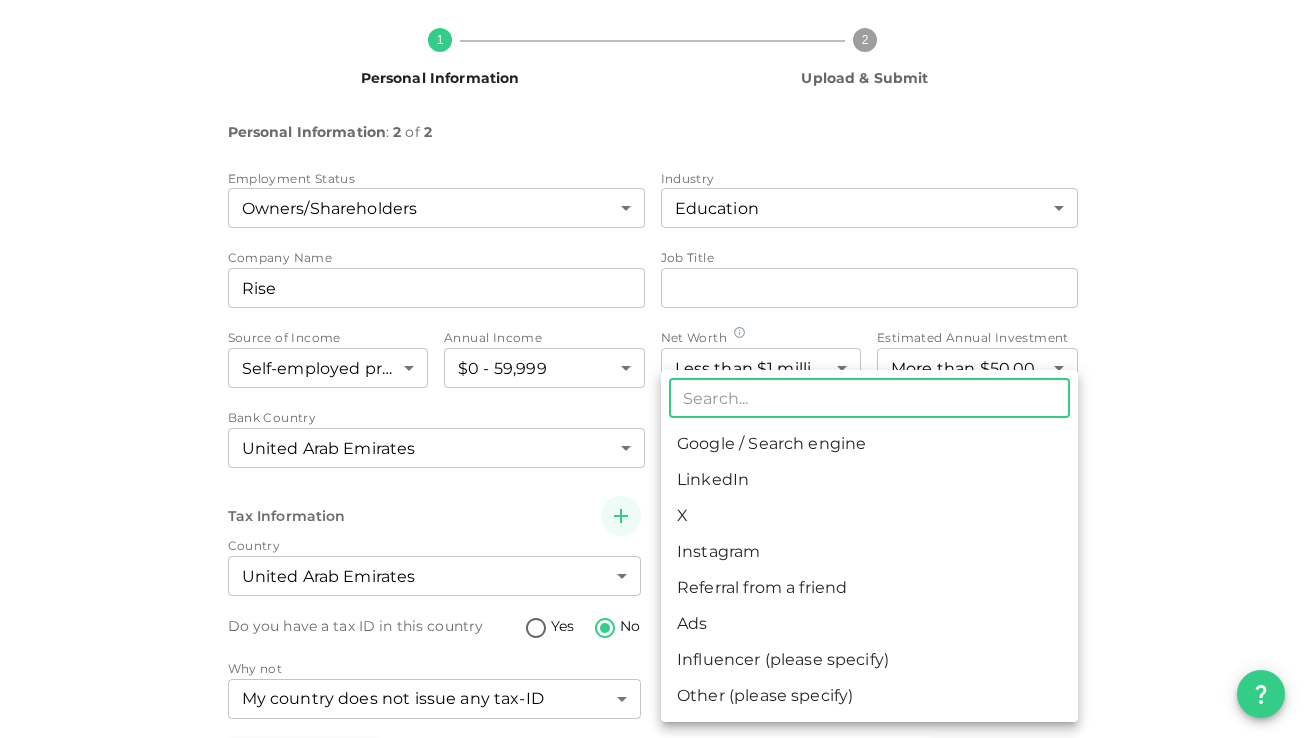 type on "8" 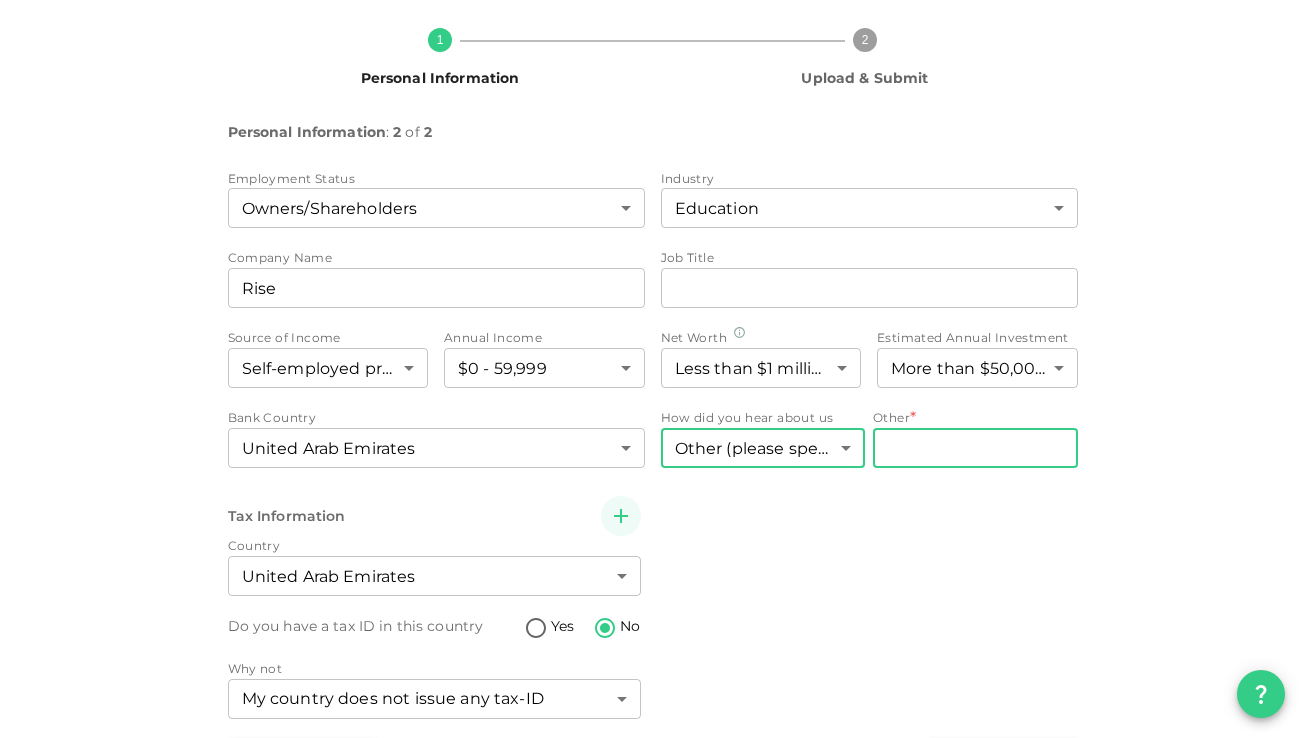 click on "Other" at bounding box center [975, 448] 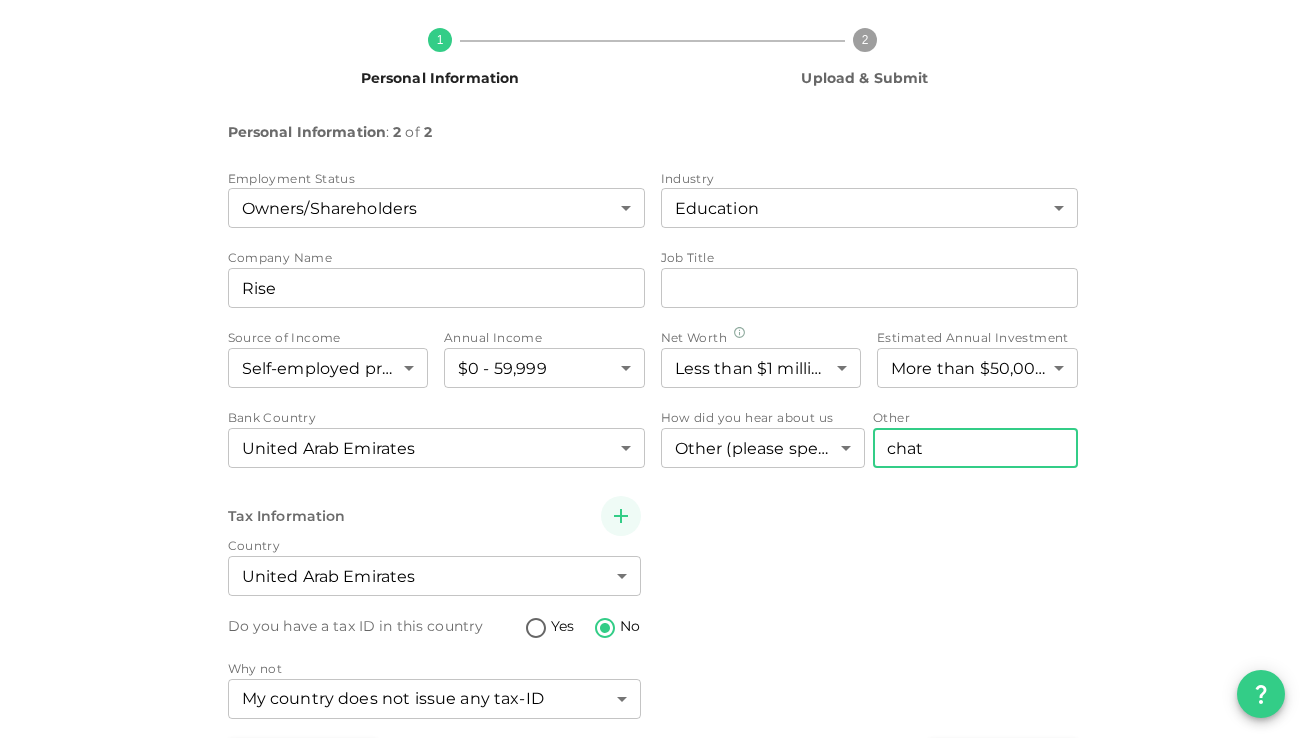 type on "chatgpt" 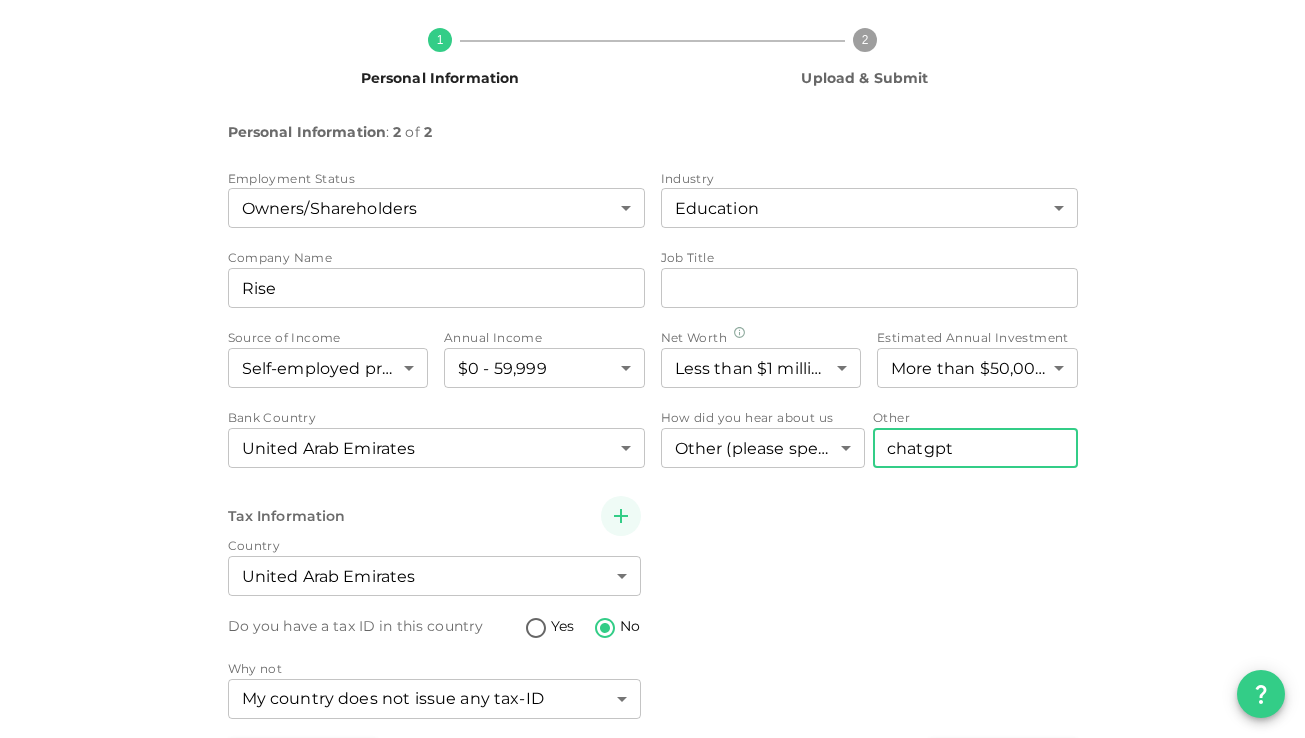 click on "Tax Information   Country United Arab Emirates 2 ​ Do you have a tax ID in this country Yes No   Why not My country does not issue any tax-ID 1 ​" at bounding box center (653, 609) 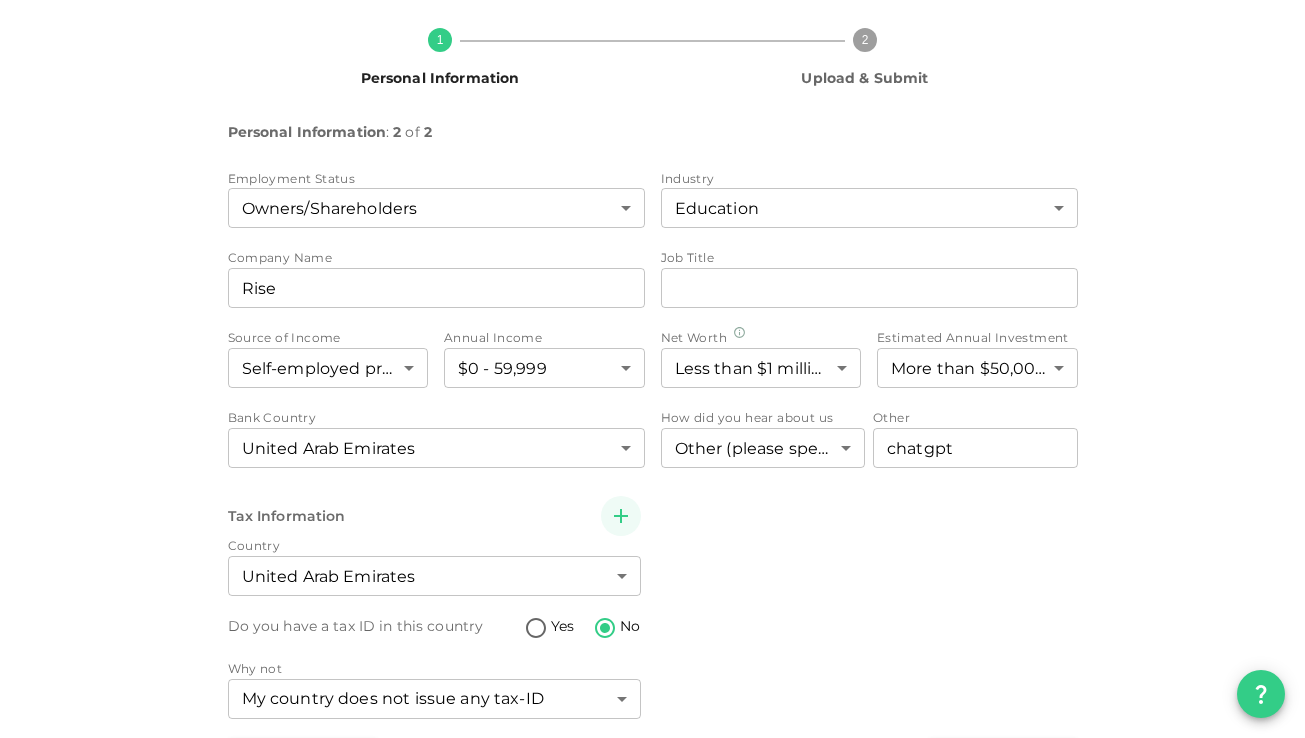 scroll, scrollTop: 227, scrollLeft: 0, axis: vertical 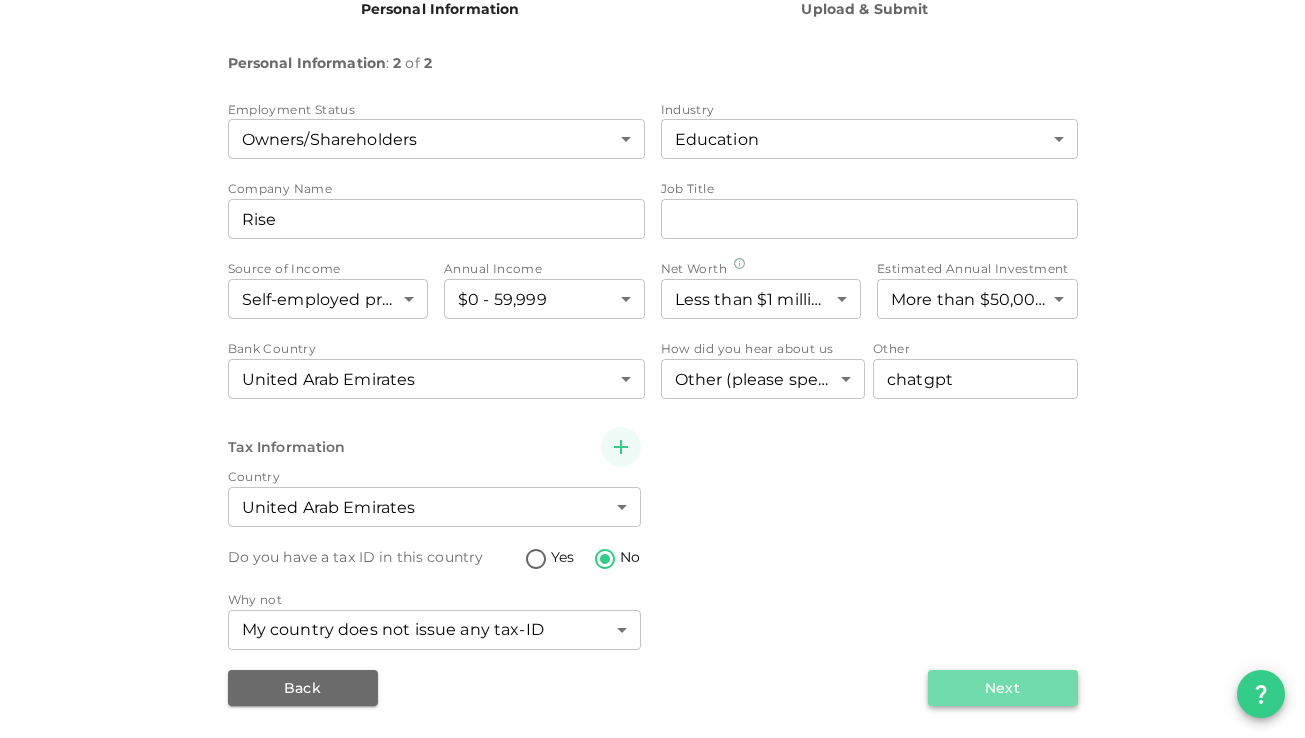 click on "Next" at bounding box center (1003, 688) 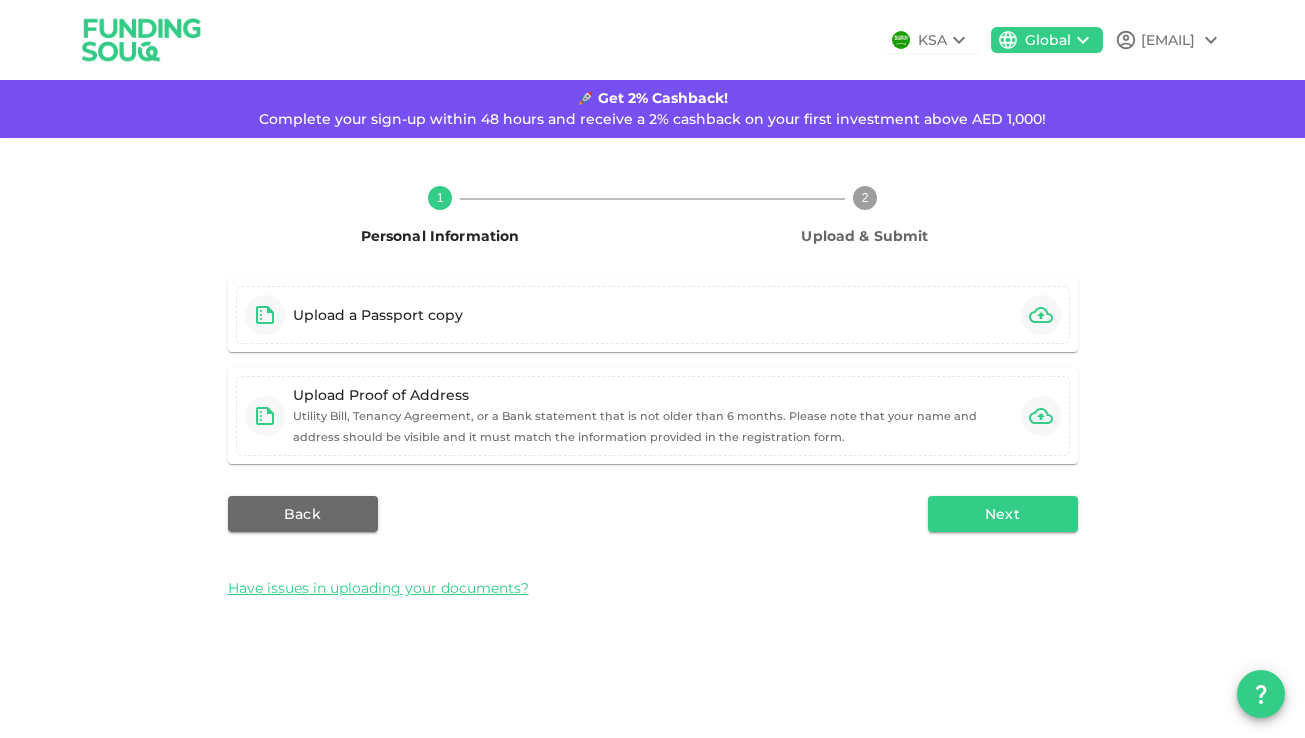 scroll, scrollTop: 0, scrollLeft: 0, axis: both 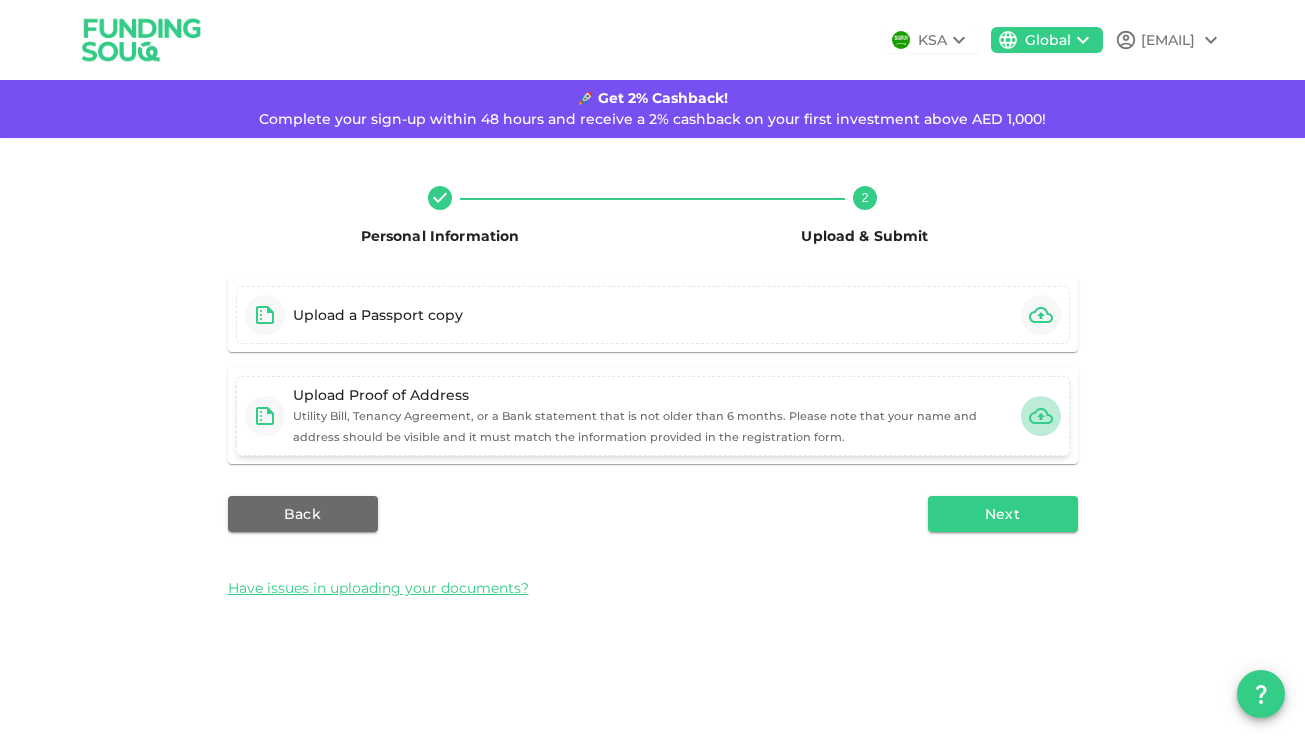 click 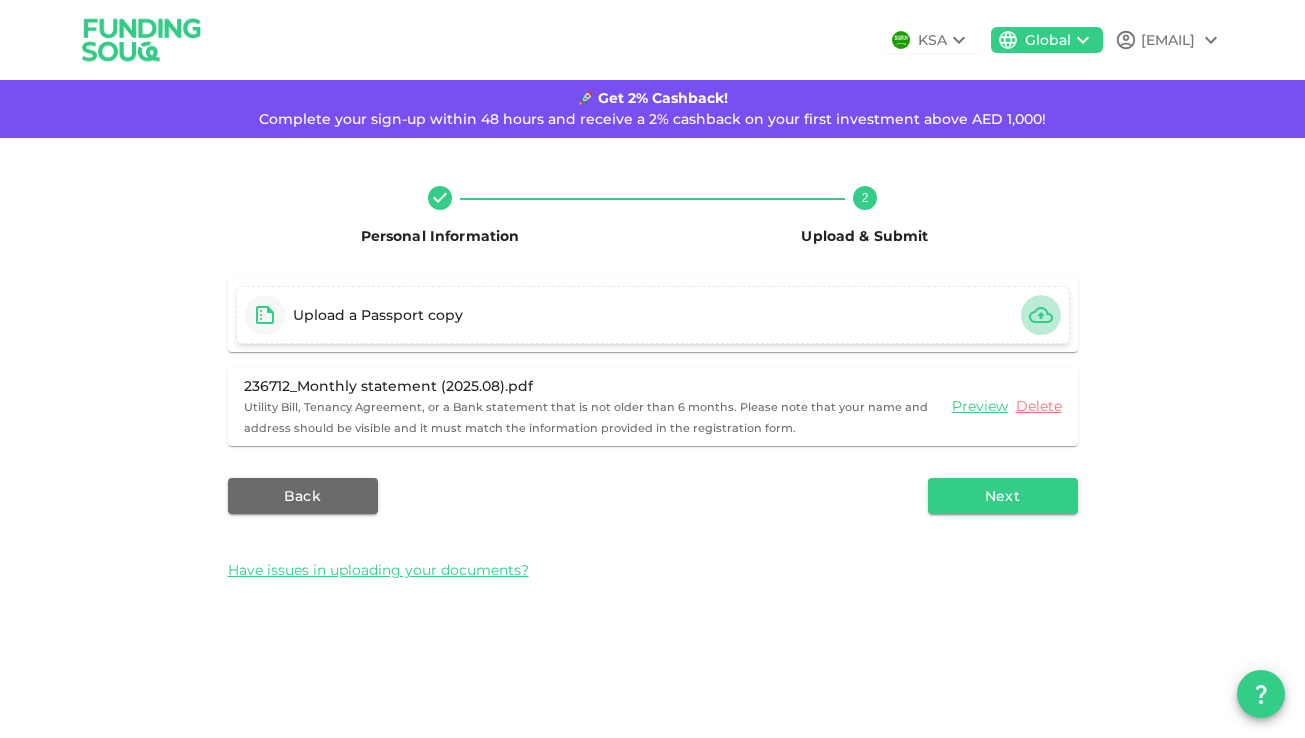 click 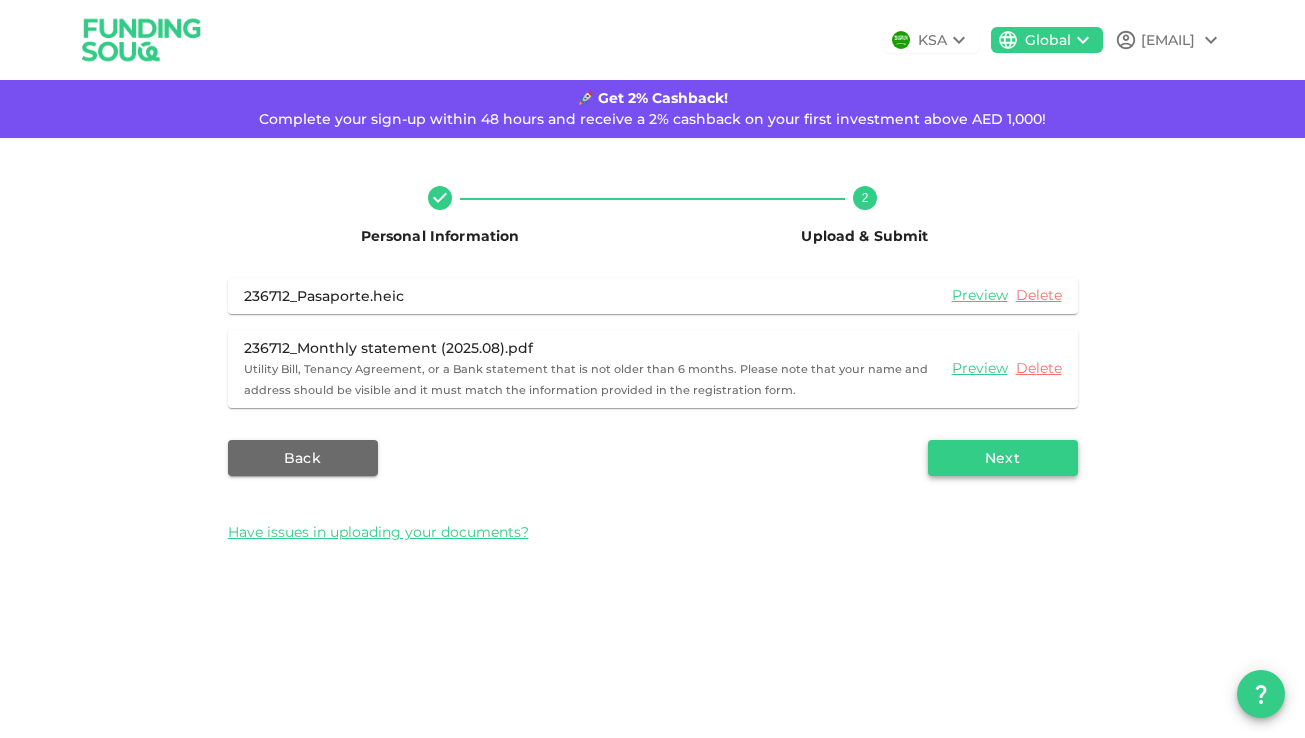 click on "Next" at bounding box center (1003, 458) 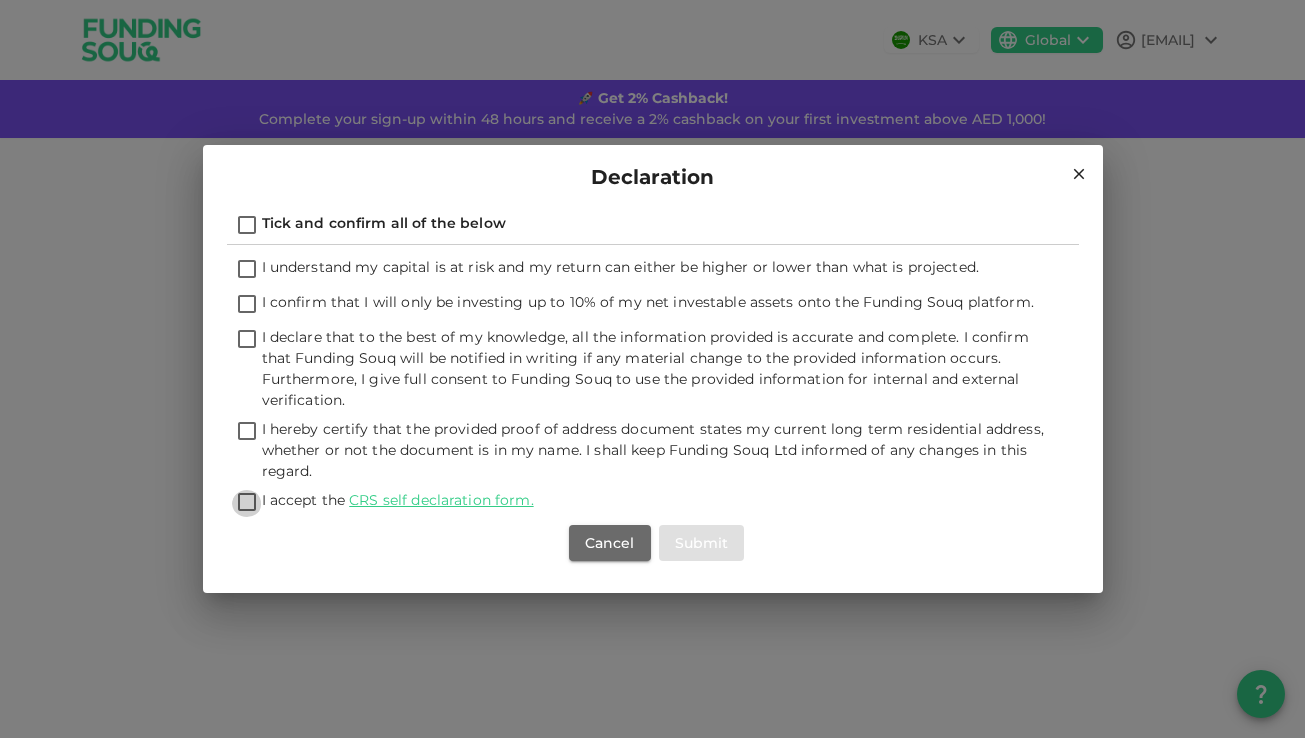 click on "I accept the   CRS self declaration form." at bounding box center [247, 503] 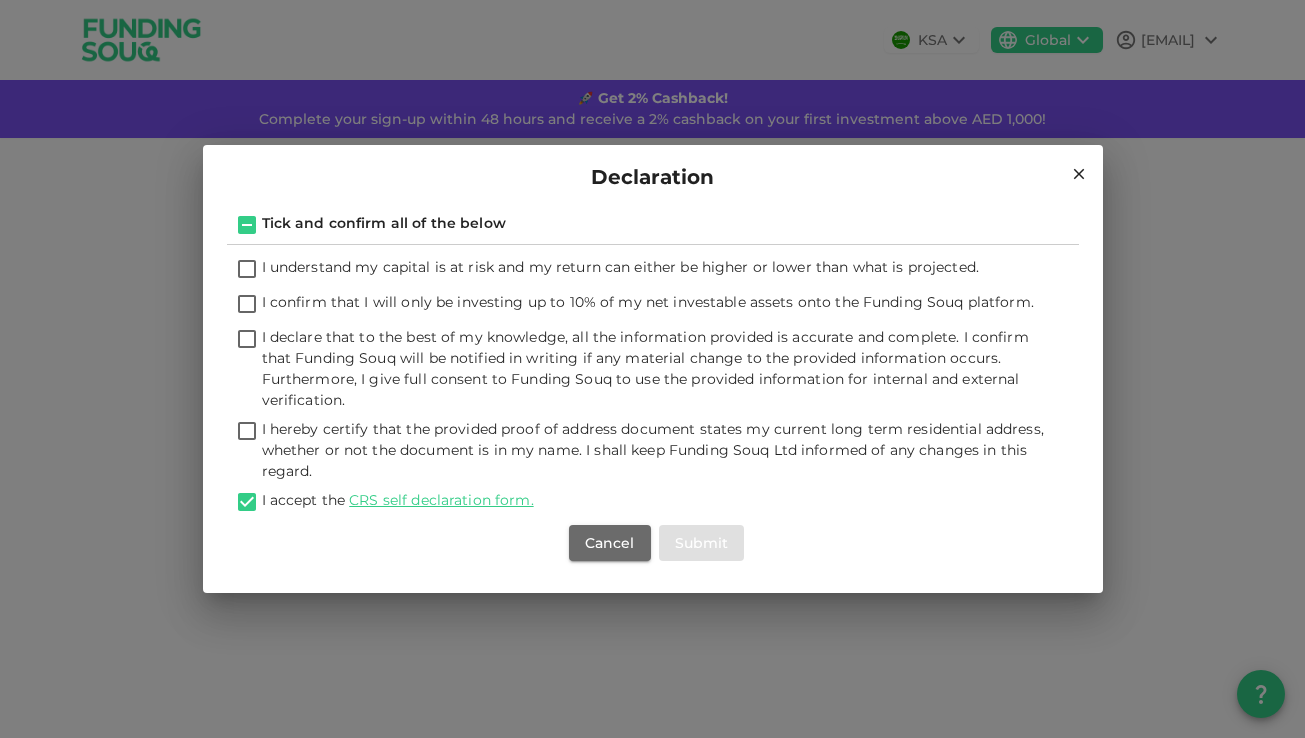 click on "I hereby certify that the provided proof of address document states my current long term residential address, whether or not the document is in my name. I shall keep Funding Souq Ltd informed of any changes in this regard." at bounding box center [247, 432] 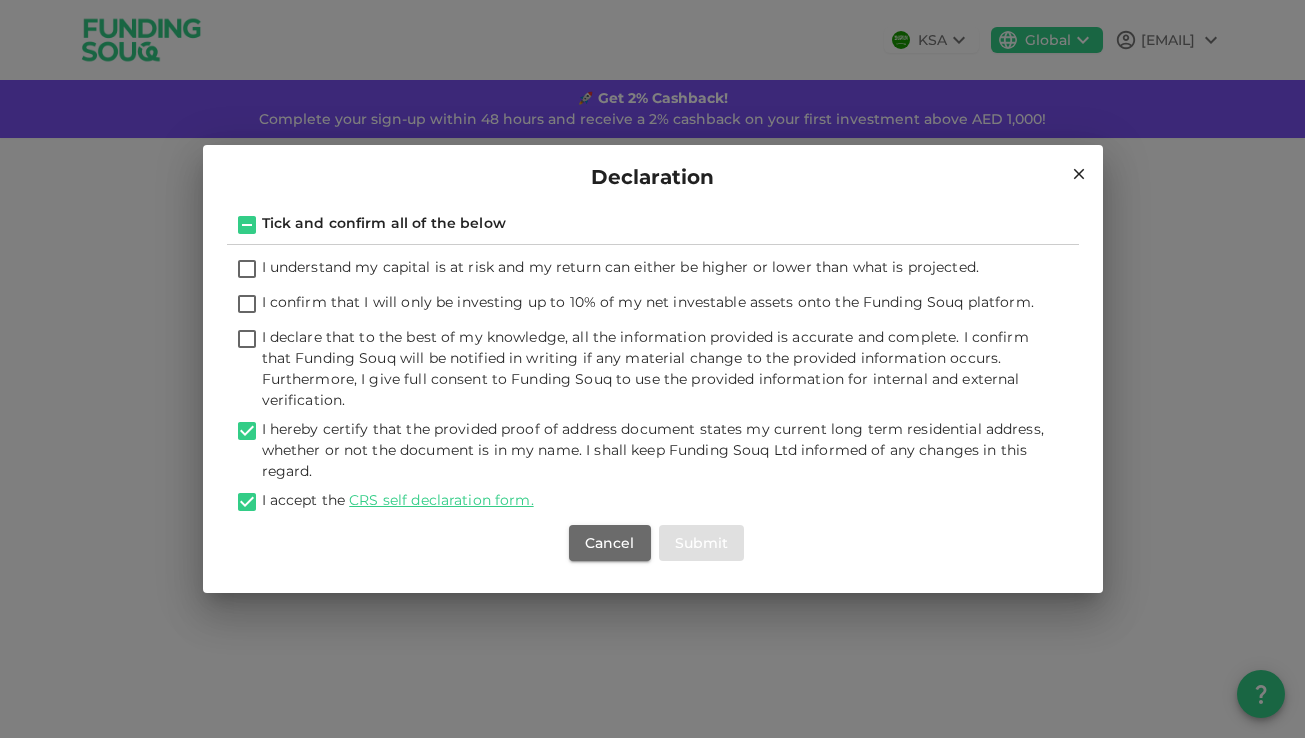 click on "I declare that to the best of my knowledge, all the information provided is accurate and complete. I confirm that Funding Souq will be notified in writing if any material change to the provided information occurs. Furthermore, I give full consent to Funding Souq to use the provided information for internal and external verification." at bounding box center [247, 340] 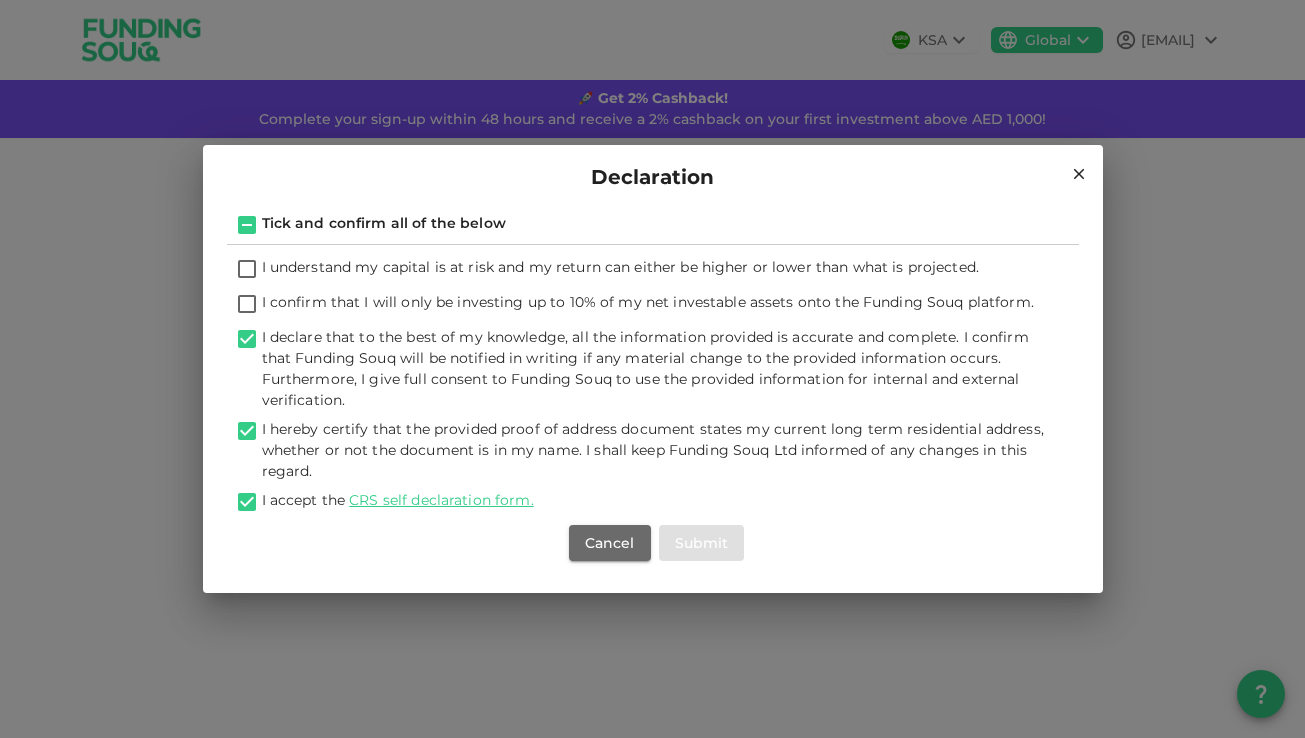 click on "I confirm that I will only be investing up to 10% of my net investable assets onto the Funding Souq platform." at bounding box center (247, 305) 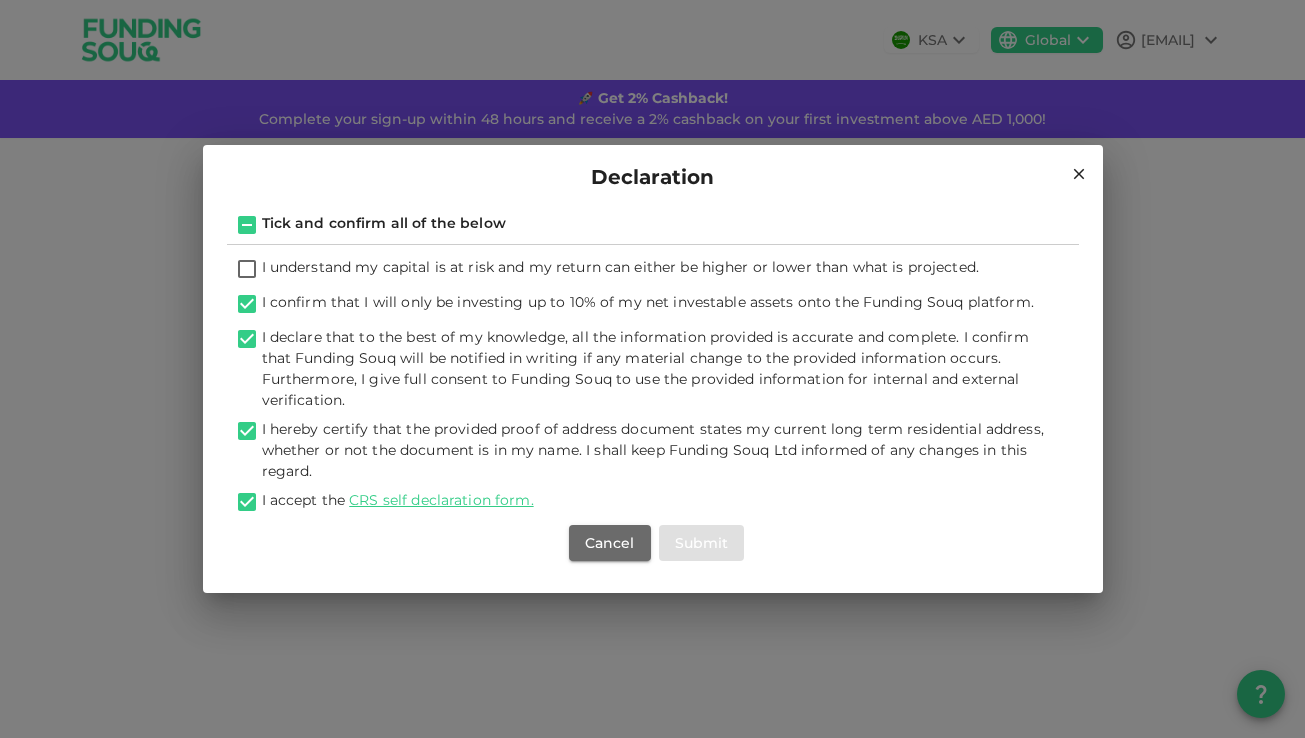 click on "I understand my capital is at risk and my return can either be higher or lower than what is projected." at bounding box center (247, 270) 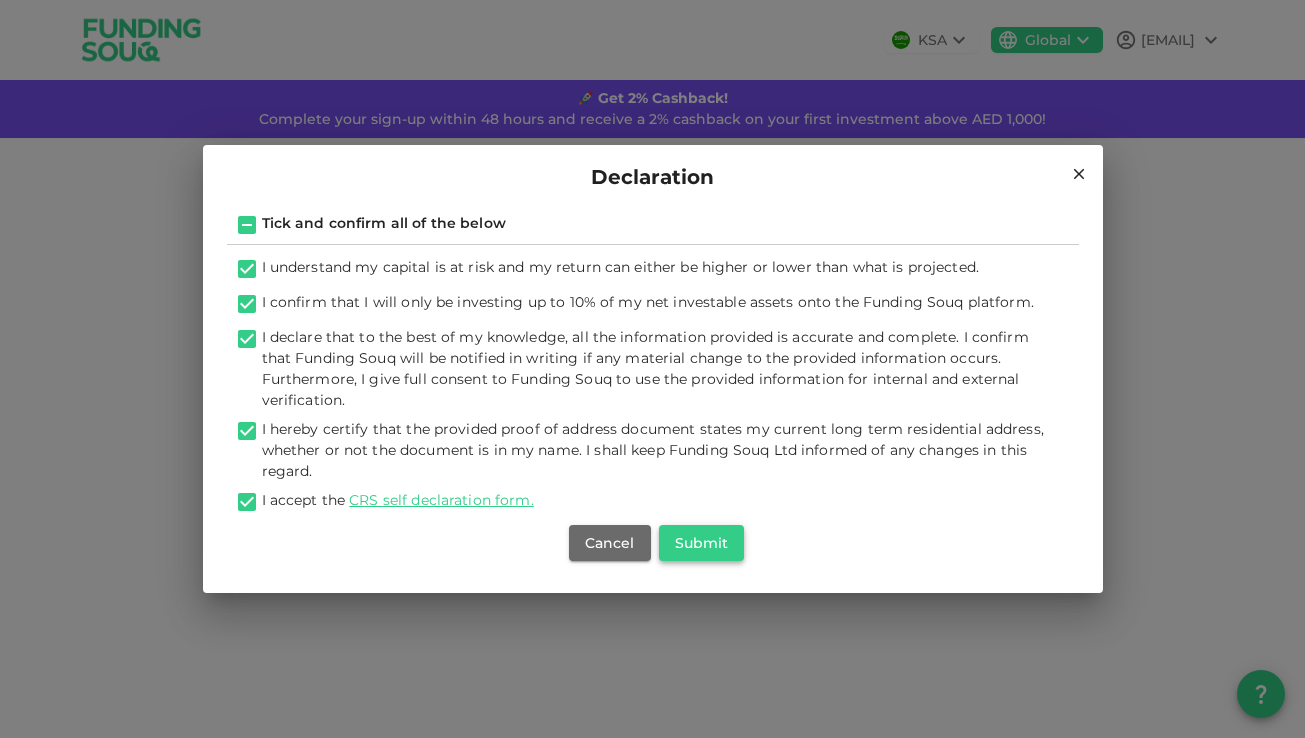 click on "Submit" at bounding box center (702, 543) 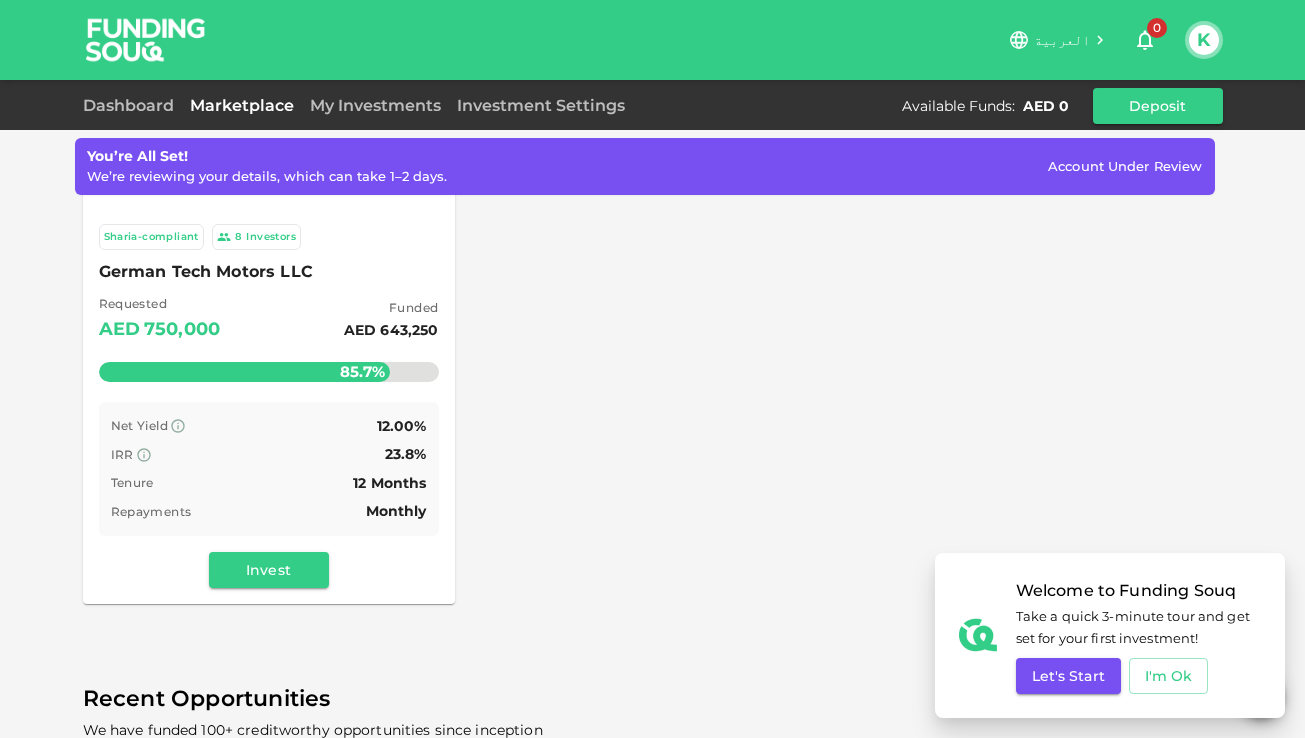 scroll, scrollTop: 229, scrollLeft: 0, axis: vertical 